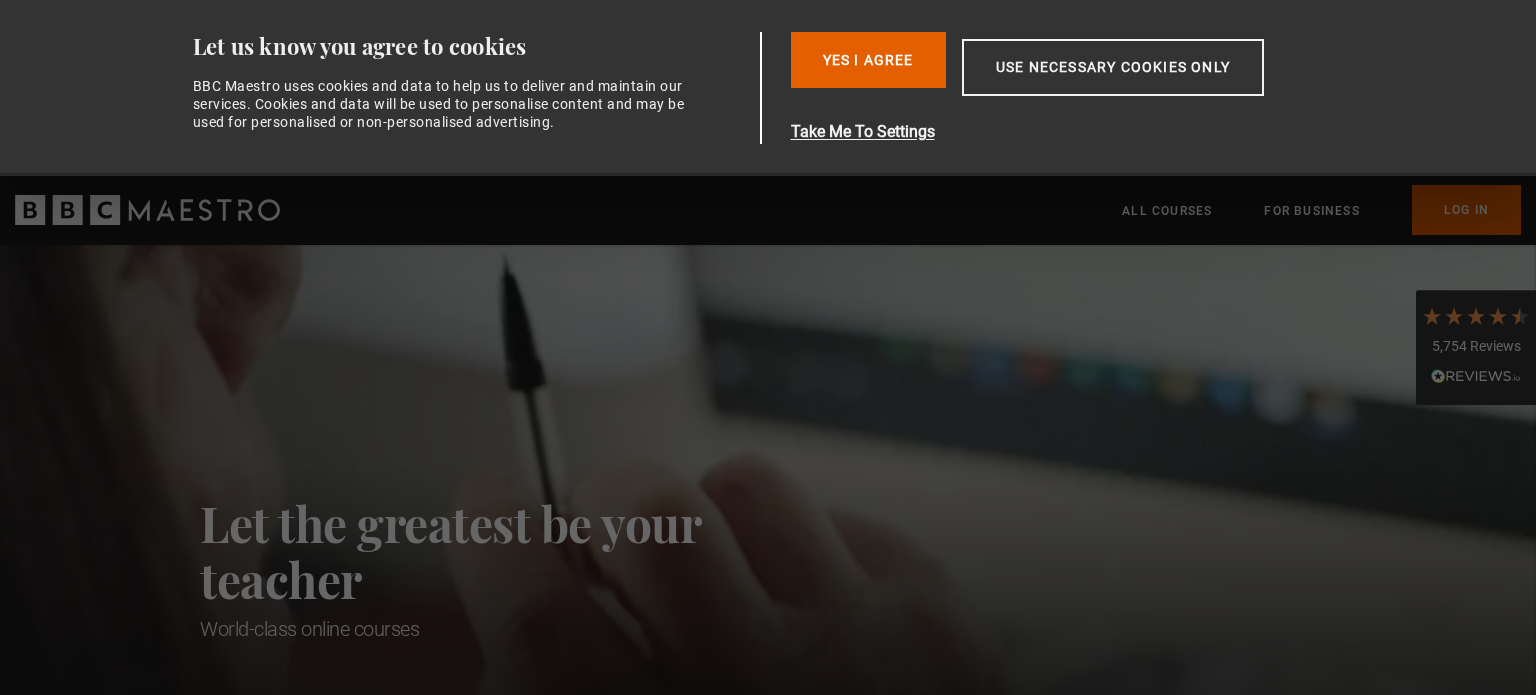 scroll, scrollTop: 0, scrollLeft: 0, axis: both 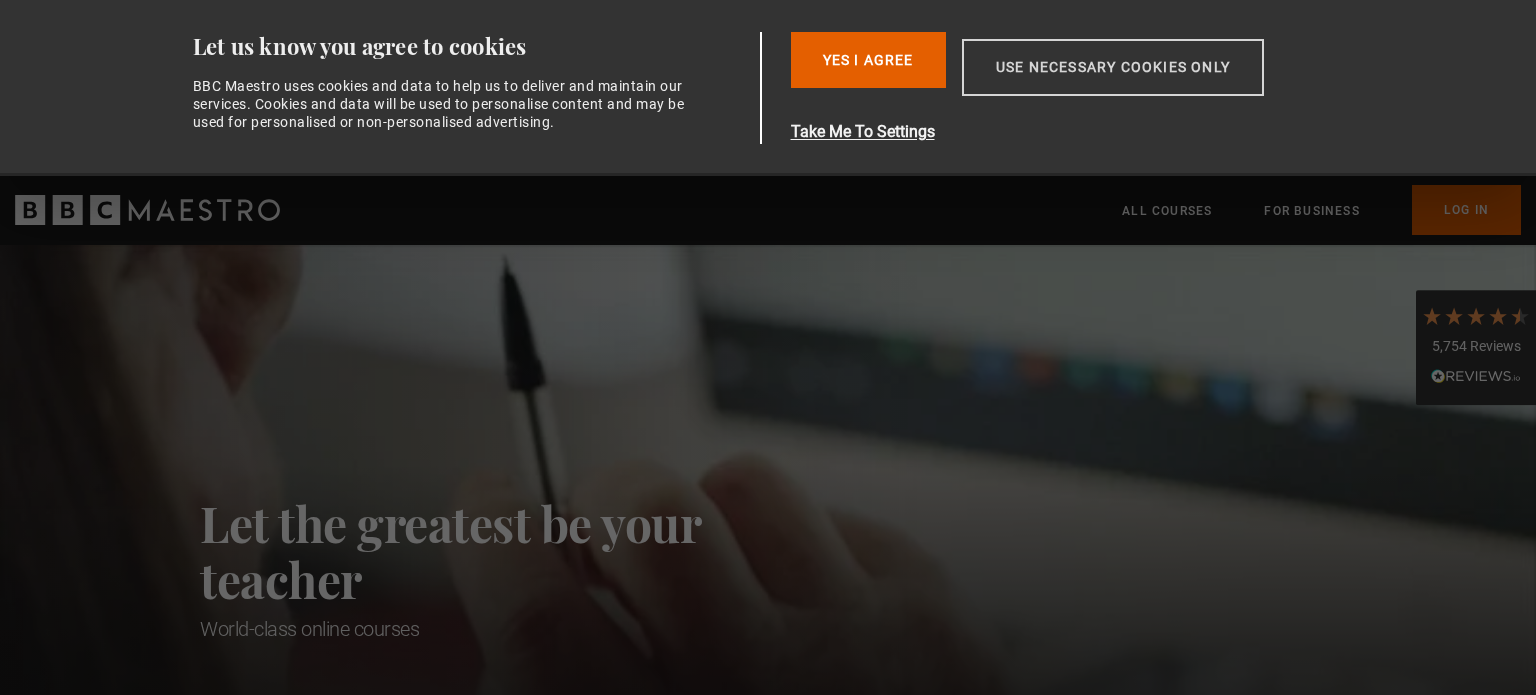 click on "Use necessary cookies only" at bounding box center (1113, 67) 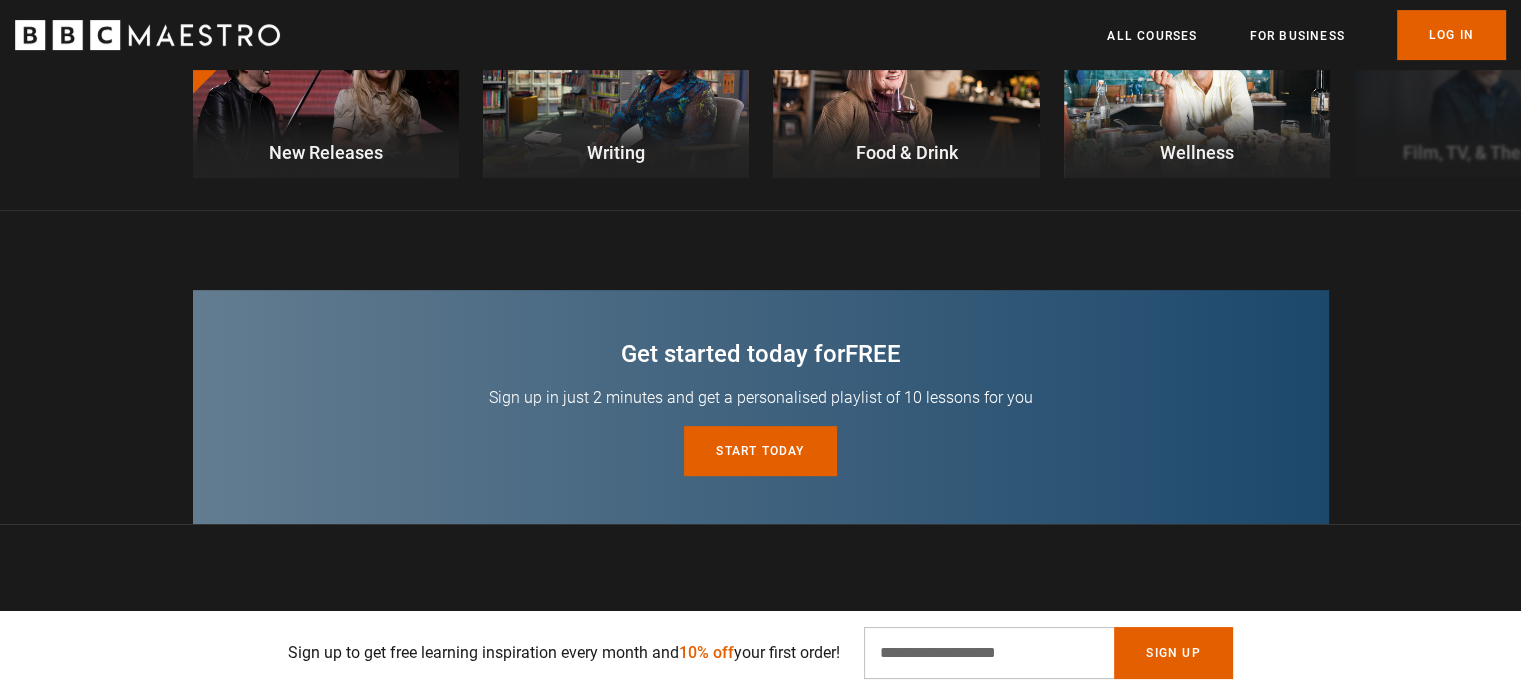 scroll, scrollTop: 500, scrollLeft: 0, axis: vertical 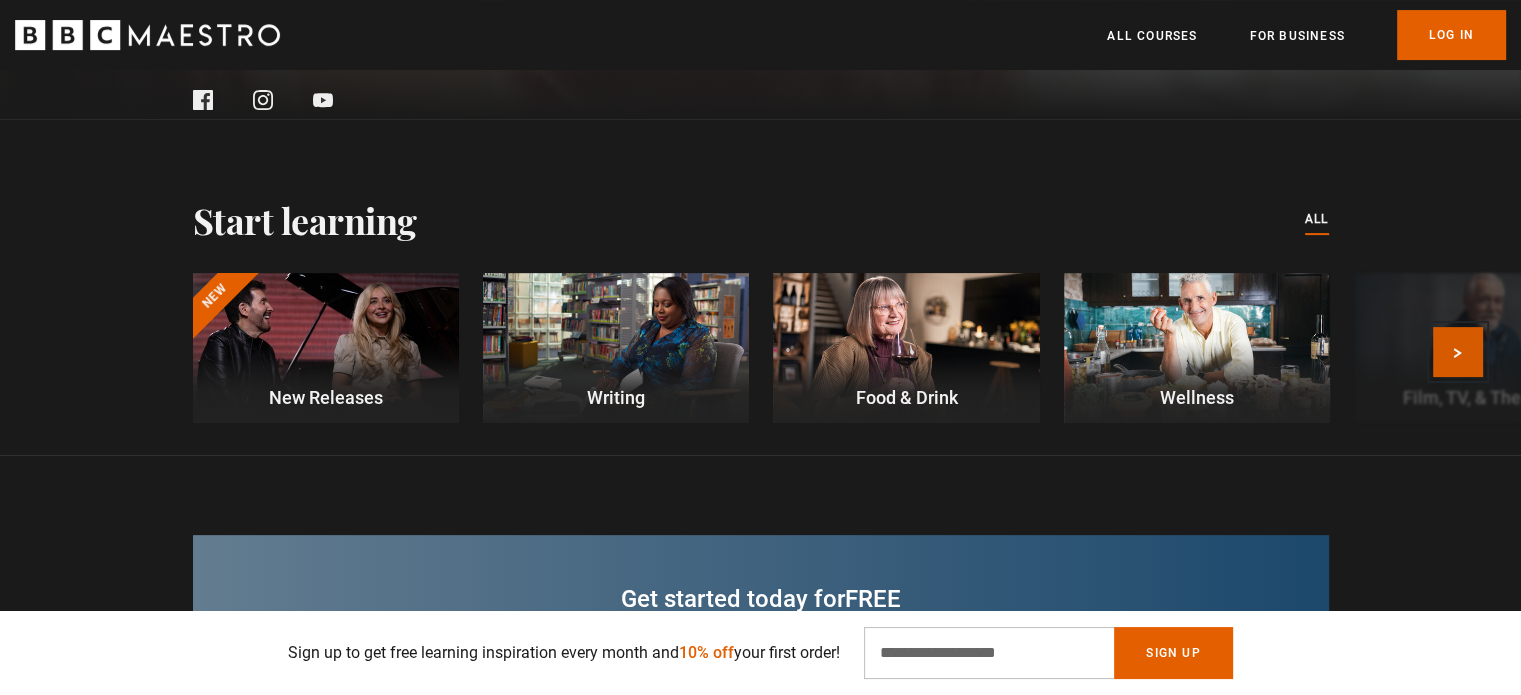 click on "Next" at bounding box center (1458, 352) 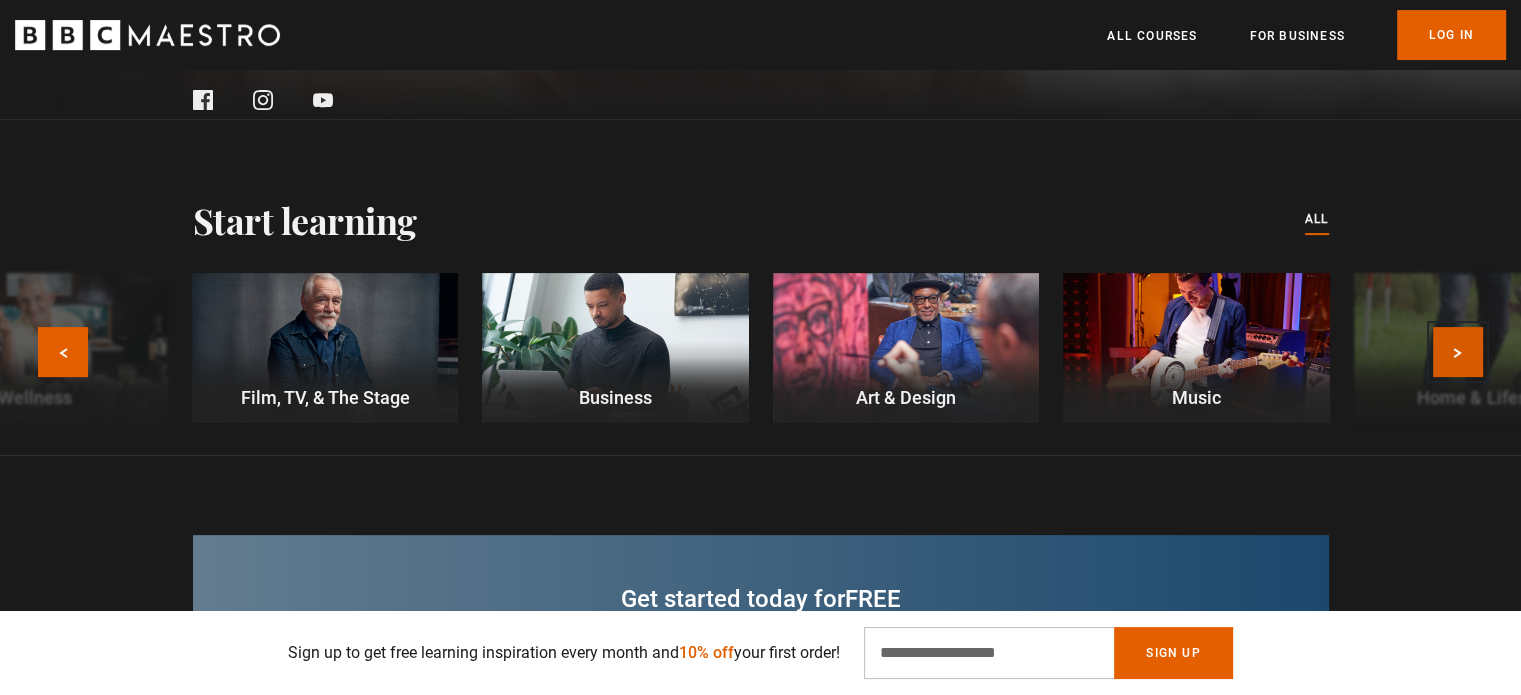 scroll, scrollTop: 0, scrollLeft: 261, axis: horizontal 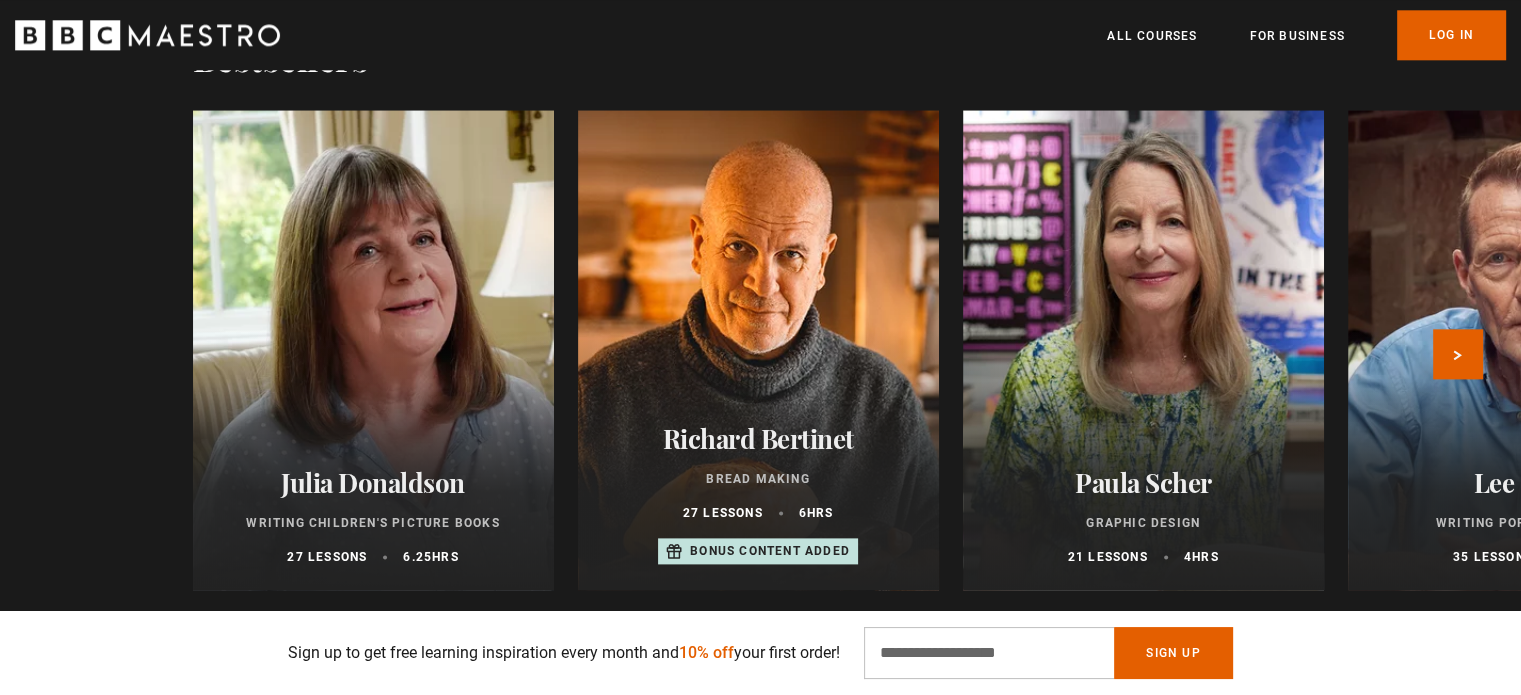 click at bounding box center [1528, 350] 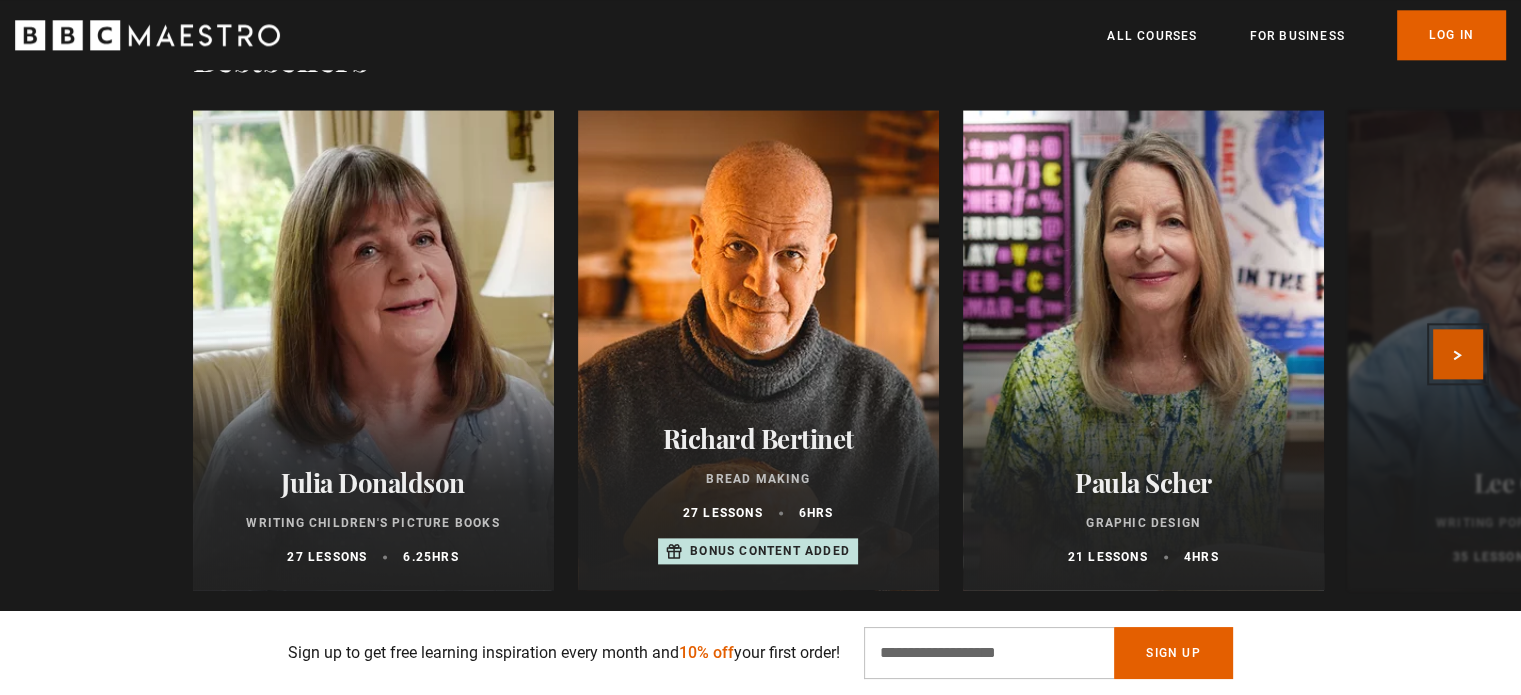 click on "Next" at bounding box center [1458, 354] 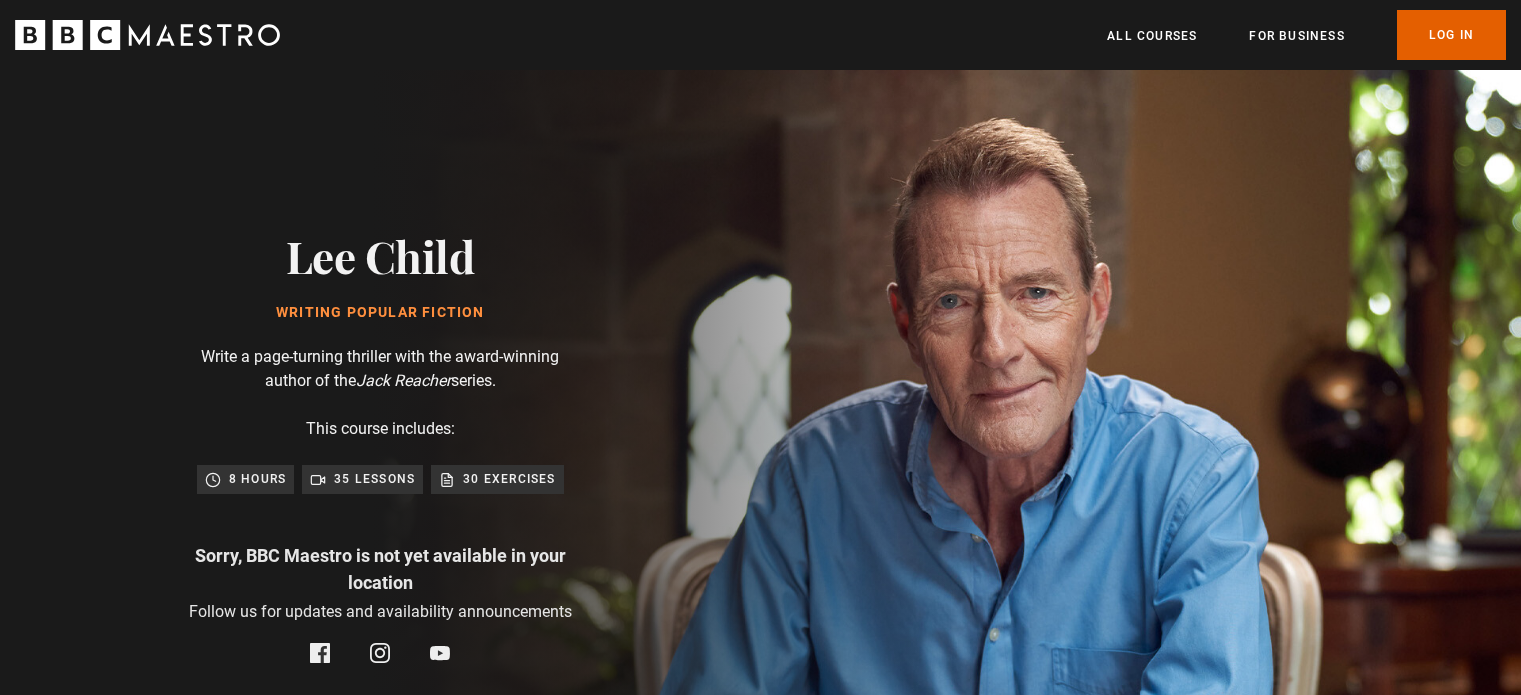 scroll, scrollTop: 0, scrollLeft: 0, axis: both 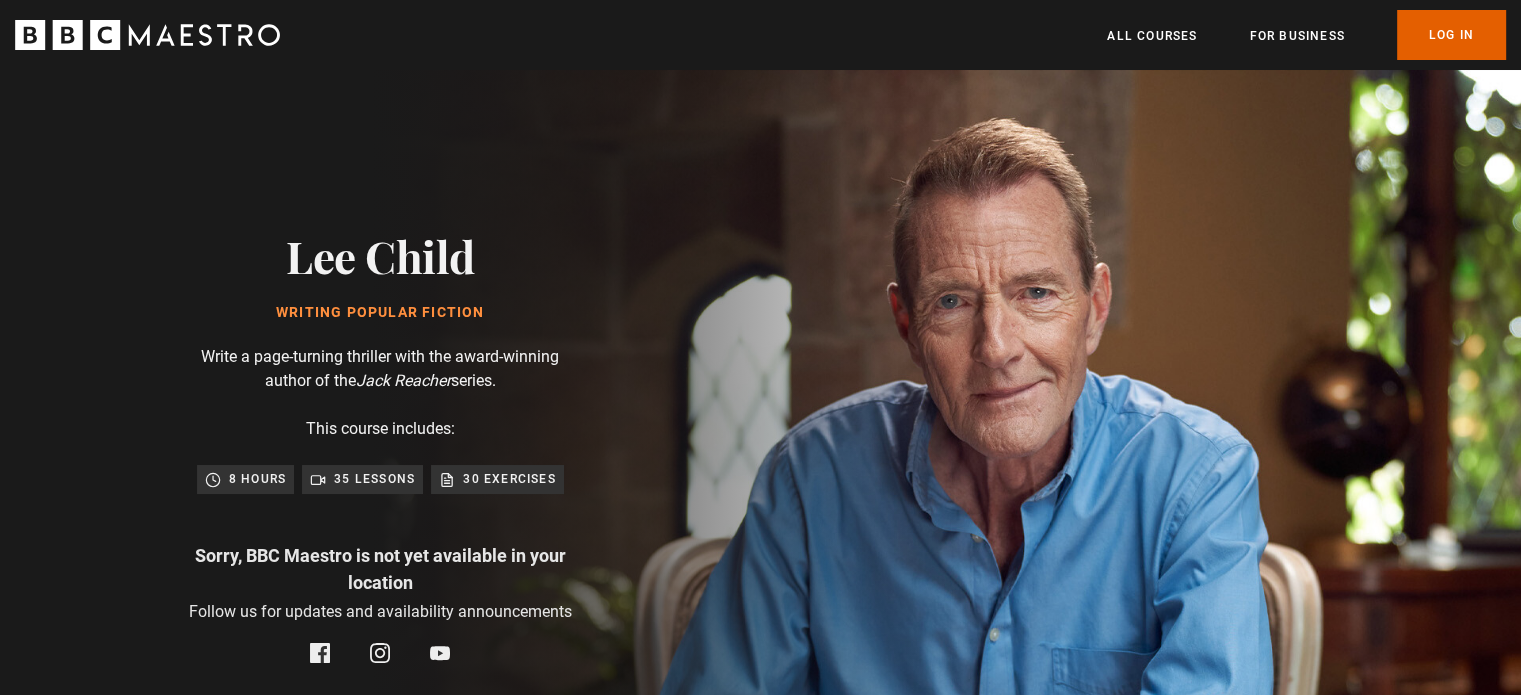 drag, startPoint x: 0, startPoint y: 0, endPoint x: 1388, endPoint y: 359, distance: 1433.6753 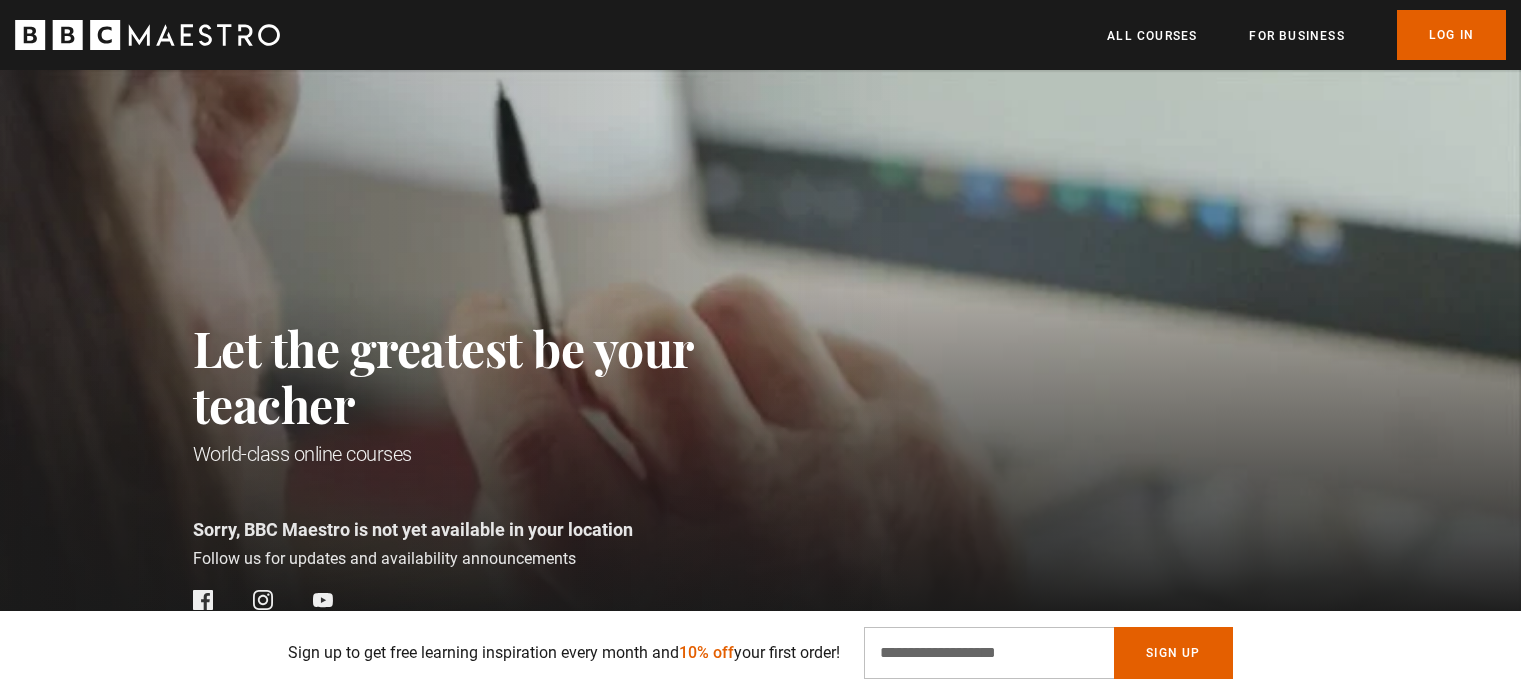 scroll, scrollTop: 600, scrollLeft: 0, axis: vertical 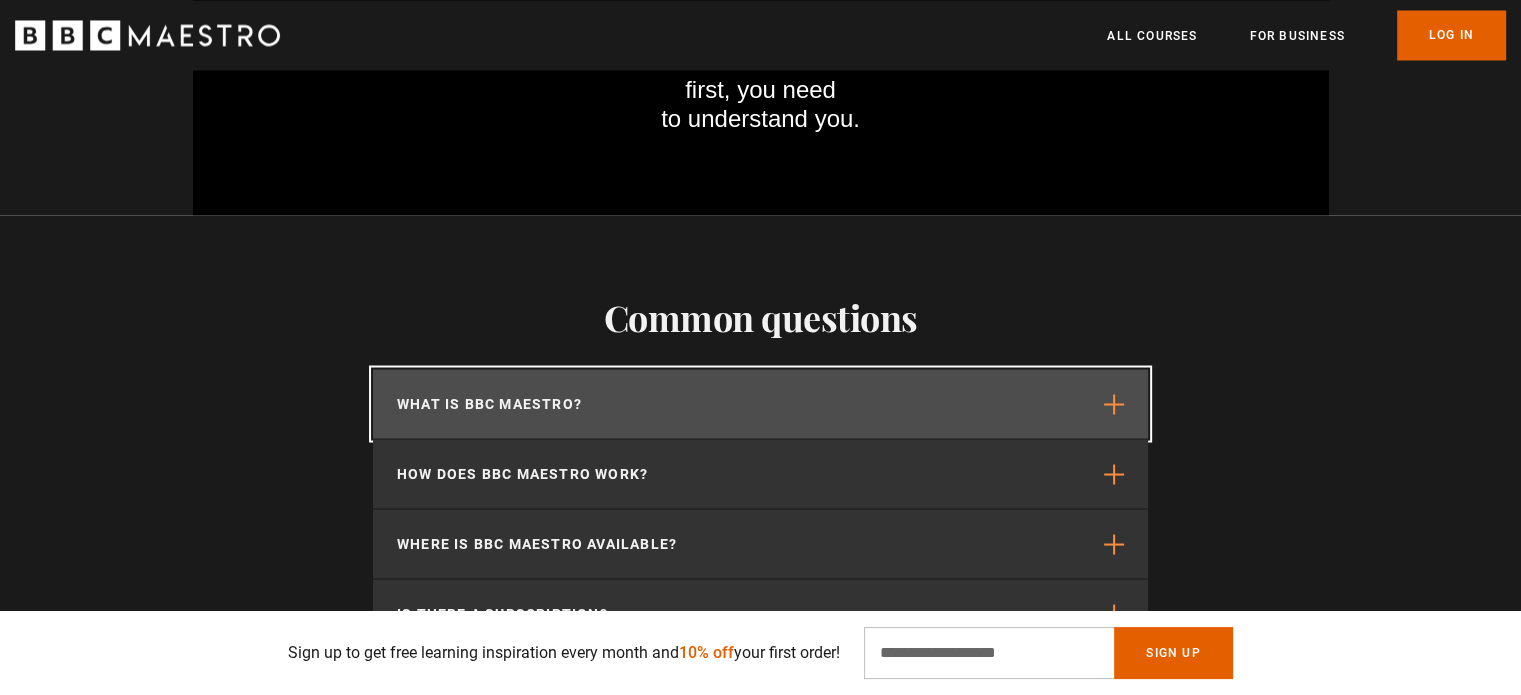 click on "What is BBC Maestro?" at bounding box center [760, 403] 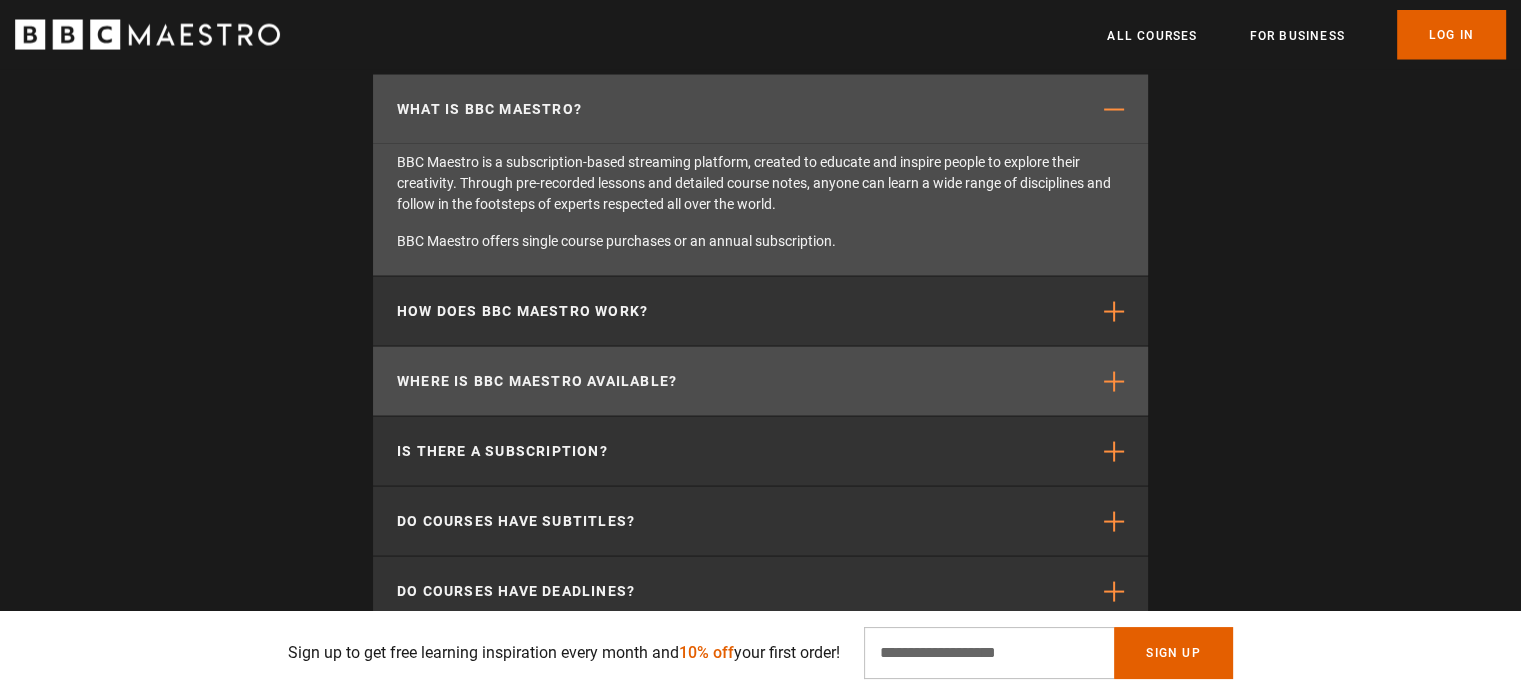 scroll, scrollTop: 3900, scrollLeft: 0, axis: vertical 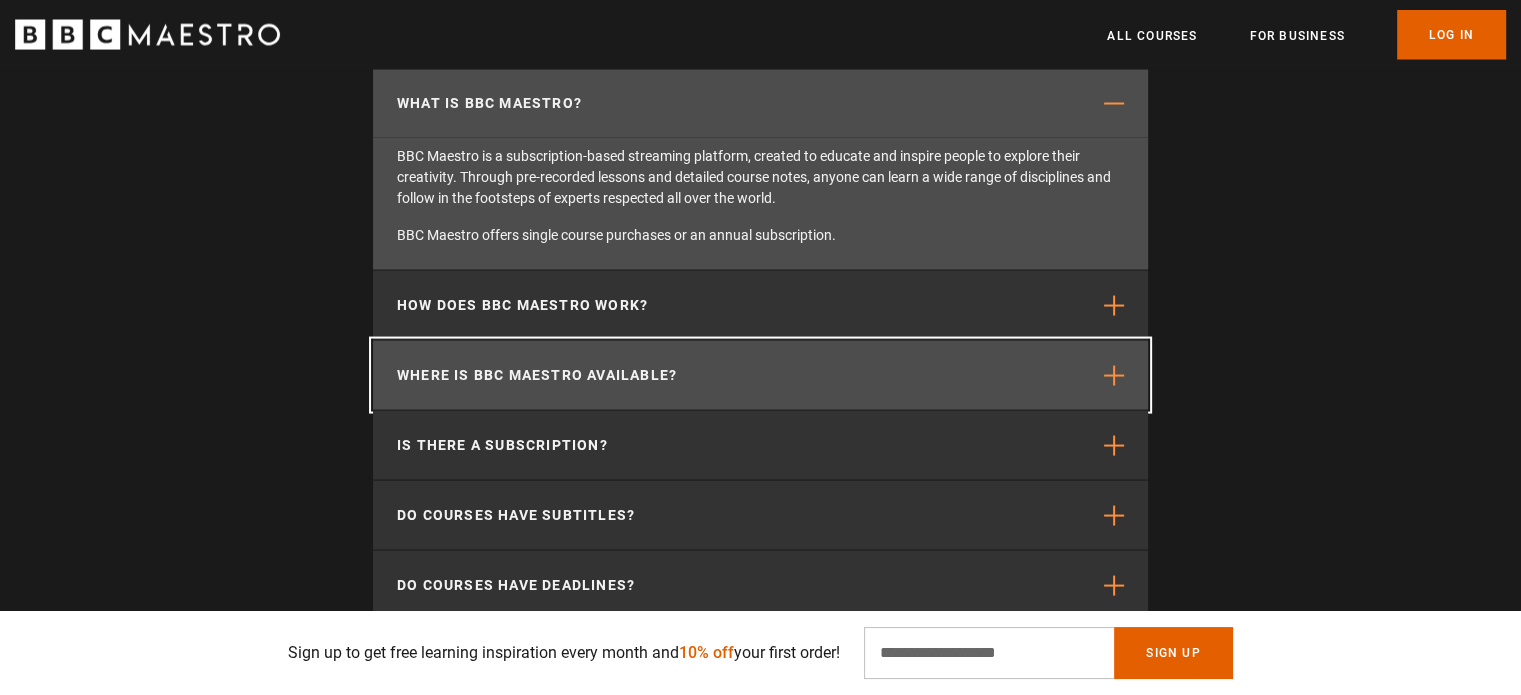 click on "Where is BBC Maestro available?" at bounding box center (760, 375) 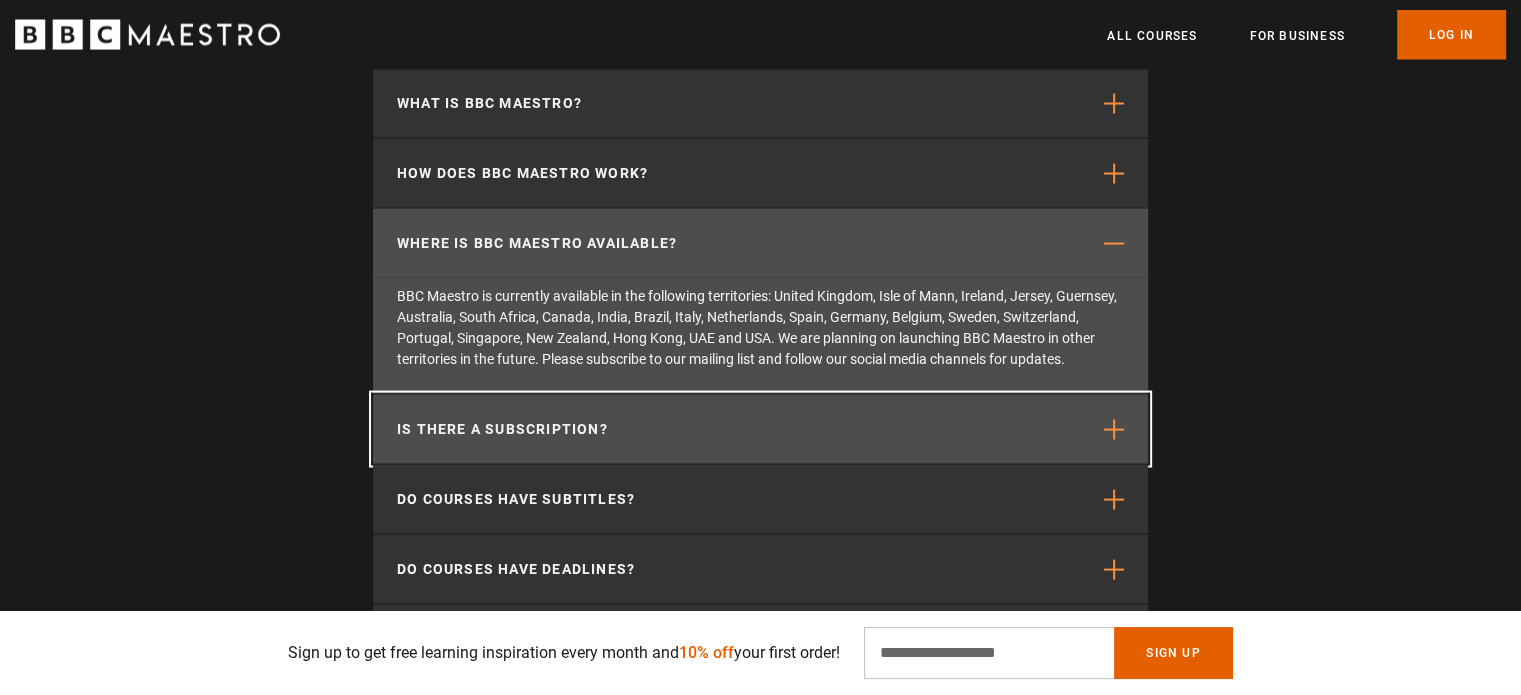click on "Is there a subscription?" at bounding box center [760, 429] 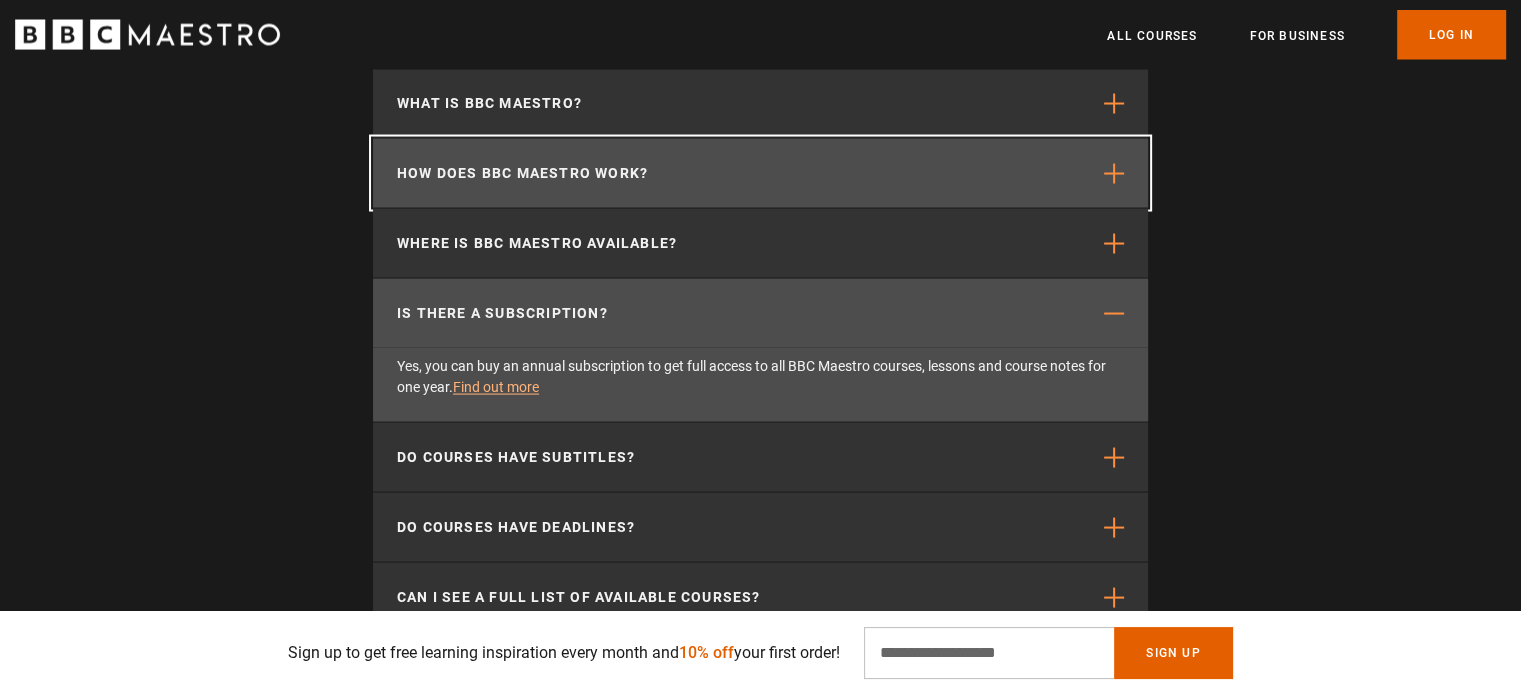 click on "How does BBC Maestro work?" at bounding box center [522, 173] 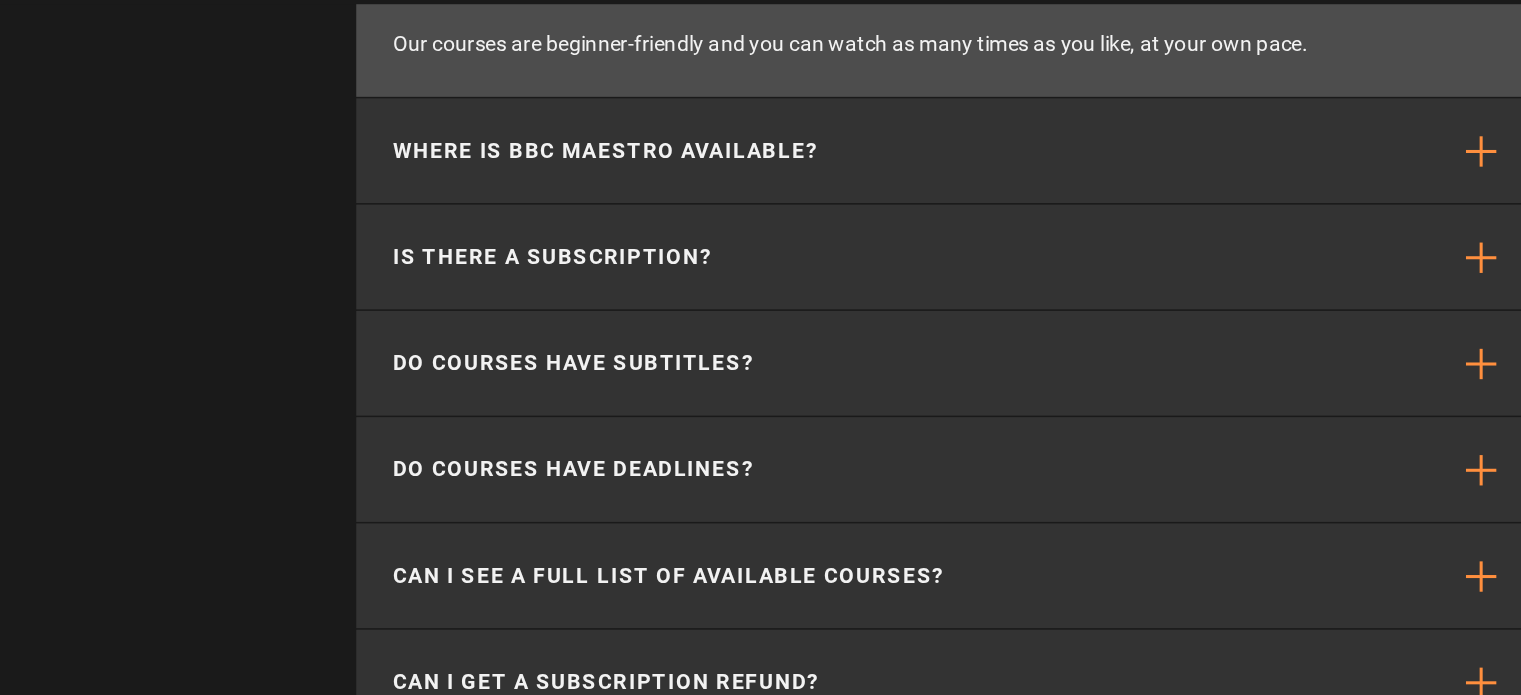 scroll, scrollTop: 4088, scrollLeft: 0, axis: vertical 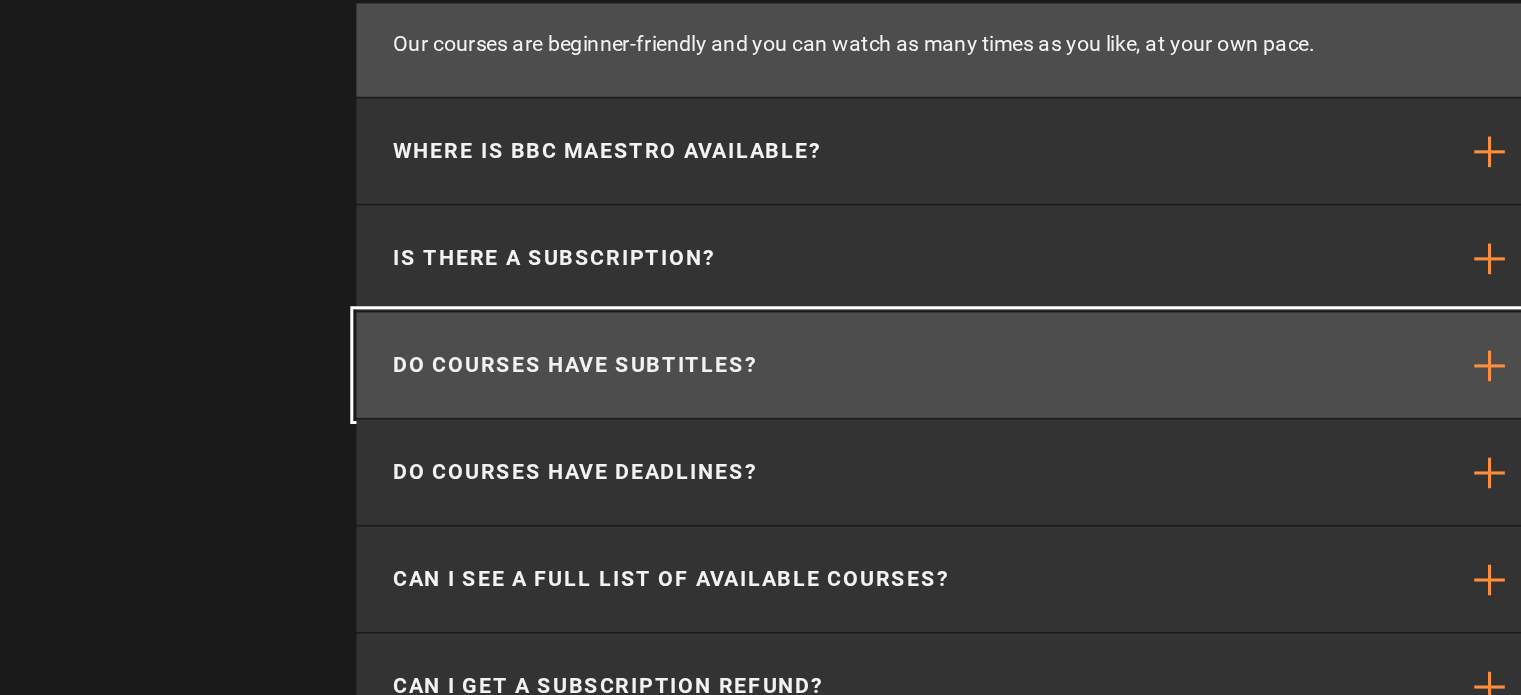 click on "Do courses have subtitles?" at bounding box center (760, 306) 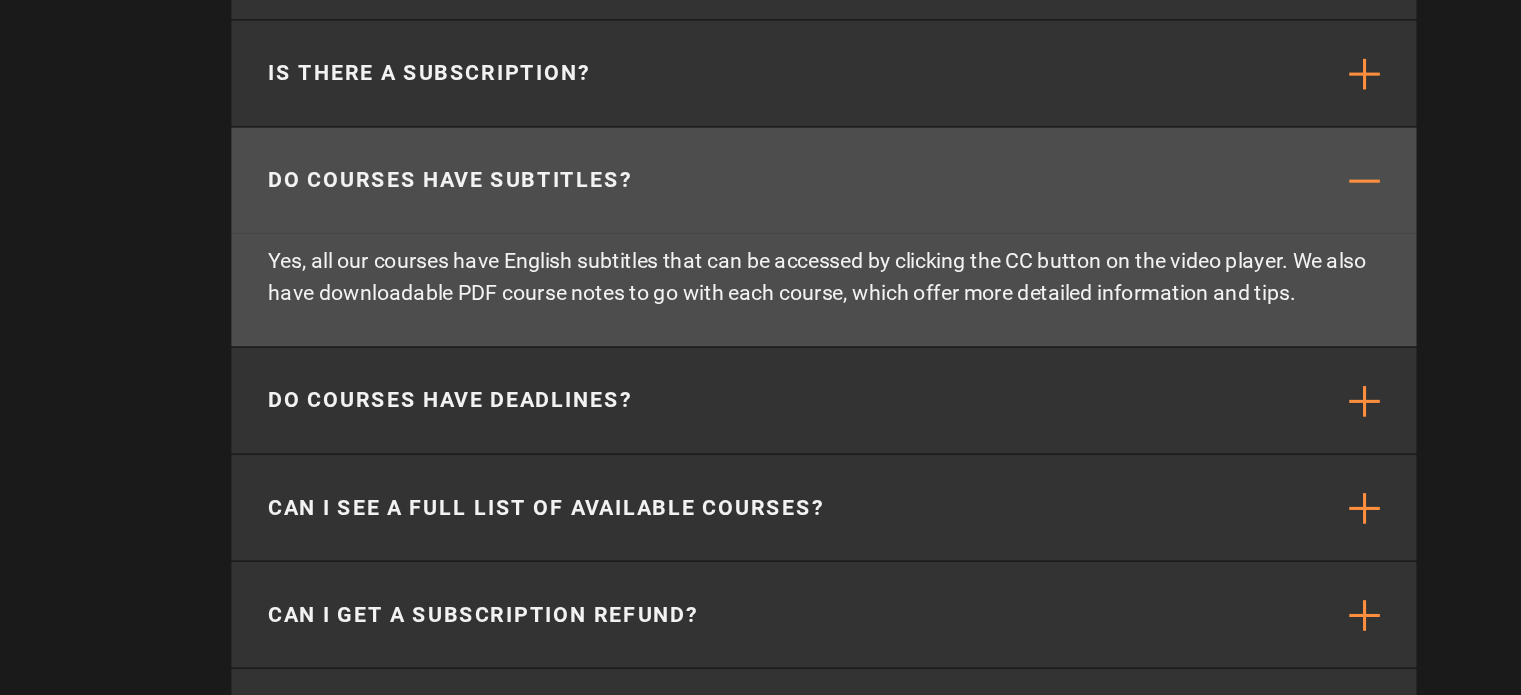 scroll, scrollTop: 4087, scrollLeft: 0, axis: vertical 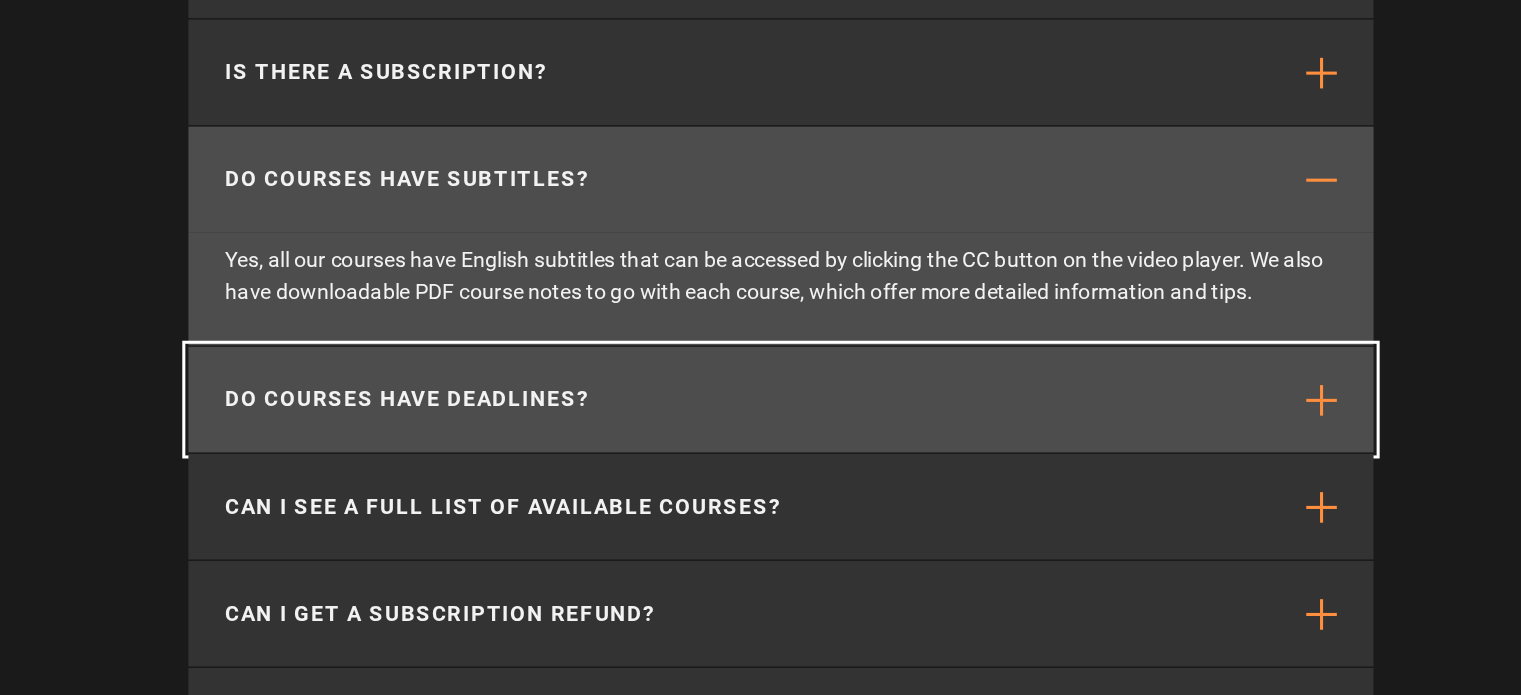 click on "Do courses have deadlines?" at bounding box center (516, 339) 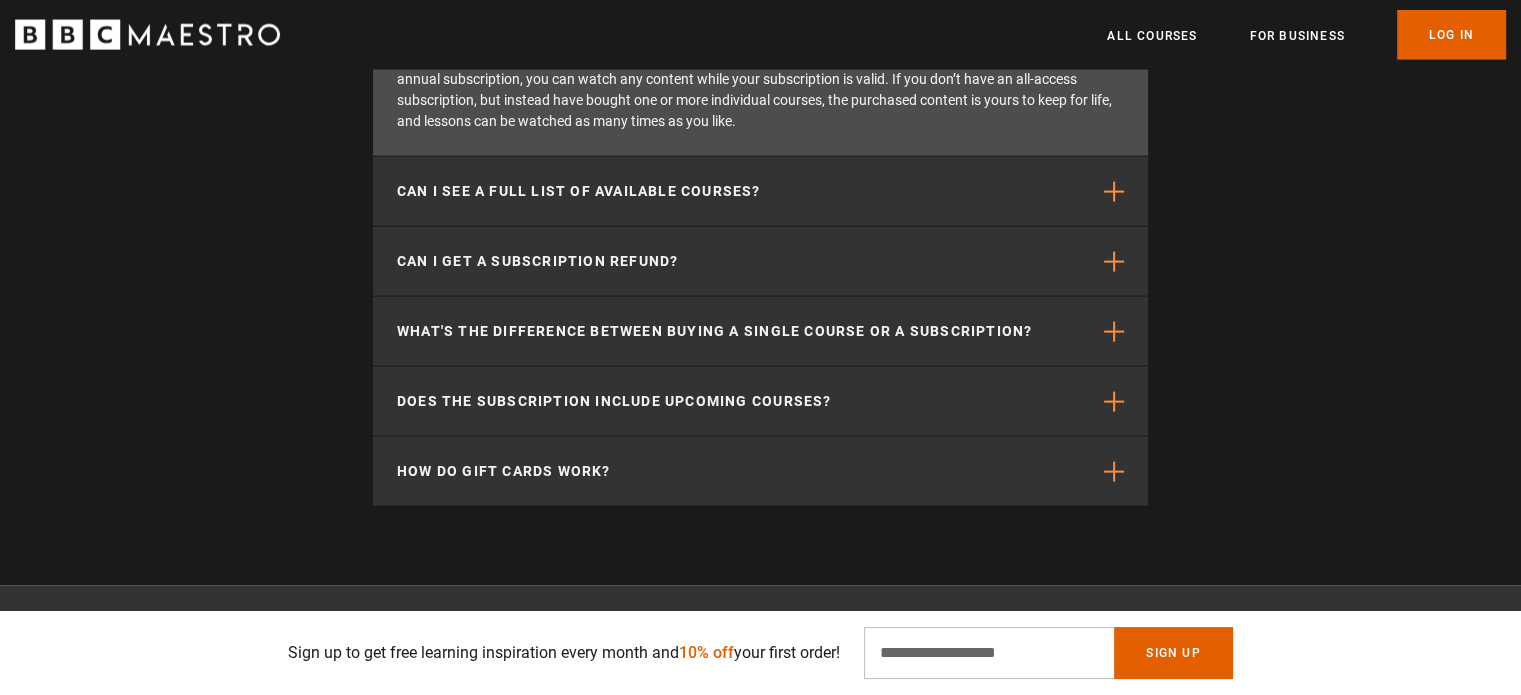 scroll, scrollTop: 4356, scrollLeft: 0, axis: vertical 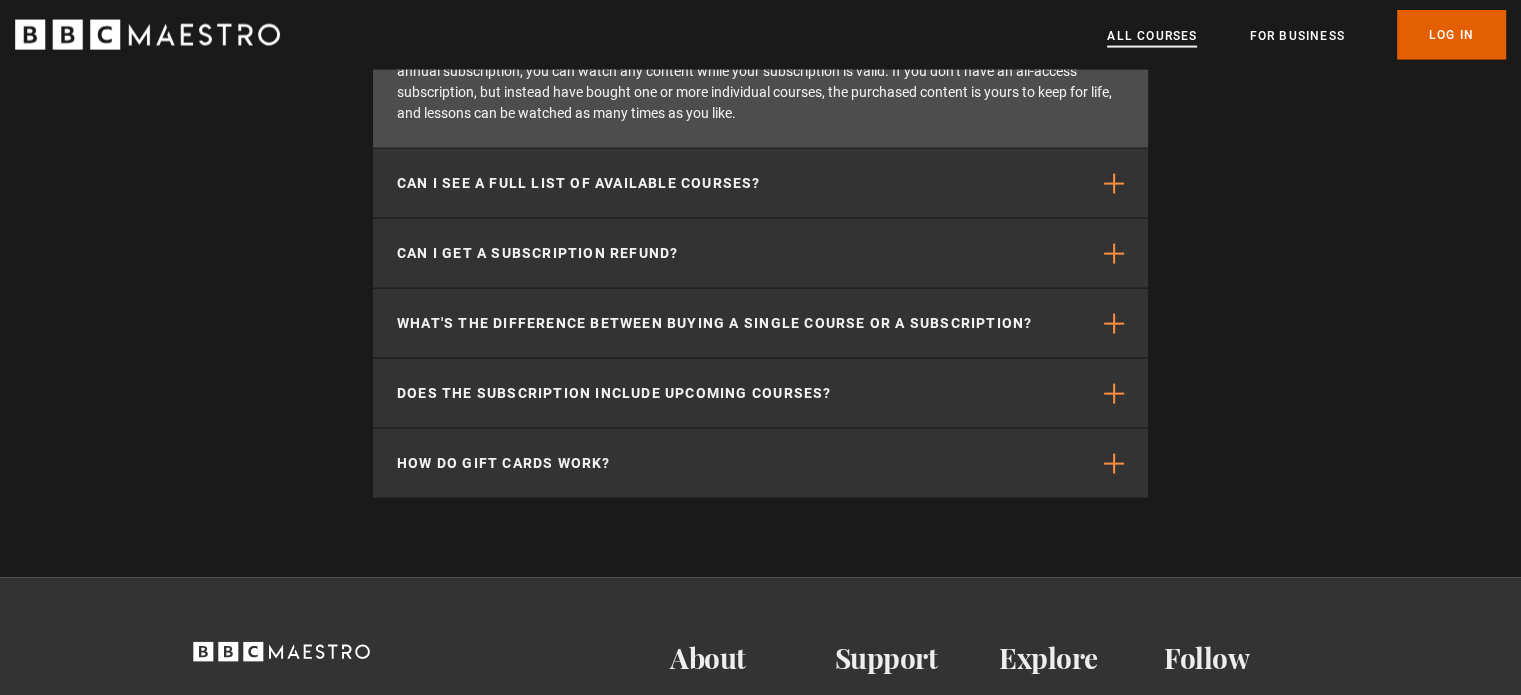 click on "All Courses" at bounding box center [1152, 36] 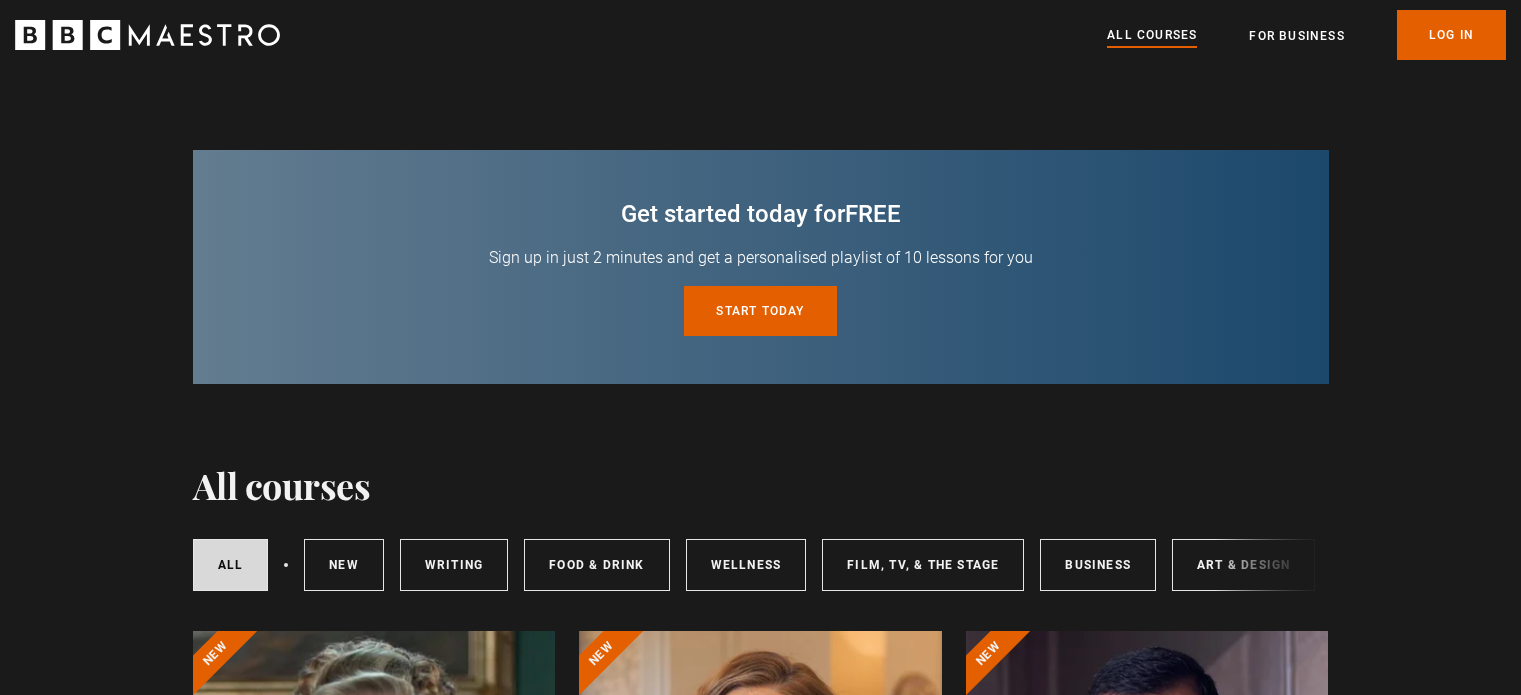 scroll, scrollTop: 0, scrollLeft: 0, axis: both 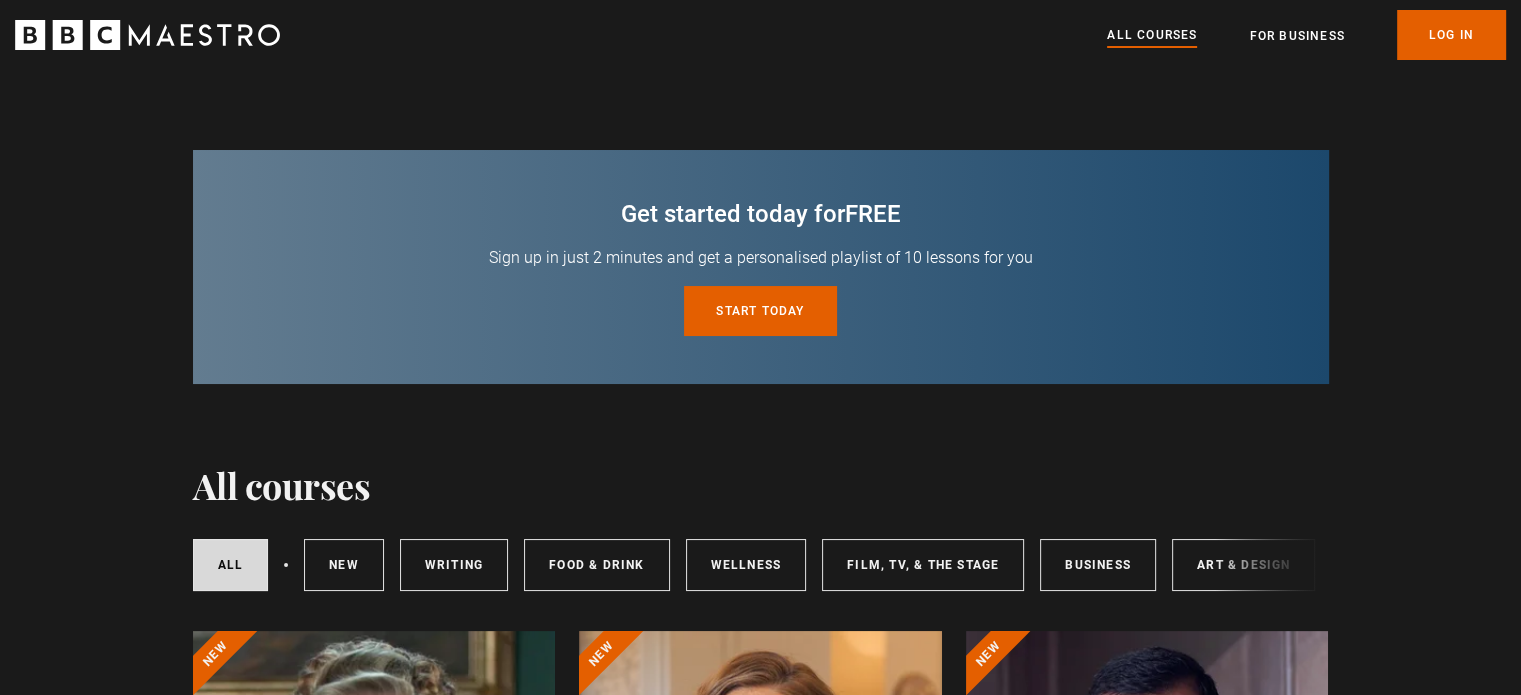 click on "Start today  for free" at bounding box center [760, 311] 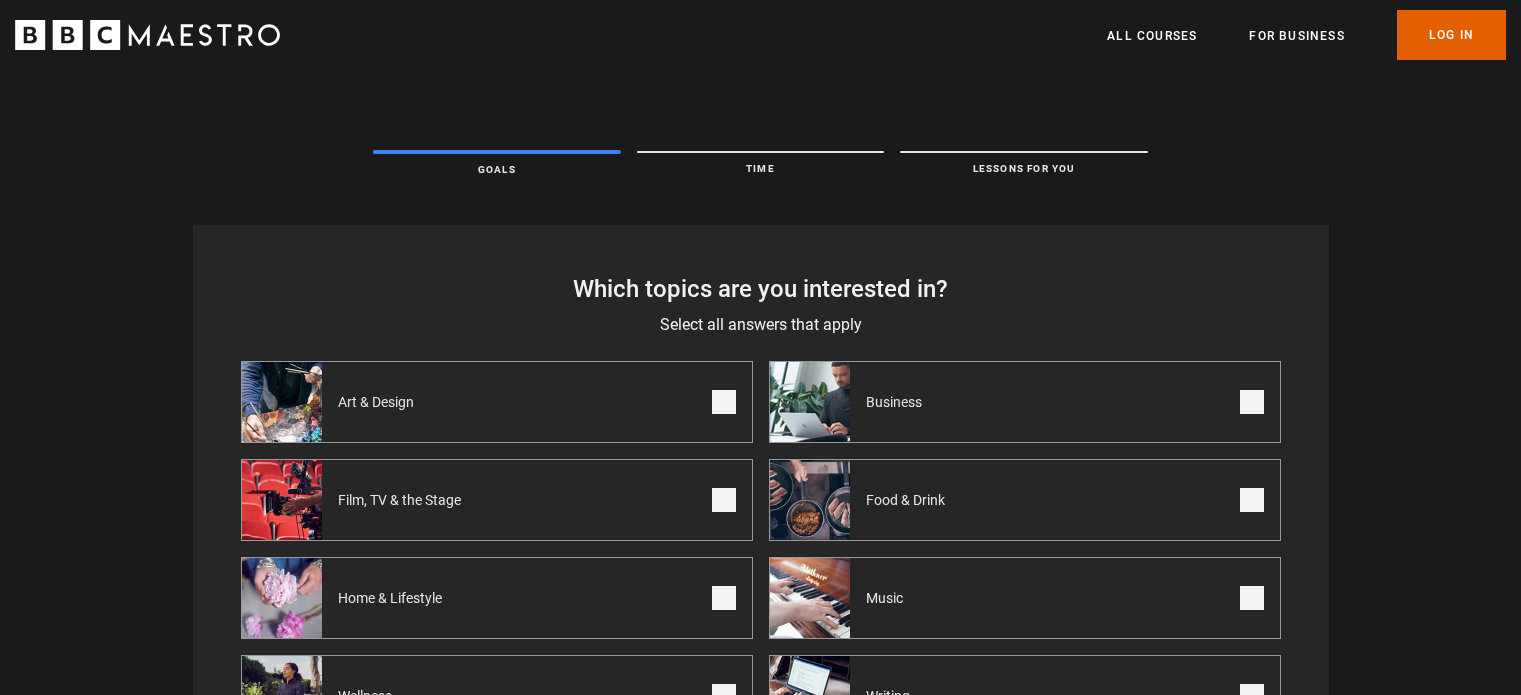scroll, scrollTop: 0, scrollLeft: 0, axis: both 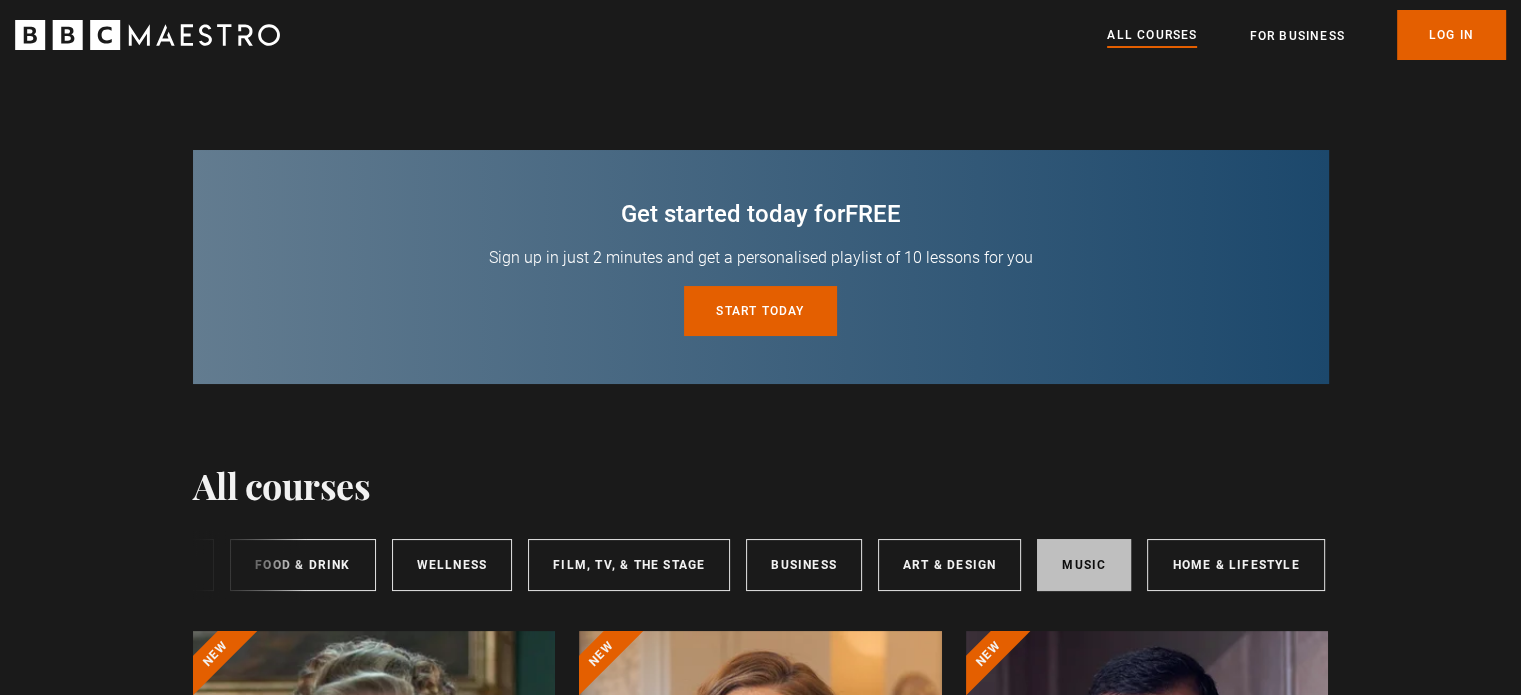 click on "Music" at bounding box center (1084, 565) 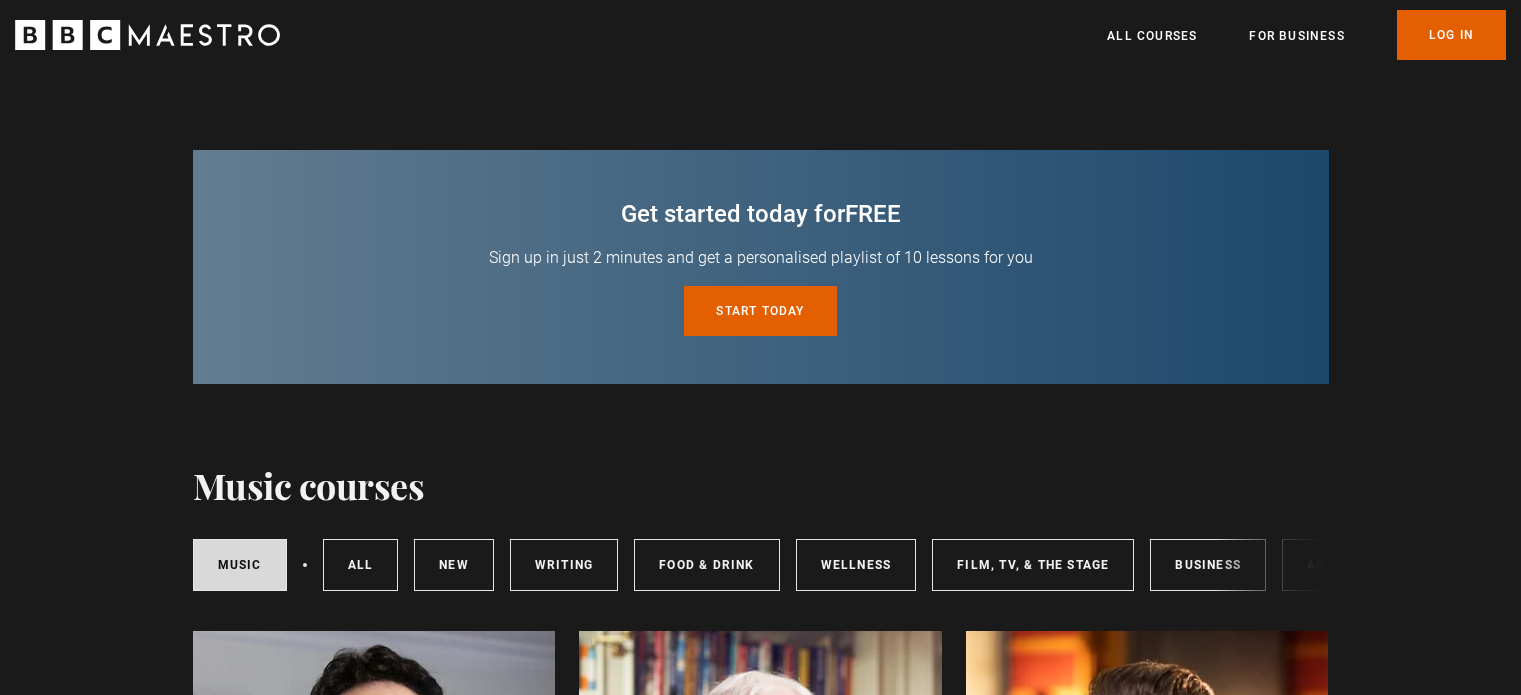 scroll, scrollTop: 0, scrollLeft: 0, axis: both 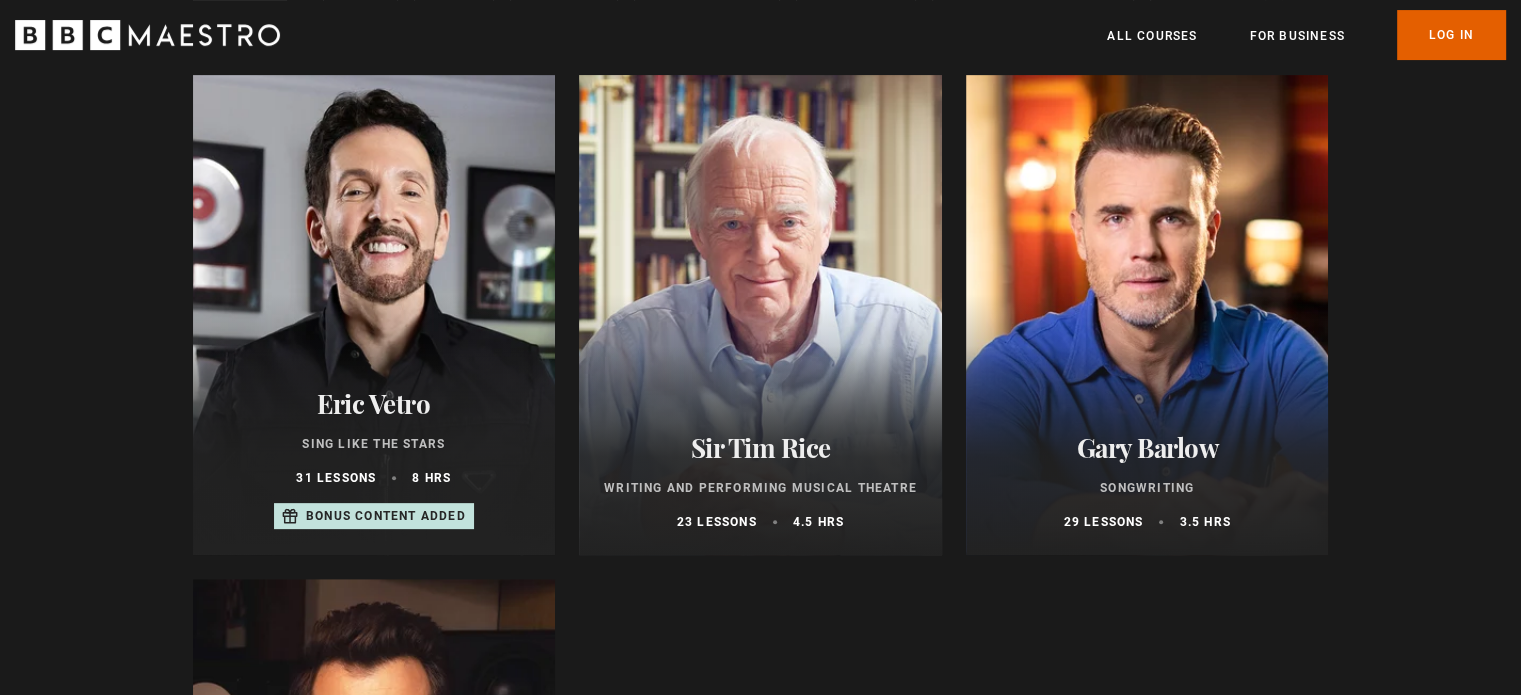 click 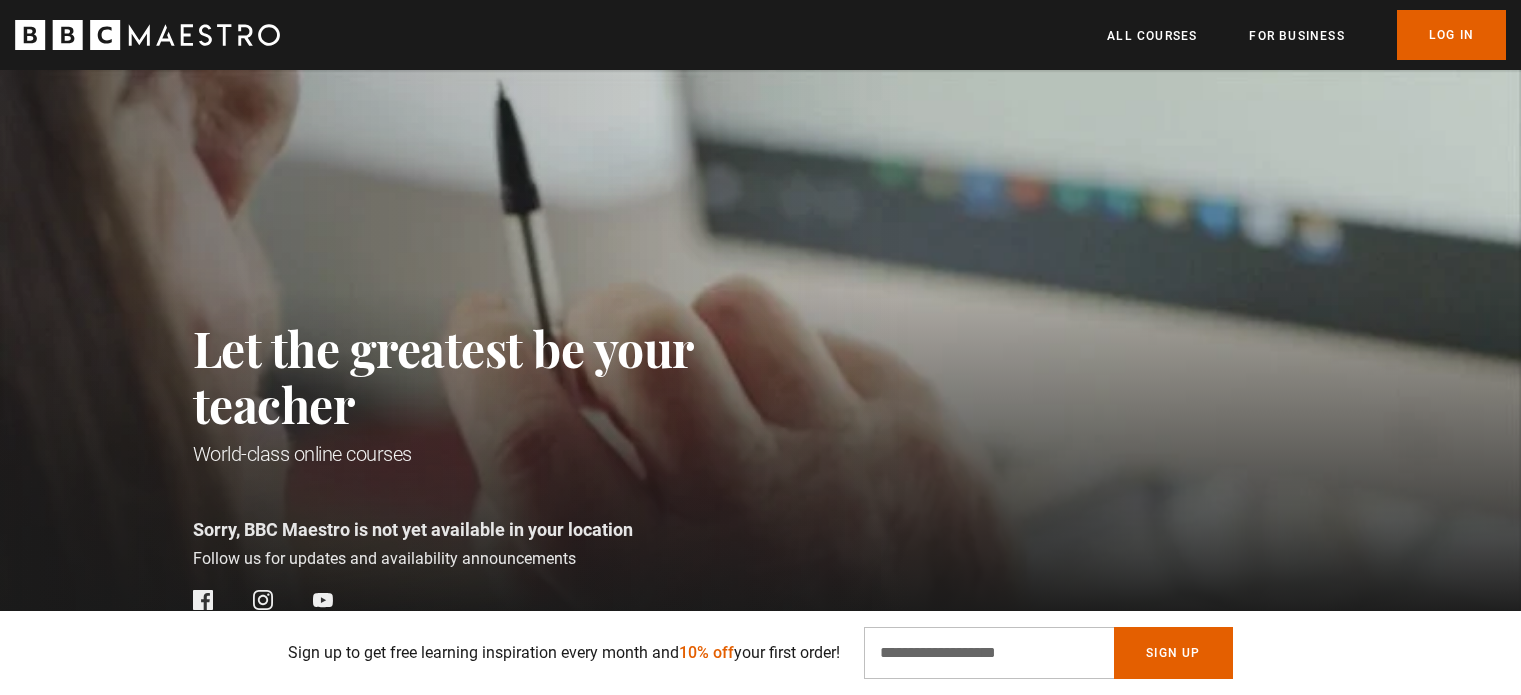 scroll, scrollTop: 466, scrollLeft: 0, axis: vertical 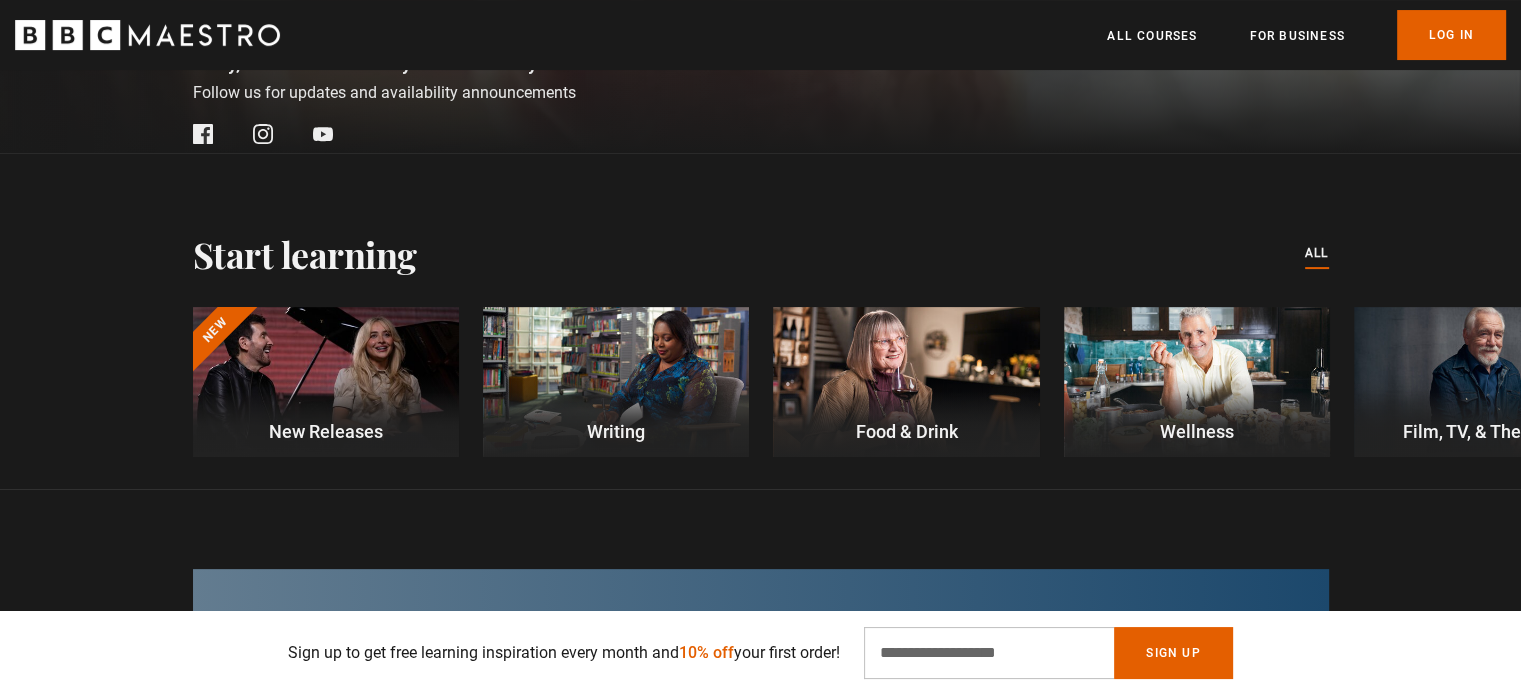 click at bounding box center (326, 382) 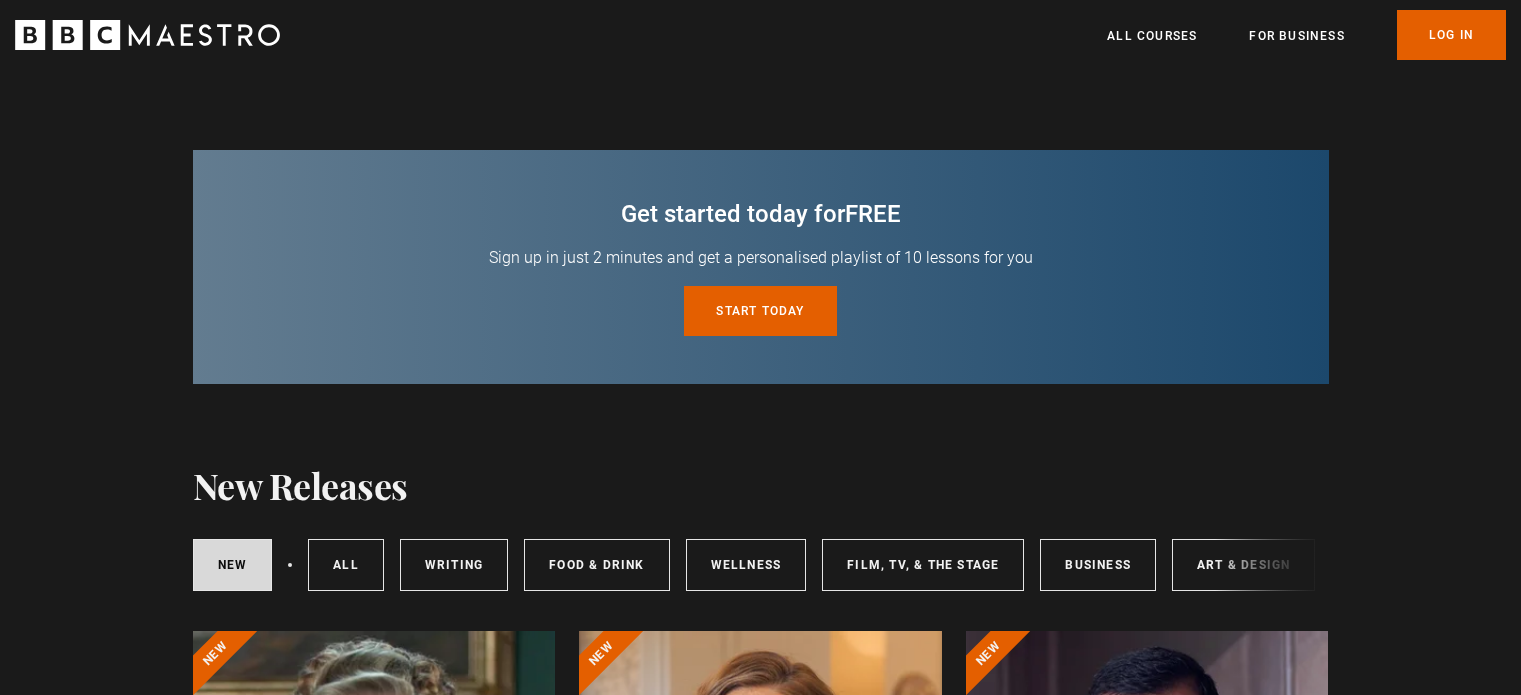 scroll, scrollTop: 0, scrollLeft: 0, axis: both 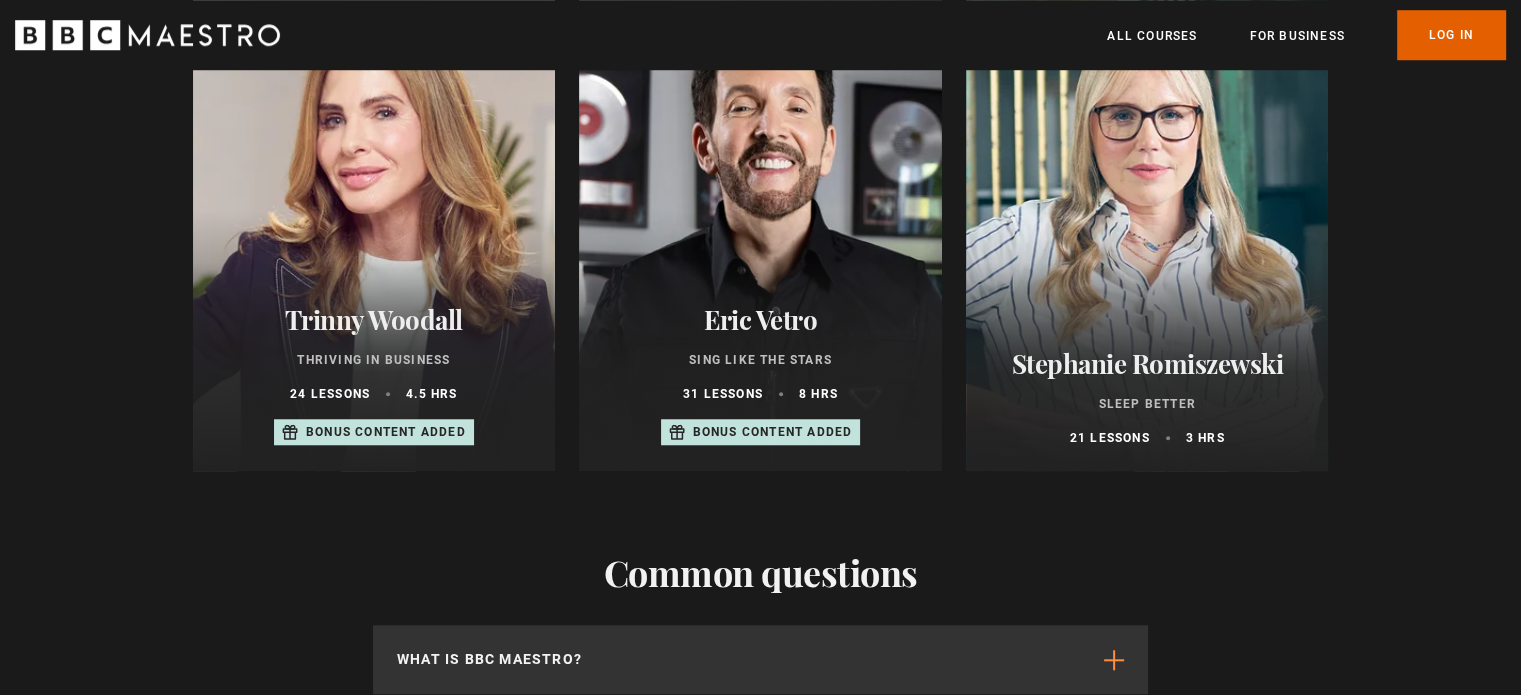 click at bounding box center (760, 231) 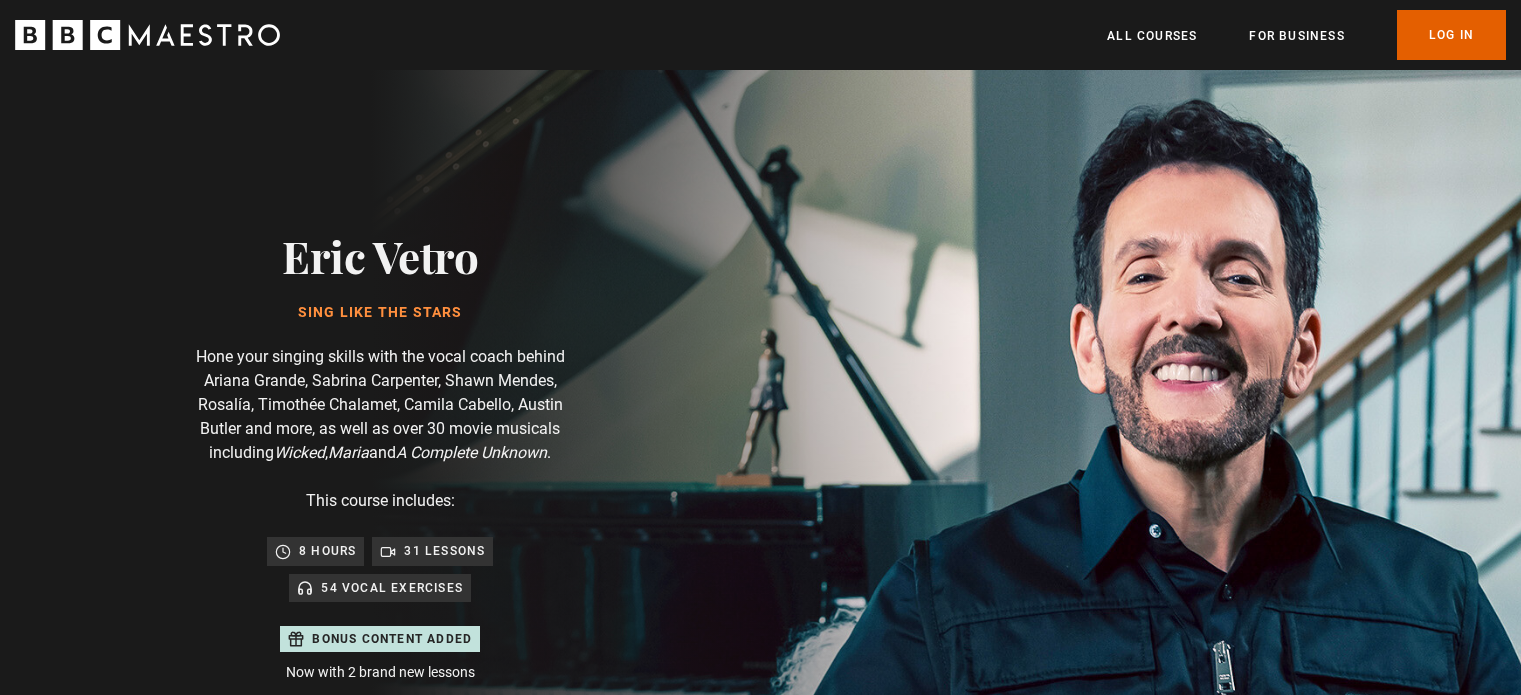 scroll, scrollTop: 0, scrollLeft: 0, axis: both 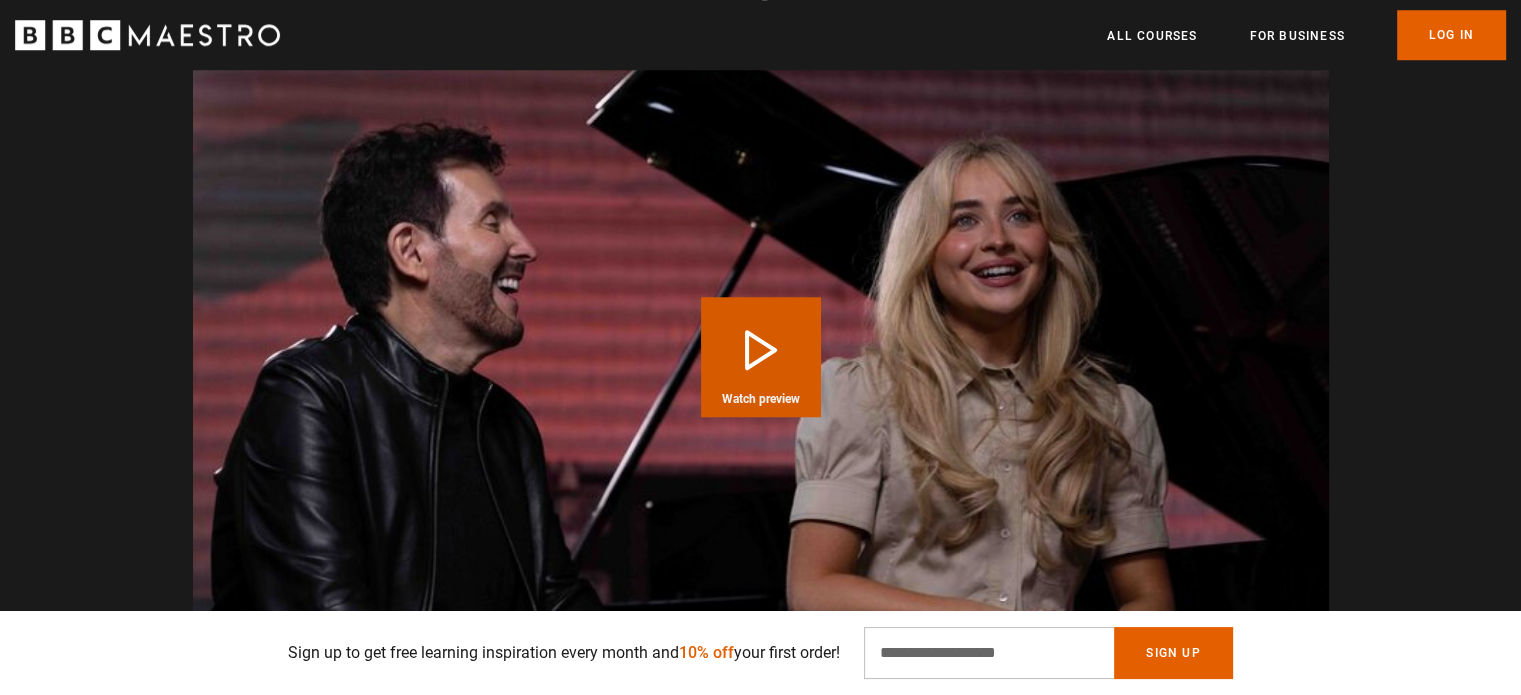 click on "Play Course overview for Sing Like the Stars with Eric Vetro Watch preview" at bounding box center [761, 357] 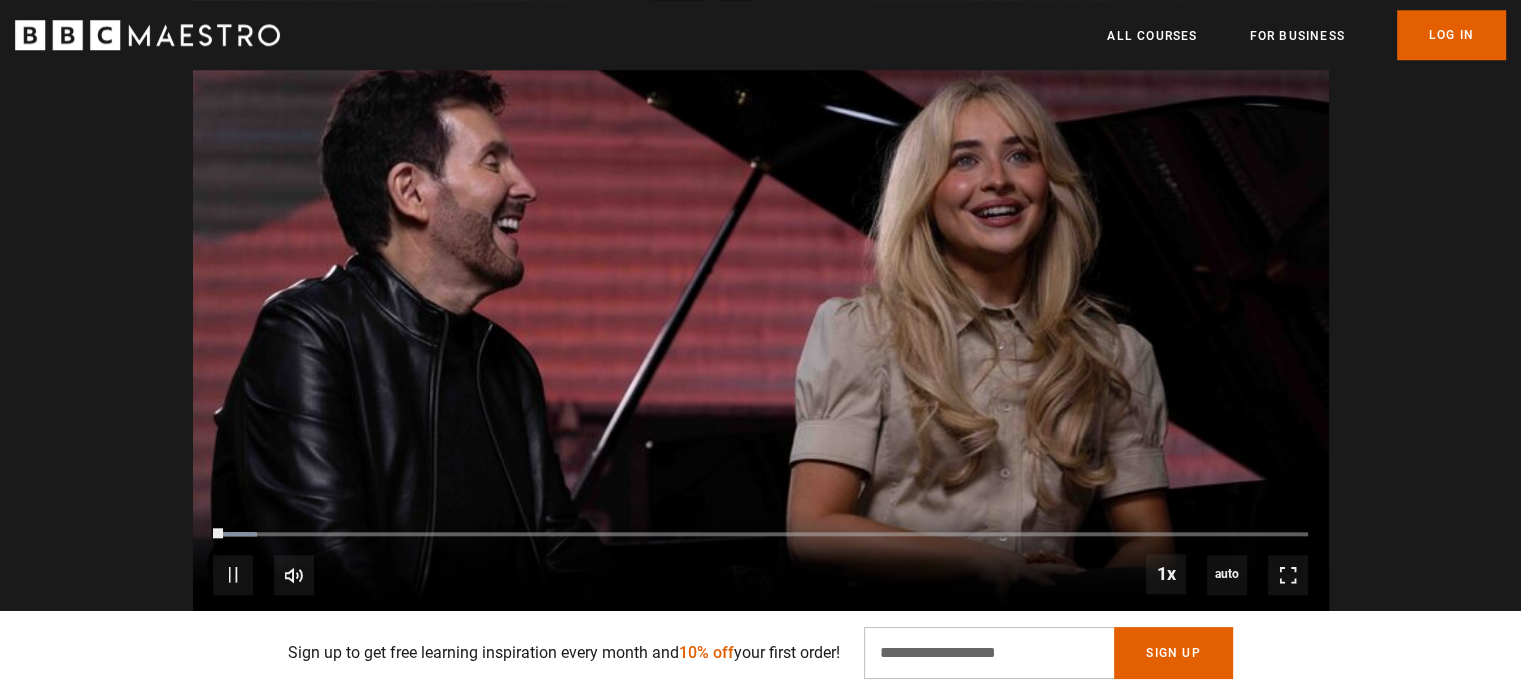 scroll, scrollTop: 1852, scrollLeft: 0, axis: vertical 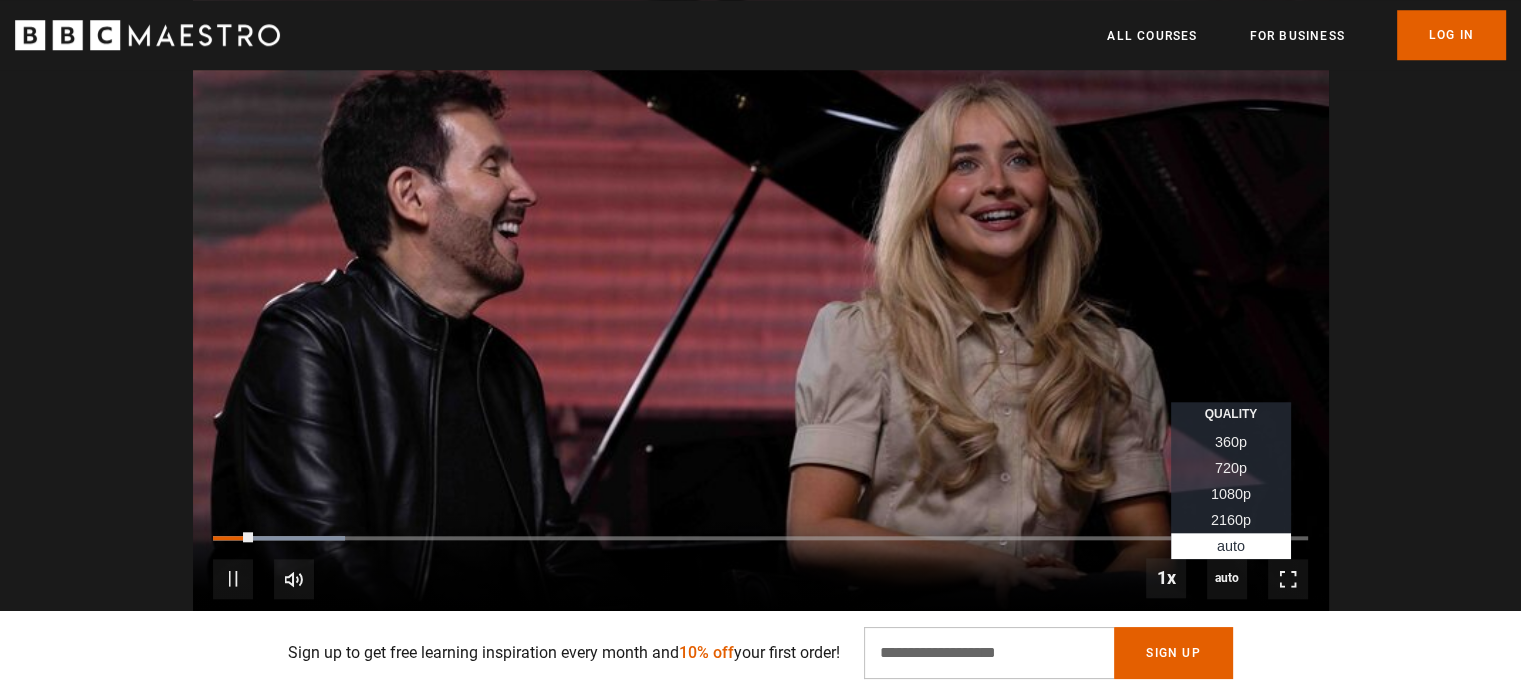 click on "2160p" at bounding box center (1231, 520) 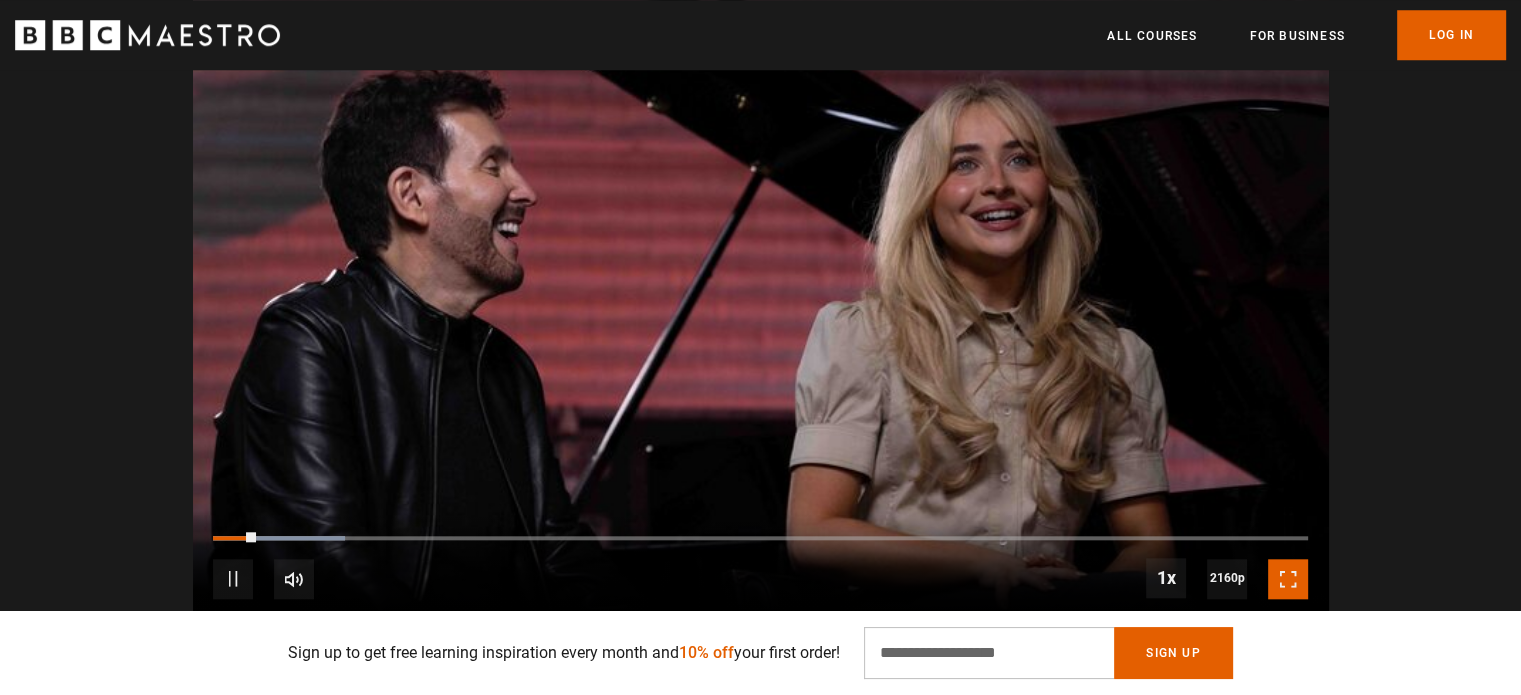 click at bounding box center (1288, 579) 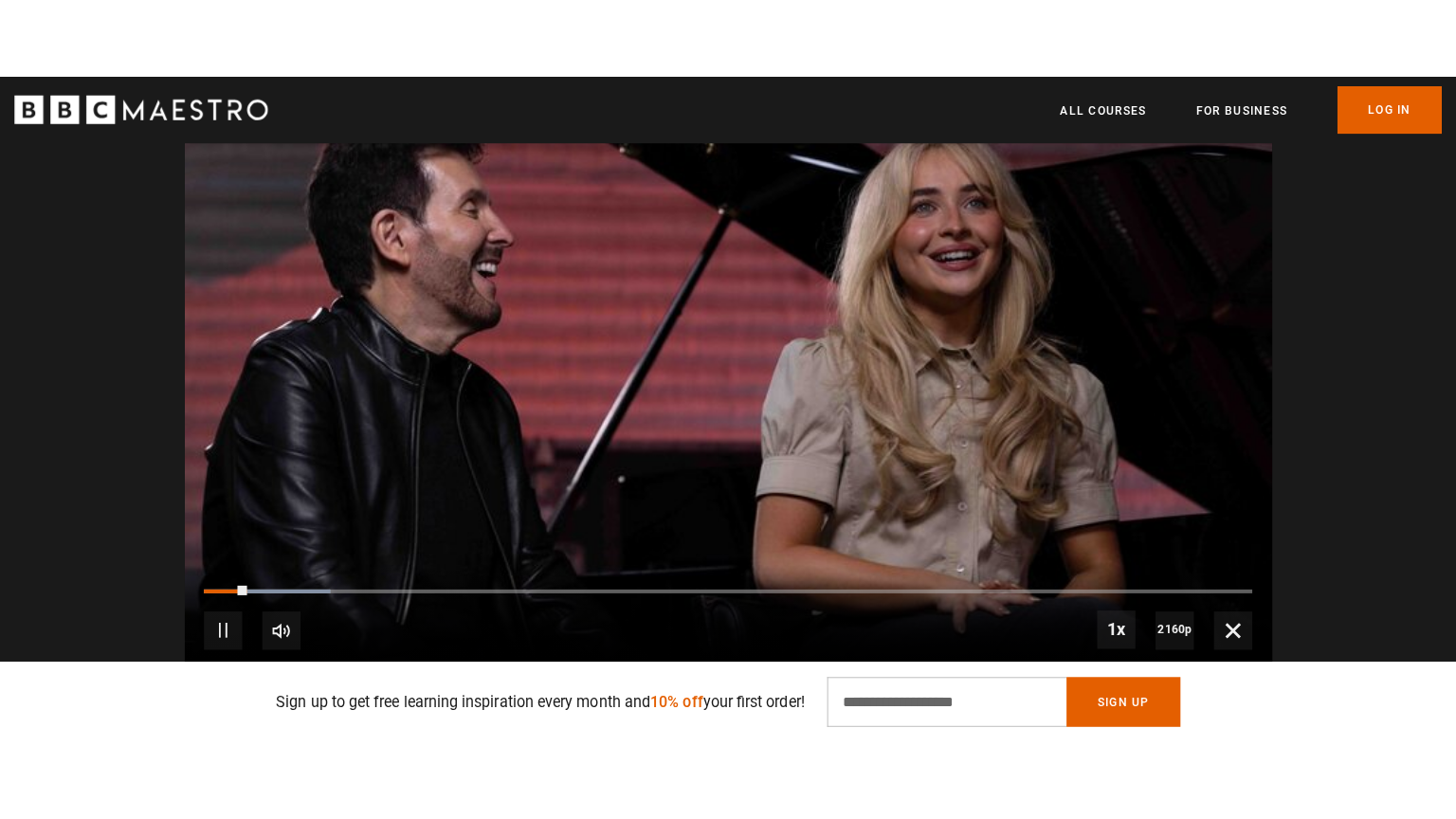 scroll, scrollTop: 1737, scrollLeft: 0, axis: vertical 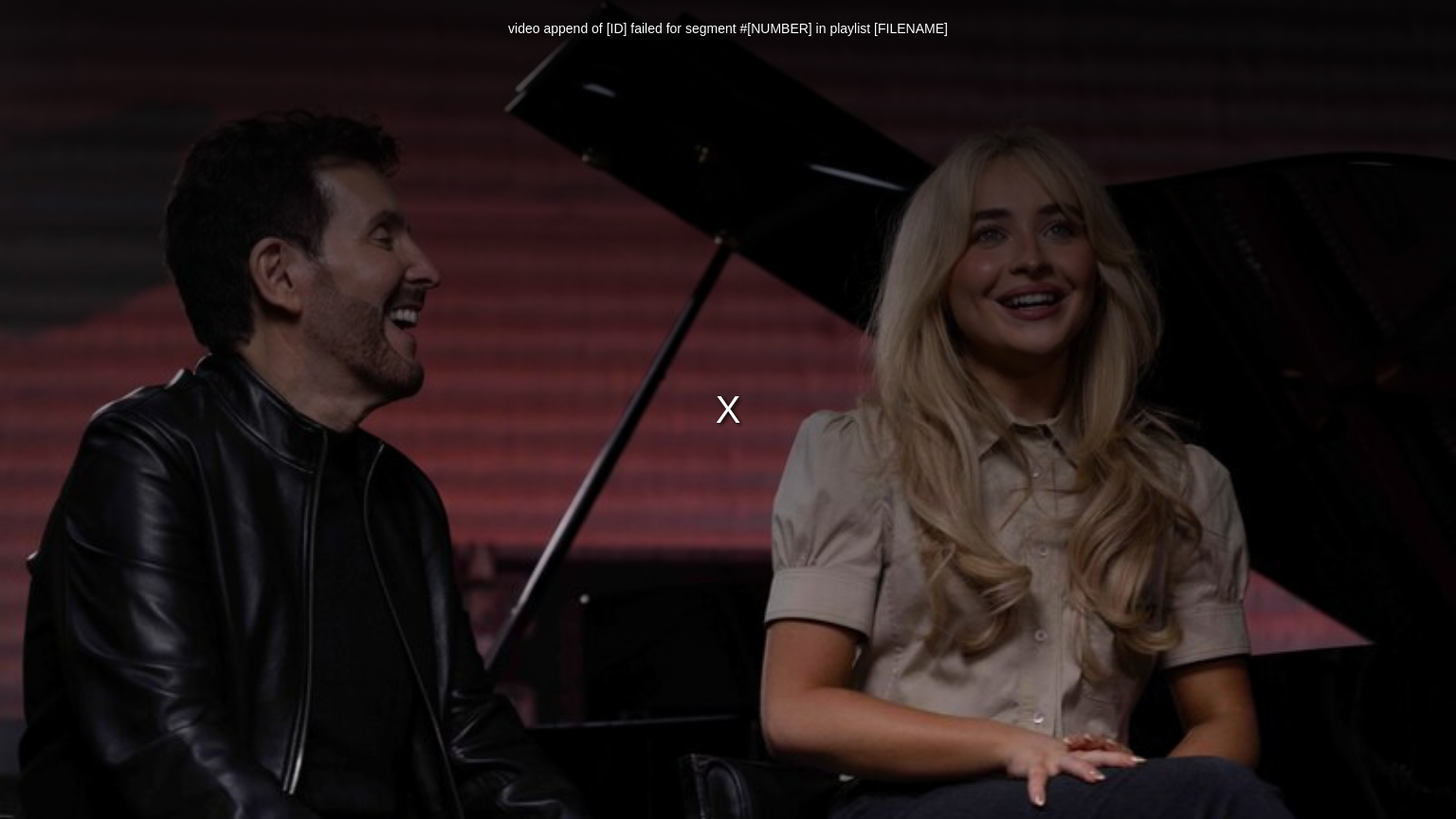 click on "video append of 23087634b failed for segment #14 in playlist 3-EricVetro_SingLikeTheStars_Trailer_Master_16x9_UHD_HEVC_2160.m3u8" at bounding box center (728, 410) 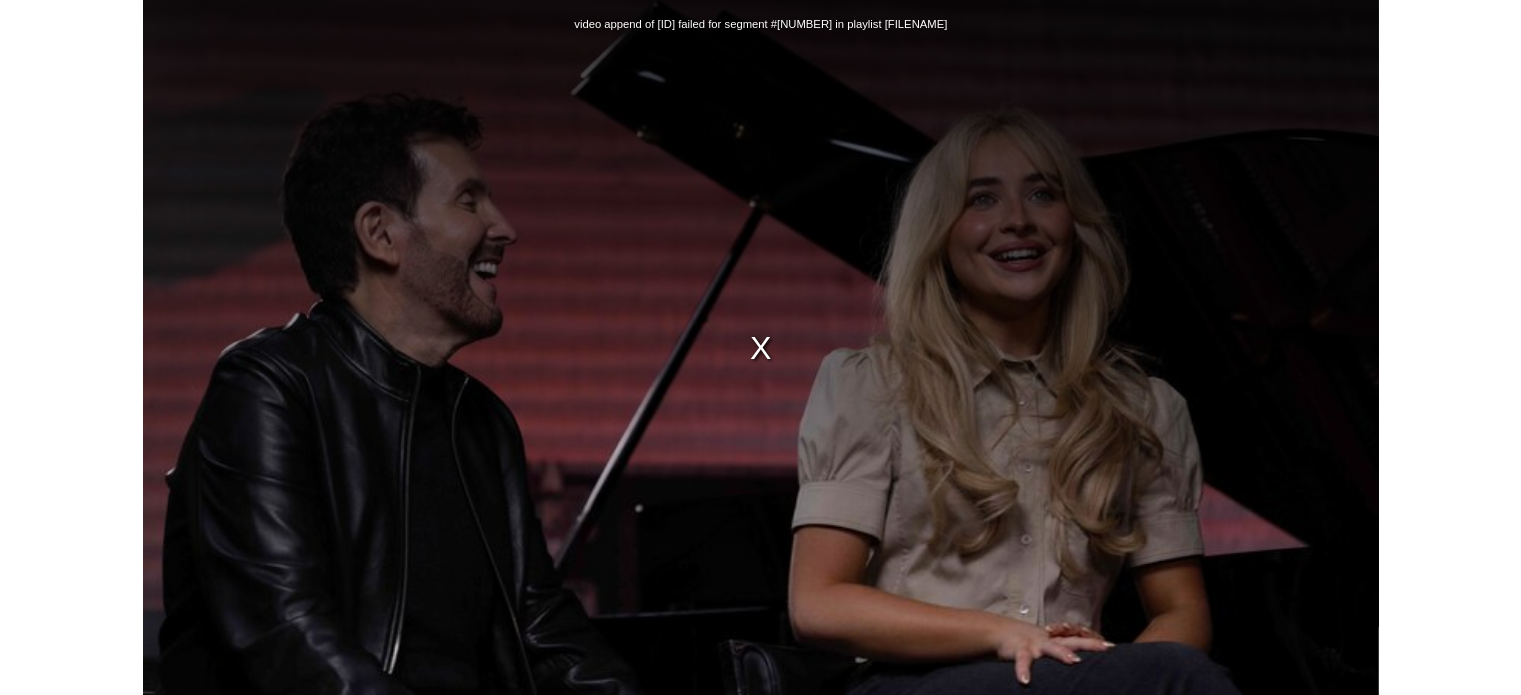 scroll, scrollTop: 0, scrollLeft: 1833, axis: horizontal 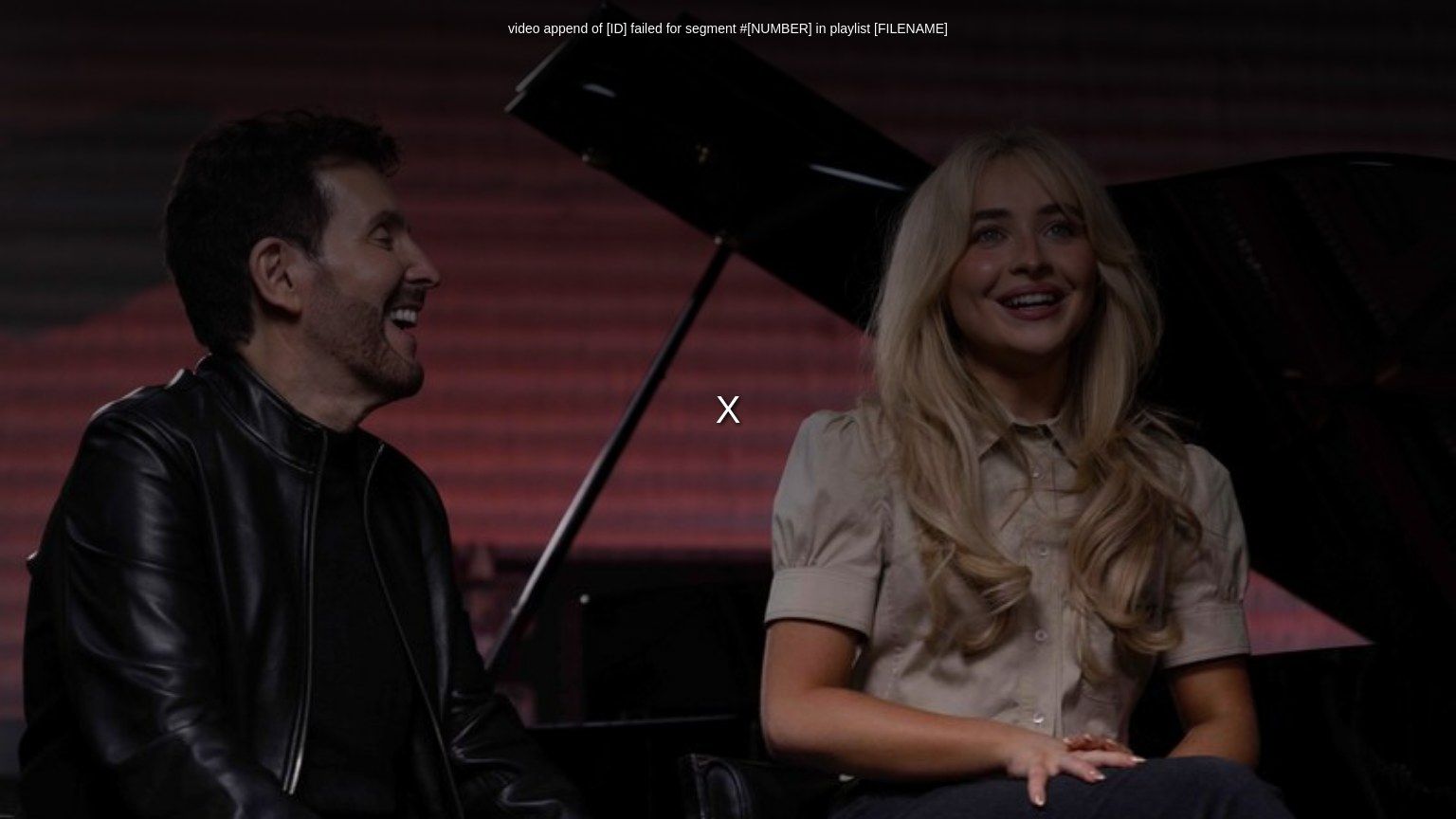 click on "video append of 23087634b failed for segment #14 in playlist 3-EricVetro_SingLikeTheStars_Trailer_Master_16x9_UHD_HEVC_2160.m3u8" at bounding box center [728, 410] 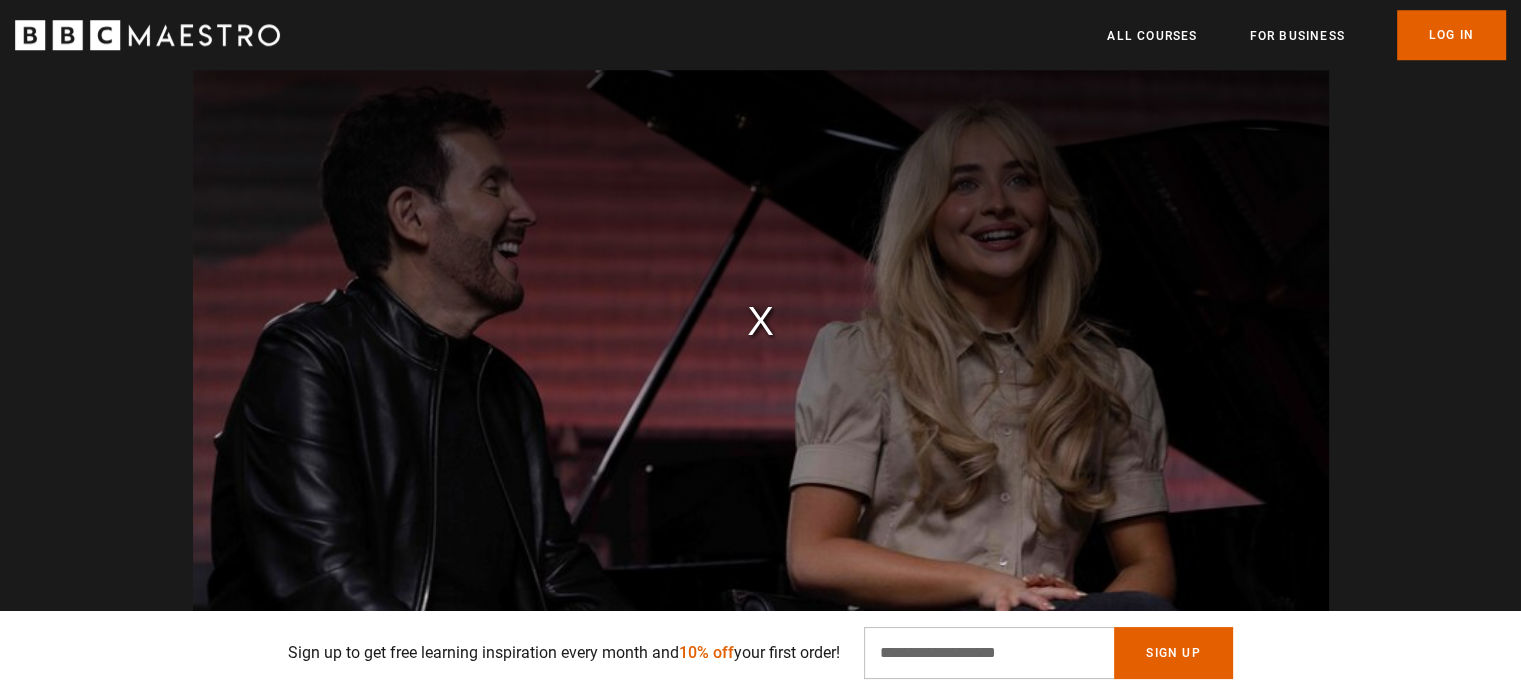 click on "video append of 23087634b failed for segment #14 in playlist 3-EricVetro_SingLikeTheStars_Trailer_Master_16x9_UHD_HEVC_2160.m3u8" at bounding box center (761, 320) 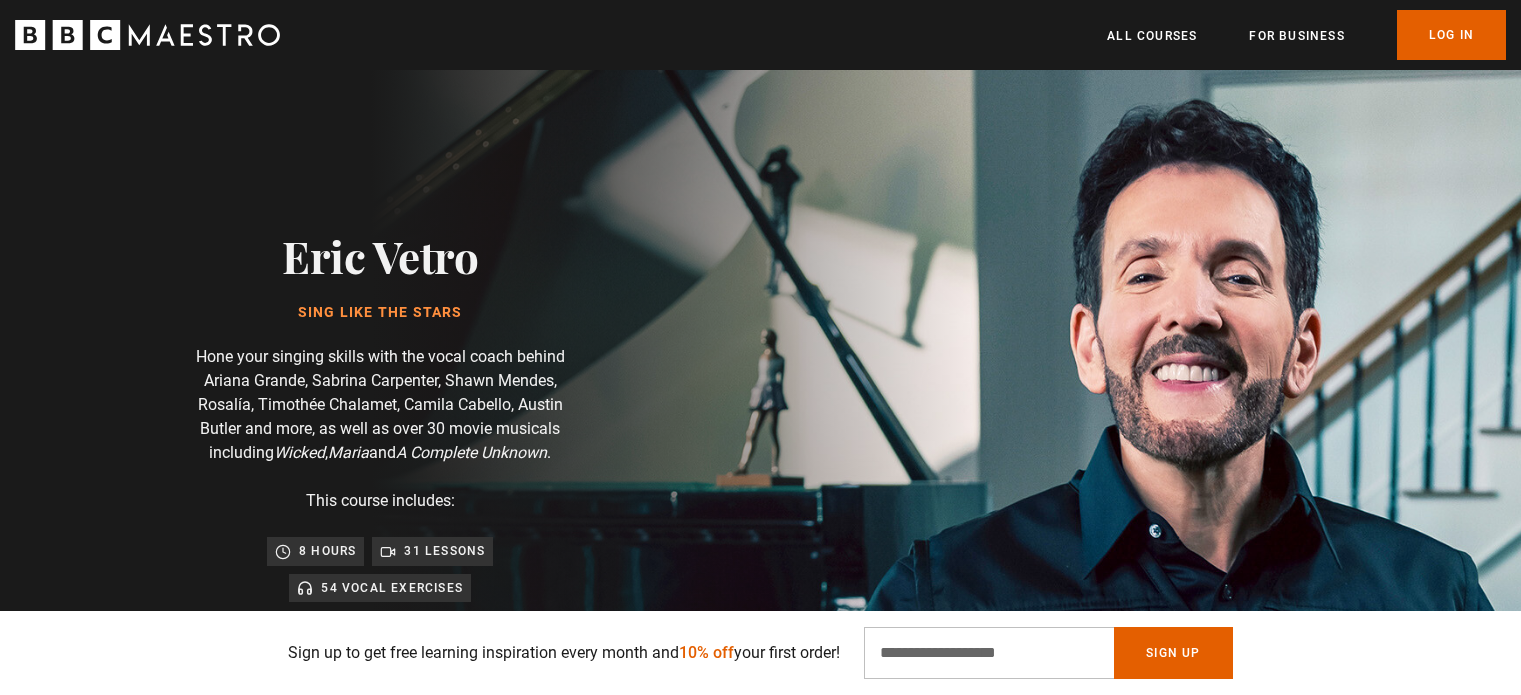 scroll, scrollTop: 802, scrollLeft: 0, axis: vertical 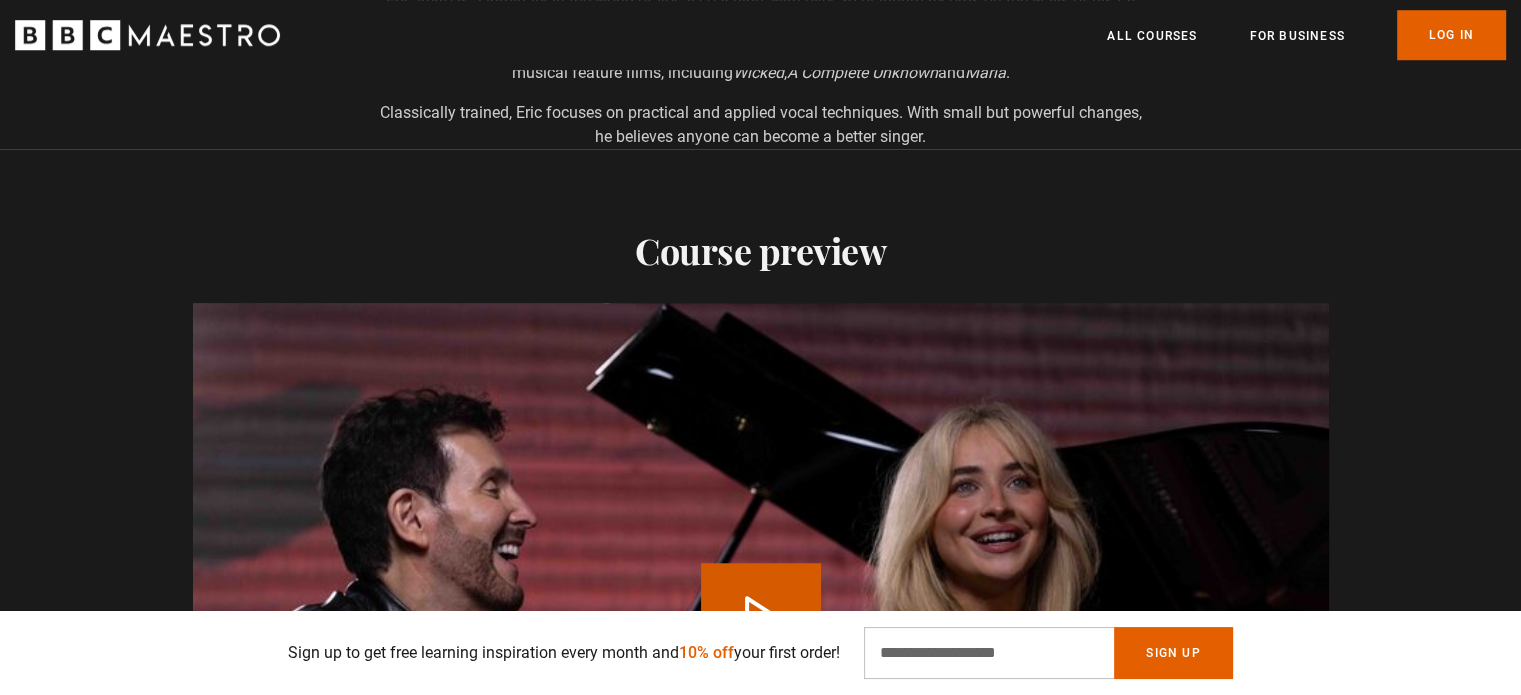 click on "Play Course overview for Sing Like the Stars with Eric Vetro Watch preview" at bounding box center (761, 623) 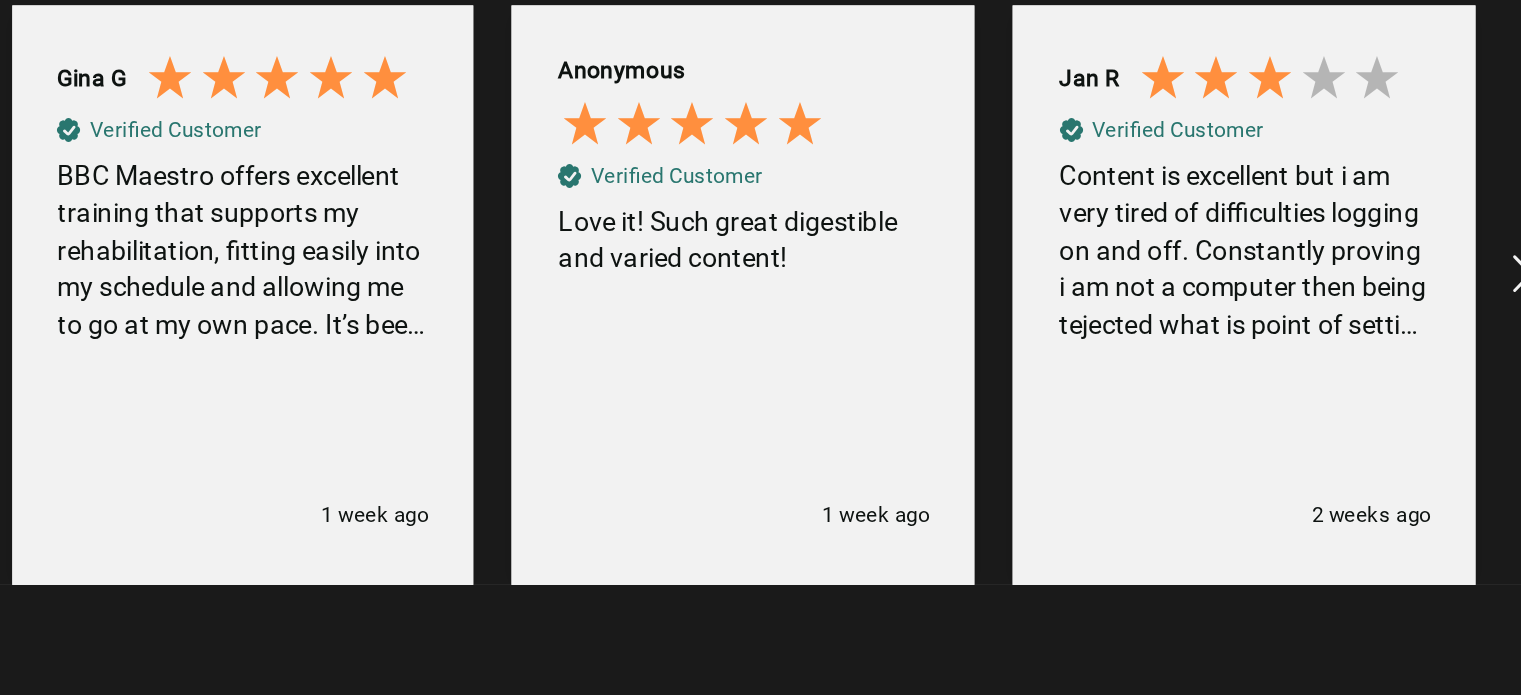 scroll, scrollTop: 3354, scrollLeft: 0, axis: vertical 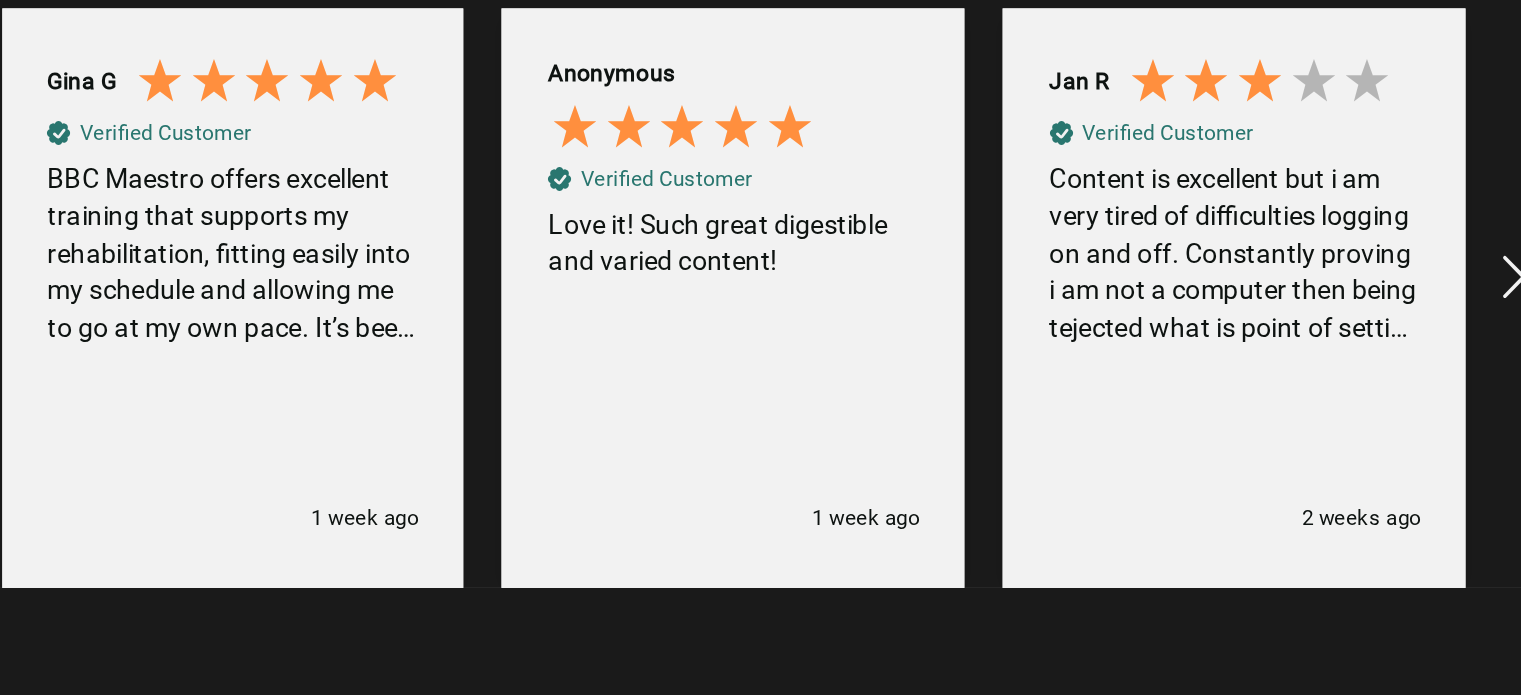 click at bounding box center [1311, 366] 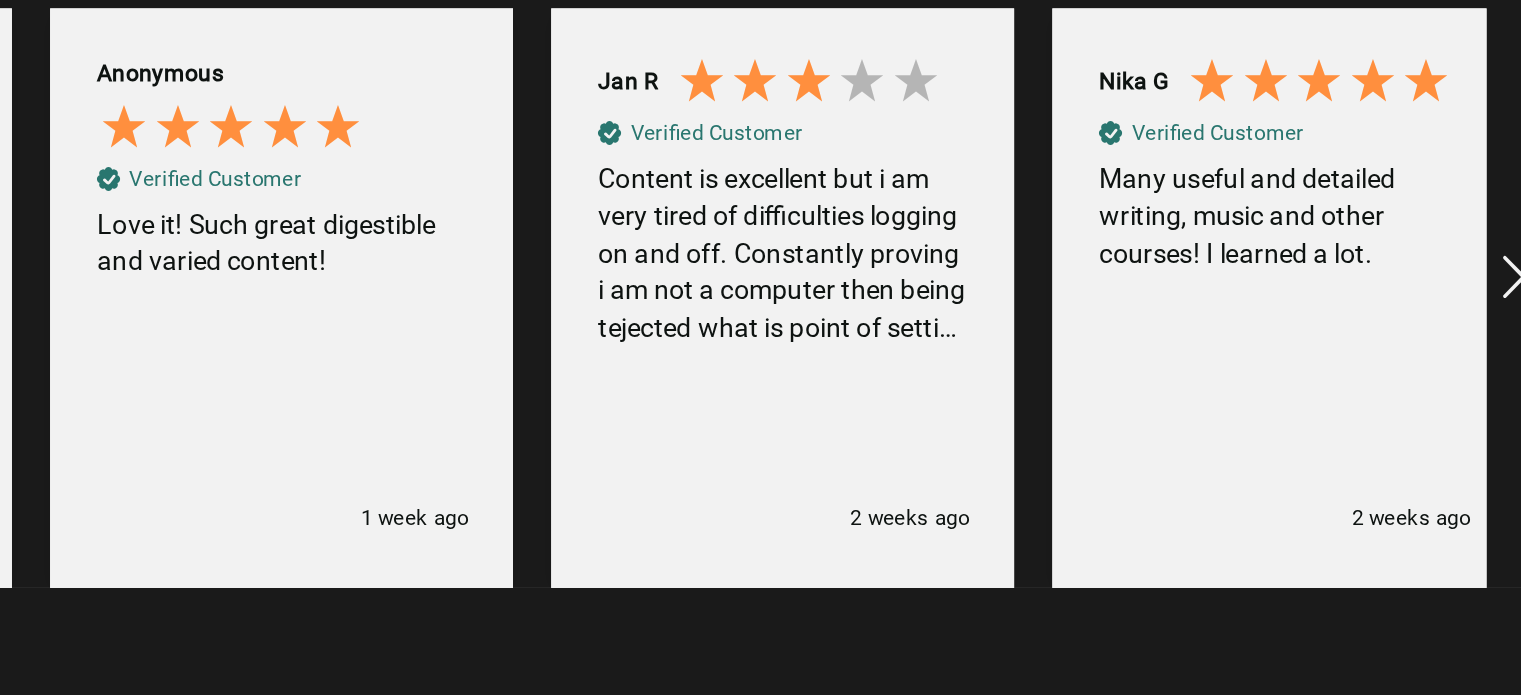 scroll, scrollTop: 0, scrollLeft: 261, axis: horizontal 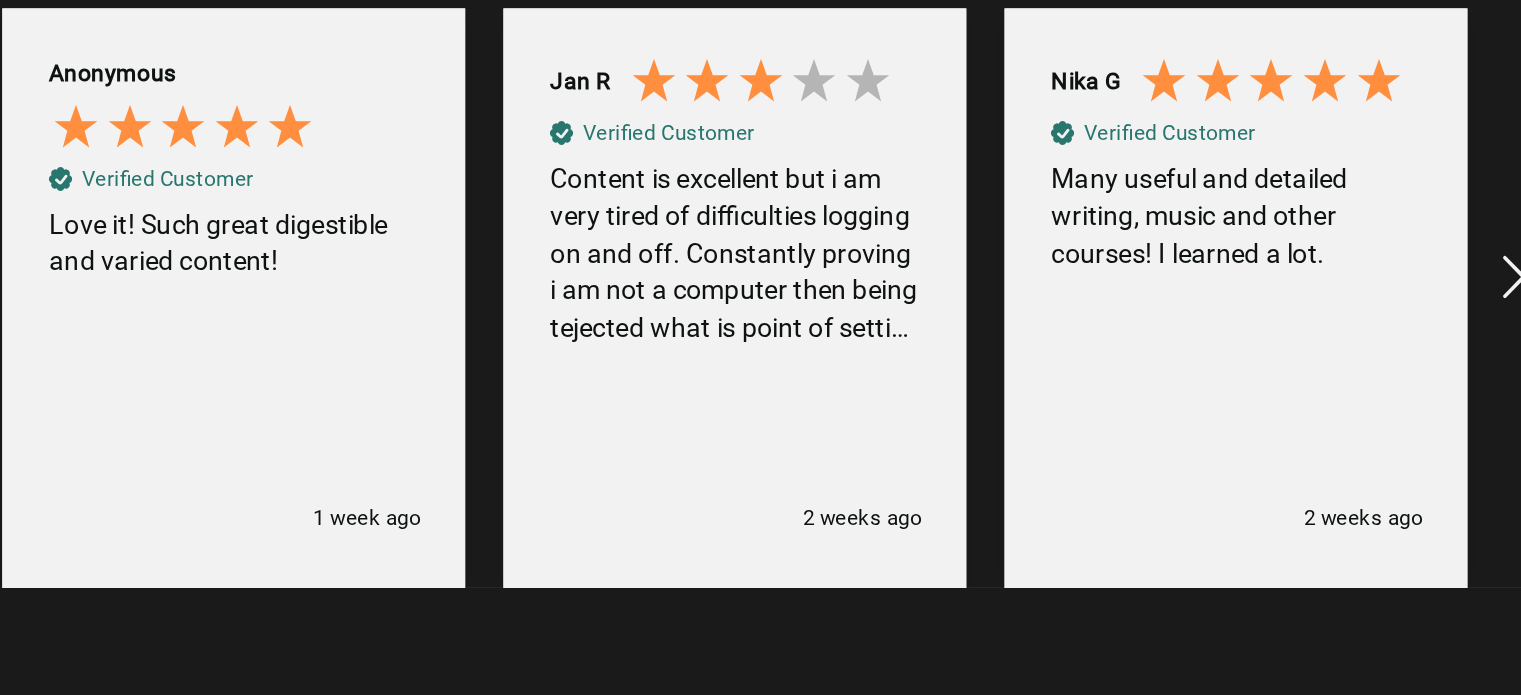 click at bounding box center [1311, 366] 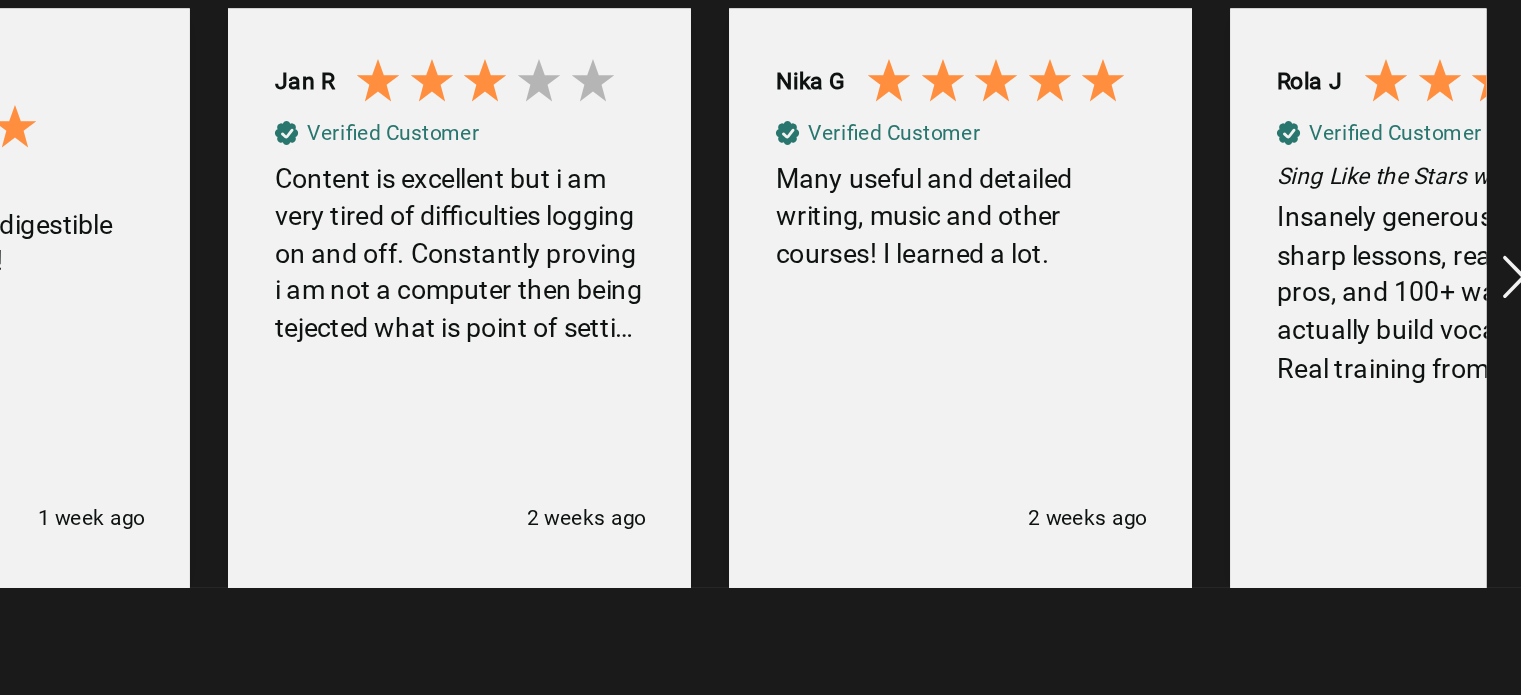 scroll, scrollTop: 0, scrollLeft: 524, axis: horizontal 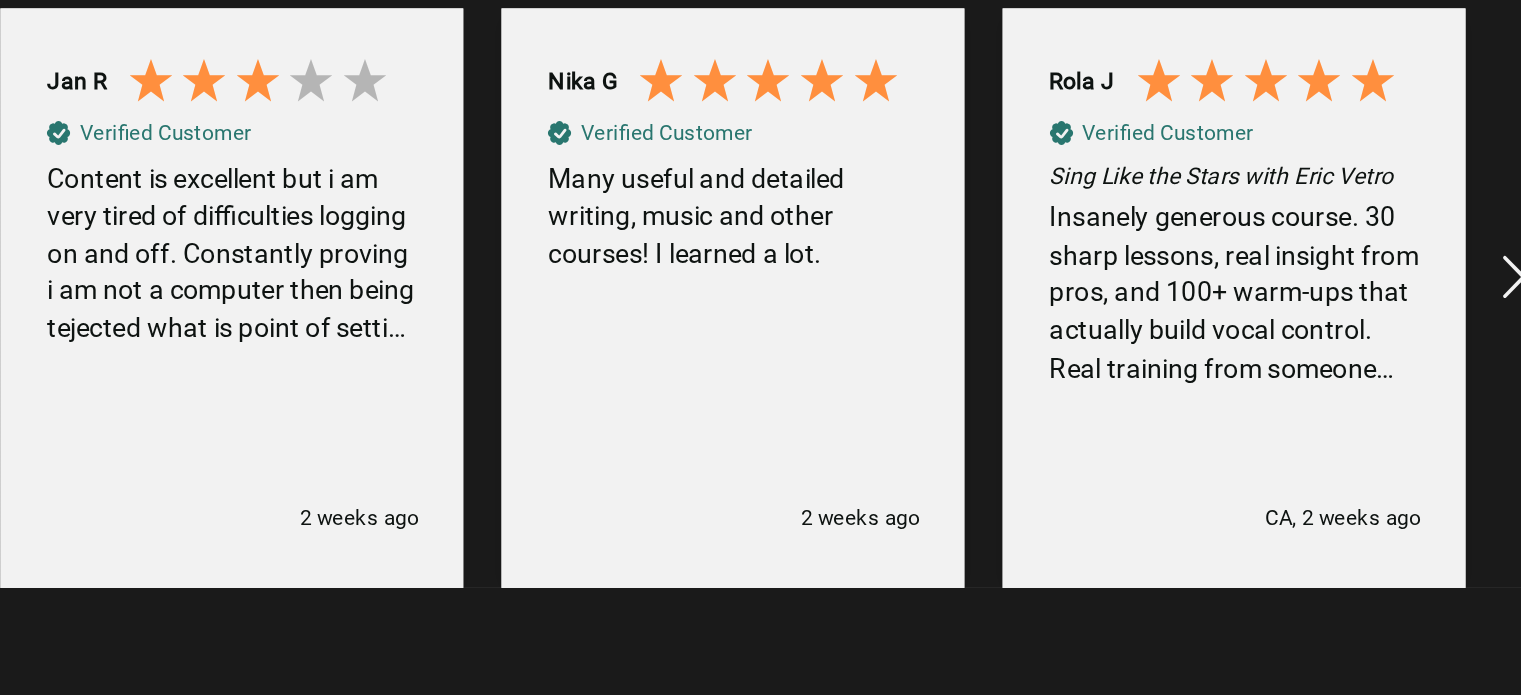 click at bounding box center [1311, 366] 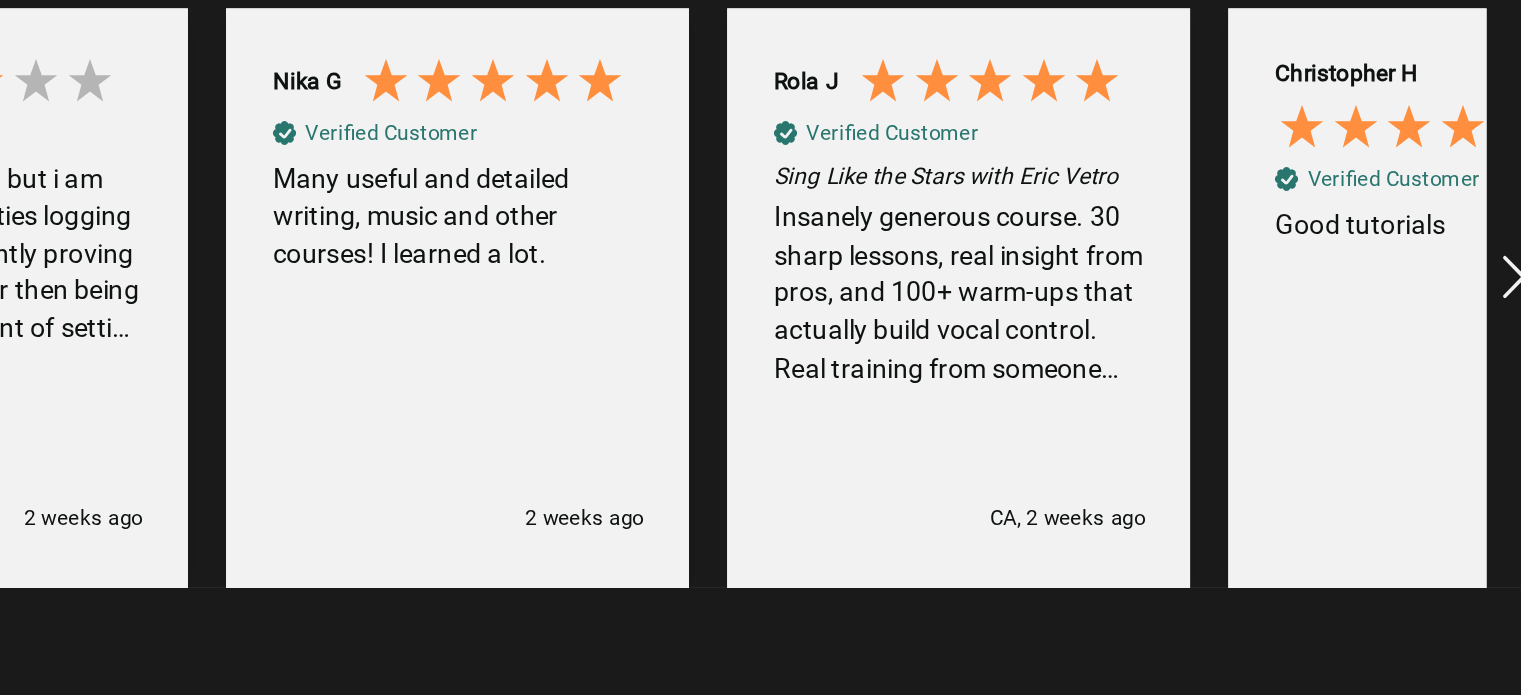 scroll, scrollTop: 0, scrollLeft: 785, axis: horizontal 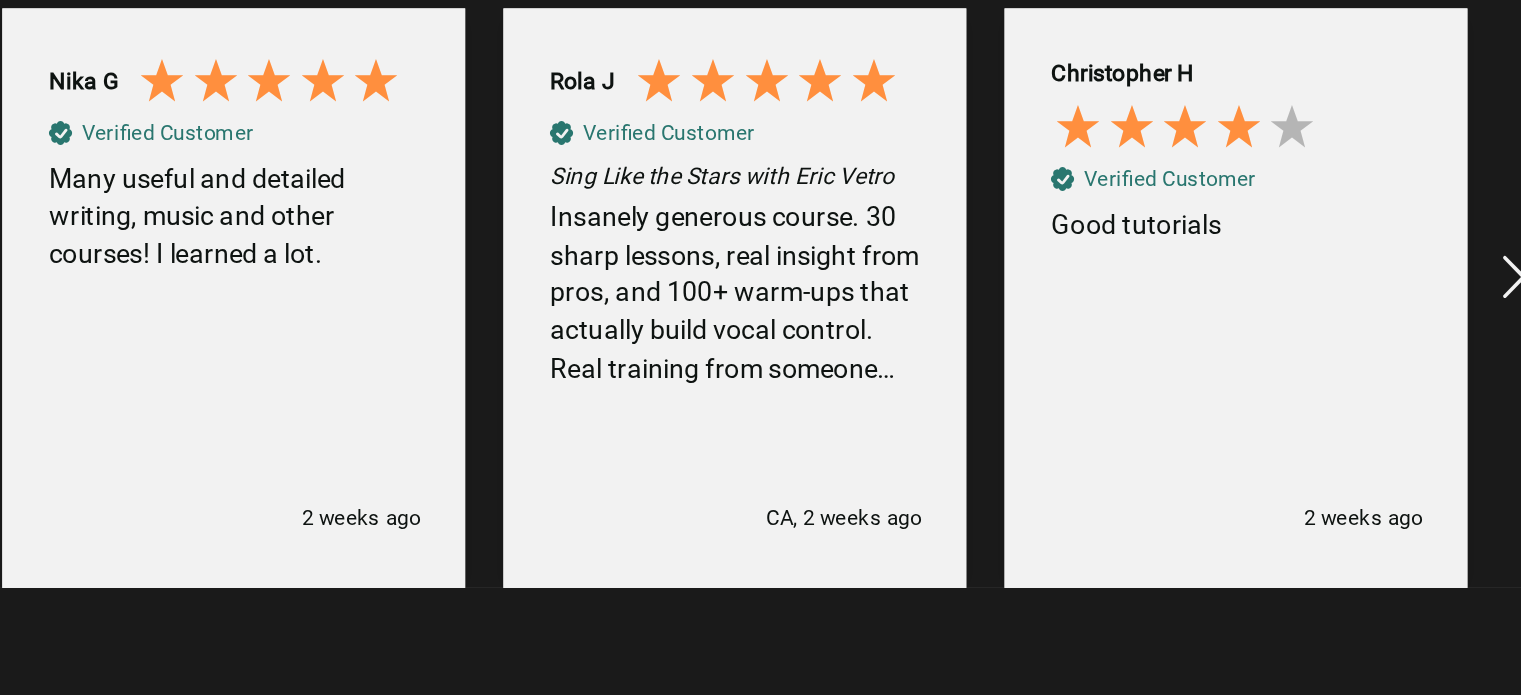 click at bounding box center [1311, 366] 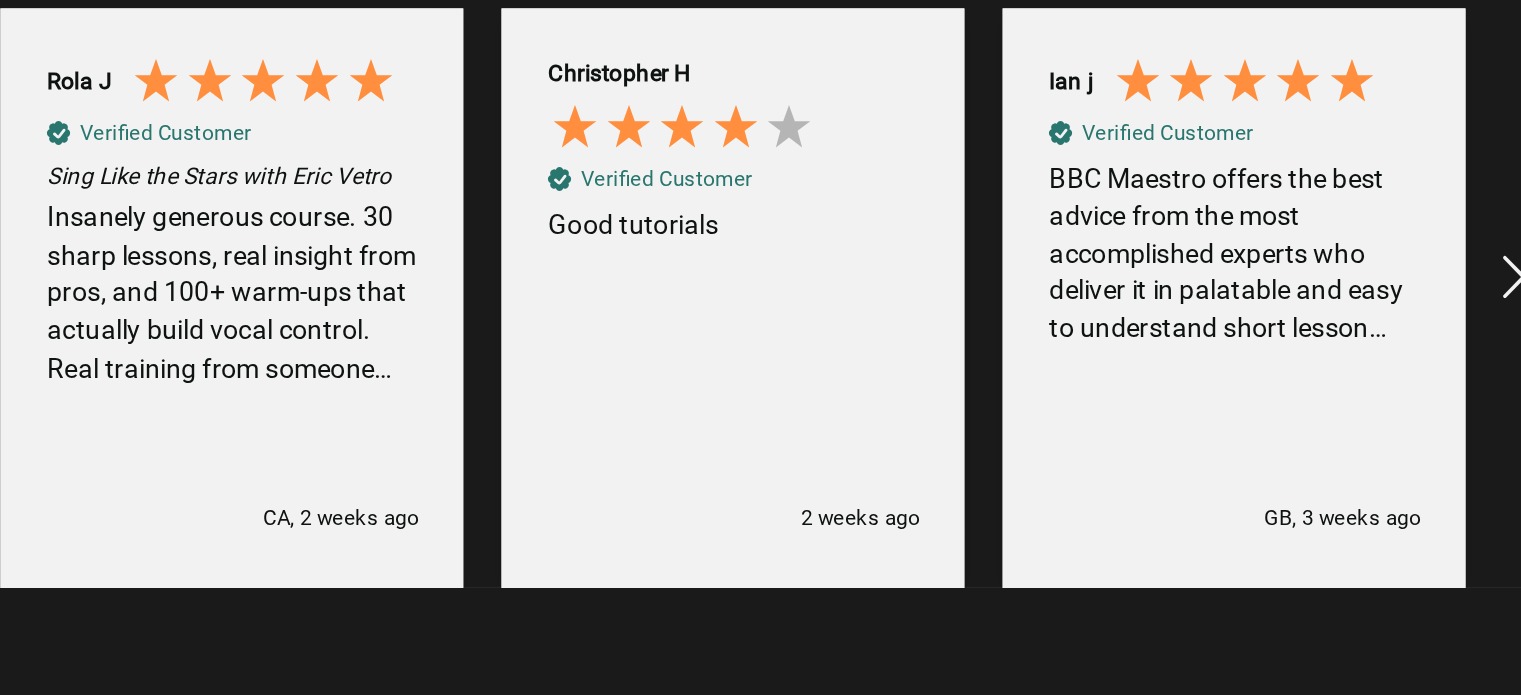 click at bounding box center (1311, 366) 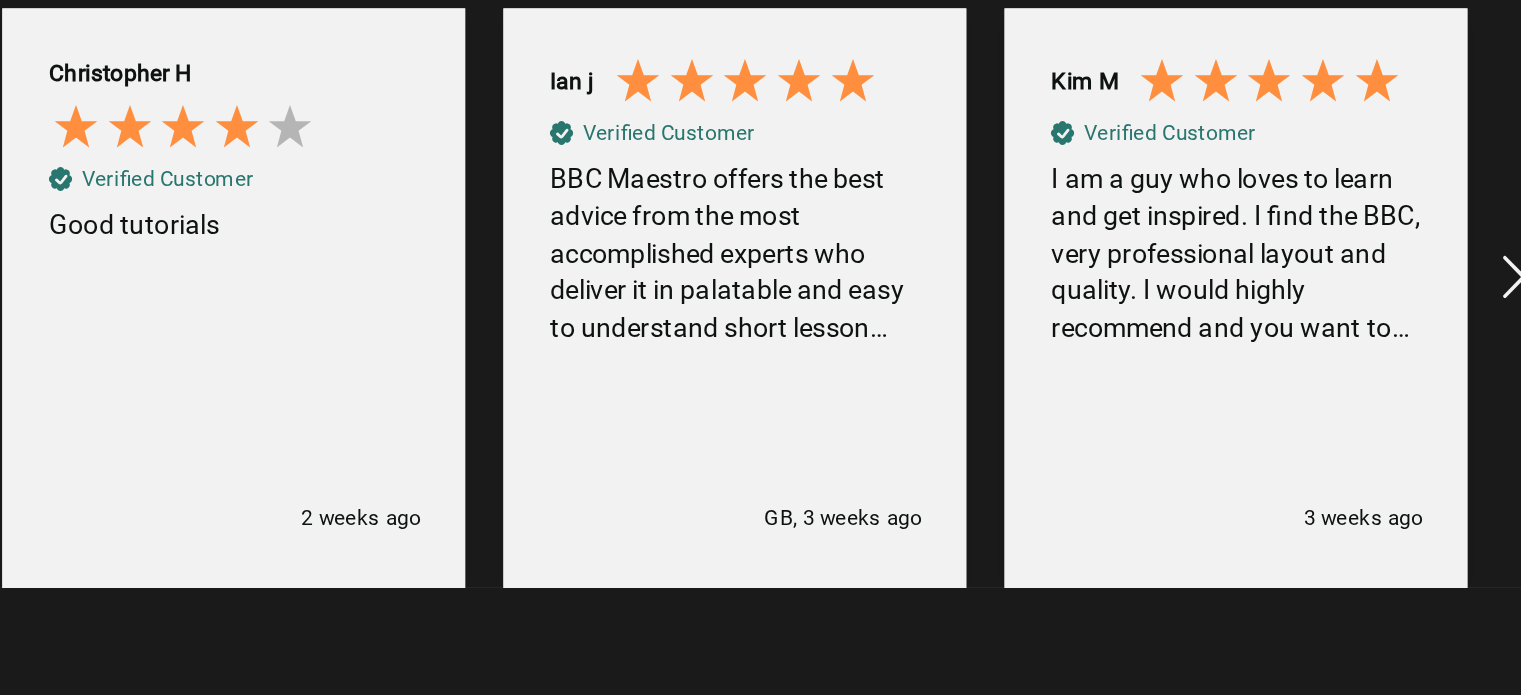 click at bounding box center [1311, 366] 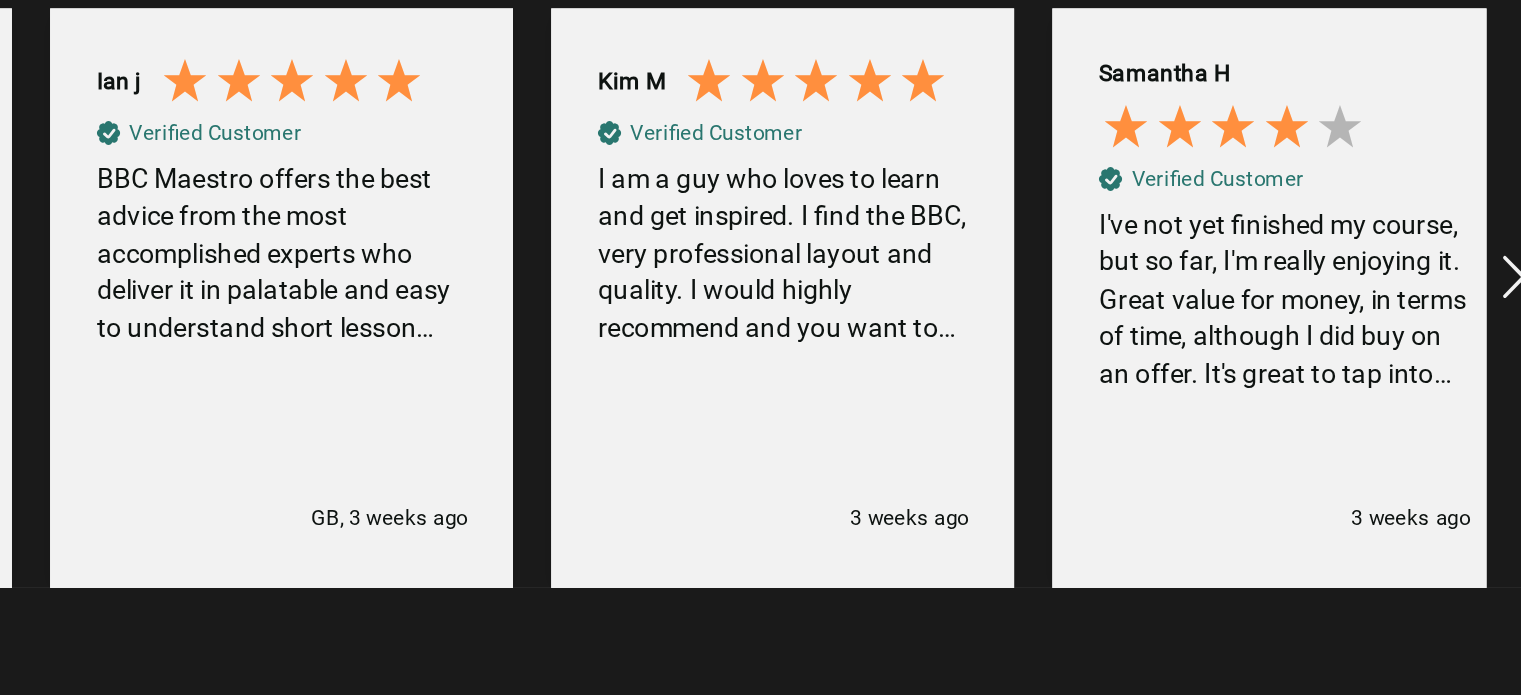 scroll, scrollTop: 0, scrollLeft: 1572, axis: horizontal 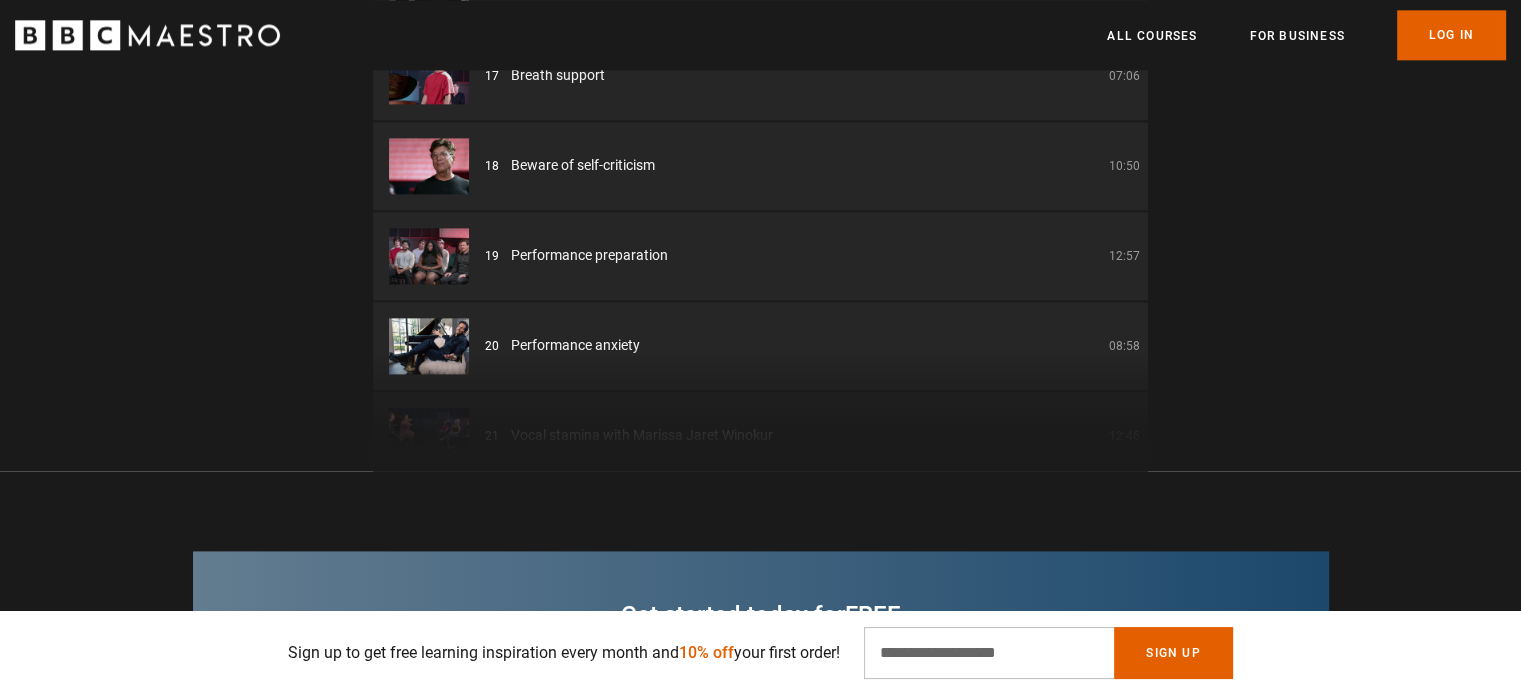 click on "01
Introduction
01:42
02
Origin story
04:26
03
Why warm up
02:23
04
Warming up your voice
29:13
05
How to cool down
05:35
06
Workshop
01:47
07
Bringing lyrics to life
14:29
08" at bounding box center (760, -14) 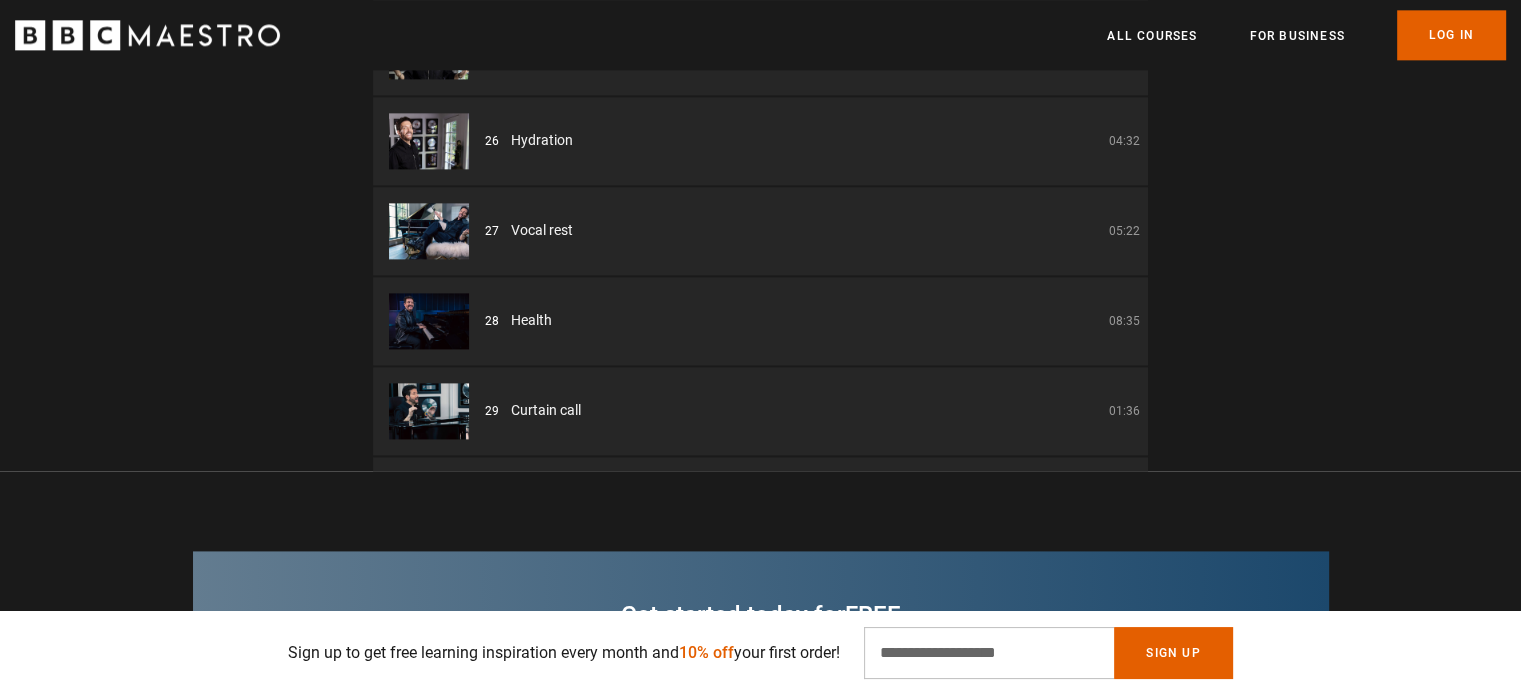 scroll, scrollTop: 2308, scrollLeft: 0, axis: vertical 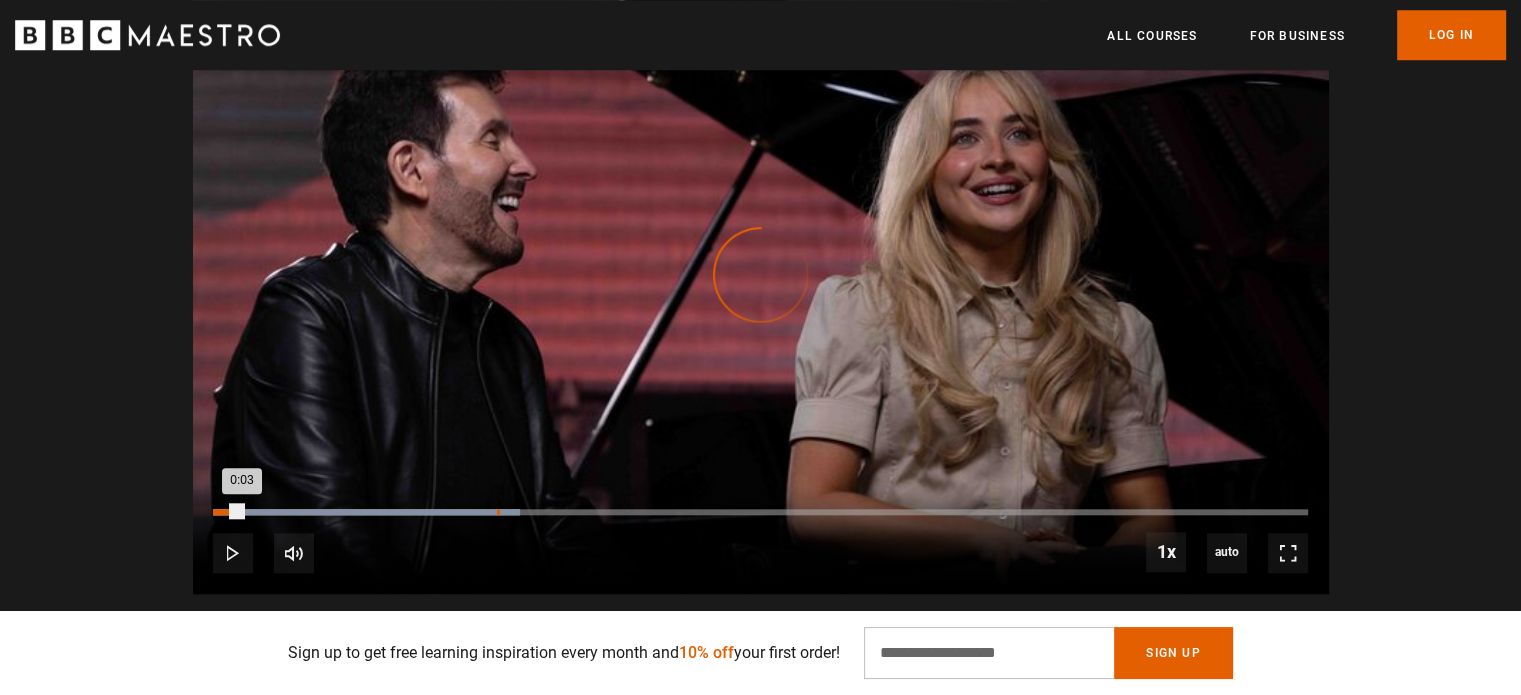 click on "Loaded :  28.00% 0:32 0:03" at bounding box center [760, 512] 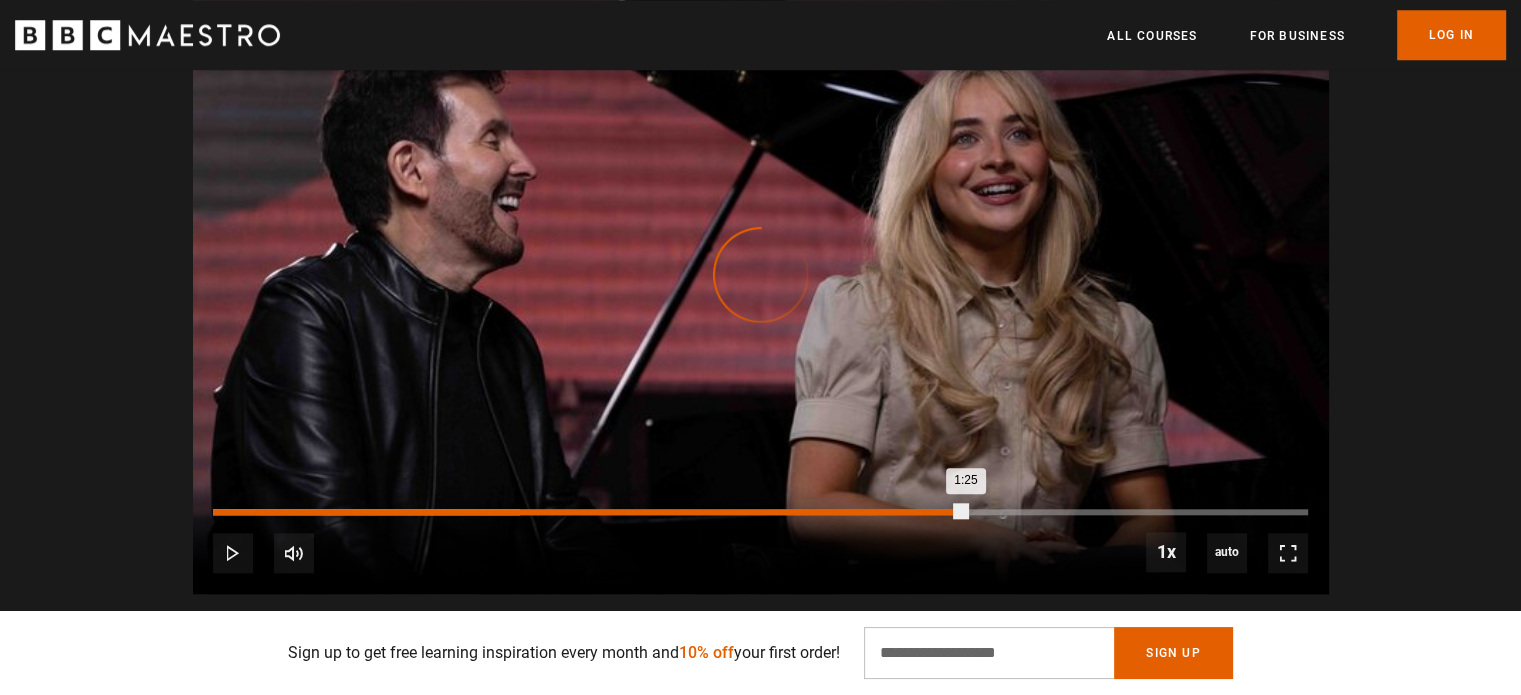 click on "Loaded :  28.00% 1:25 1:25" at bounding box center [760, 512] 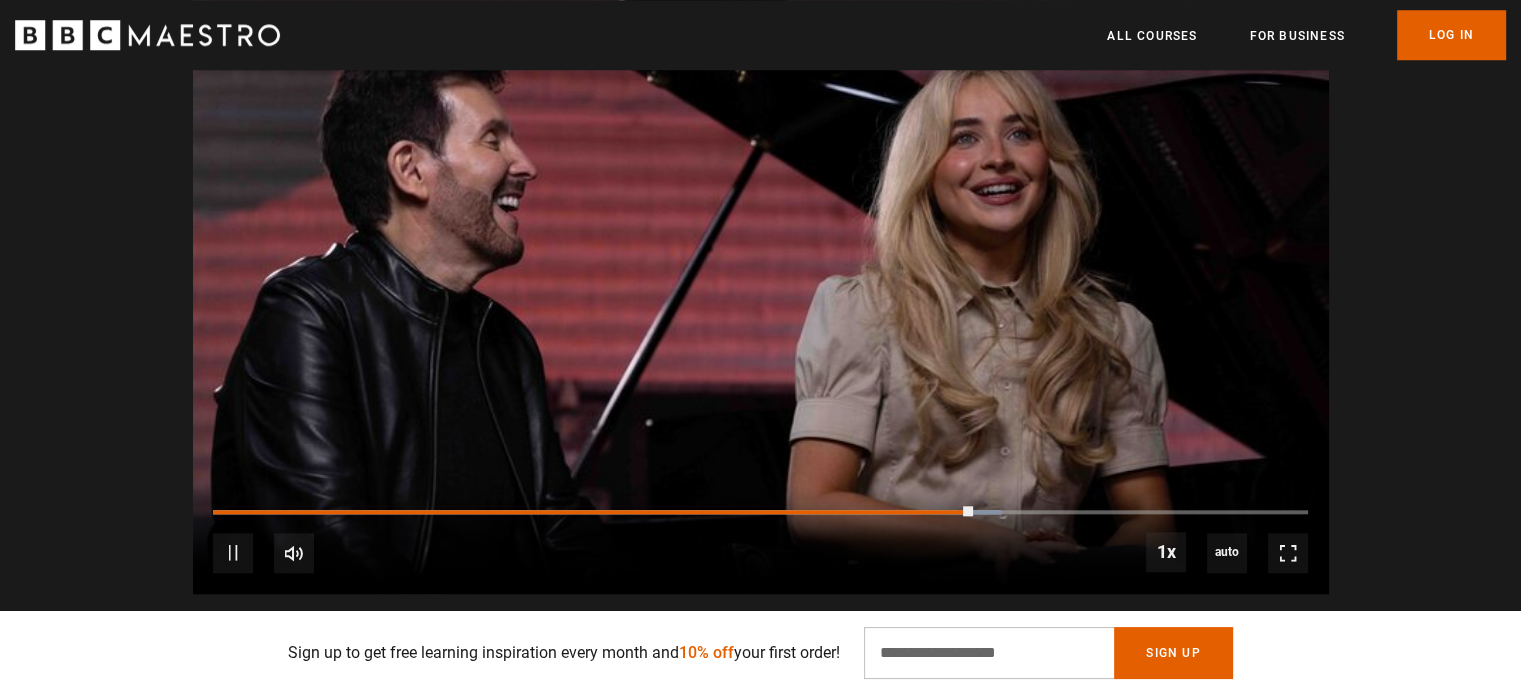 scroll, scrollTop: 0, scrollLeft: 2620, axis: horizontal 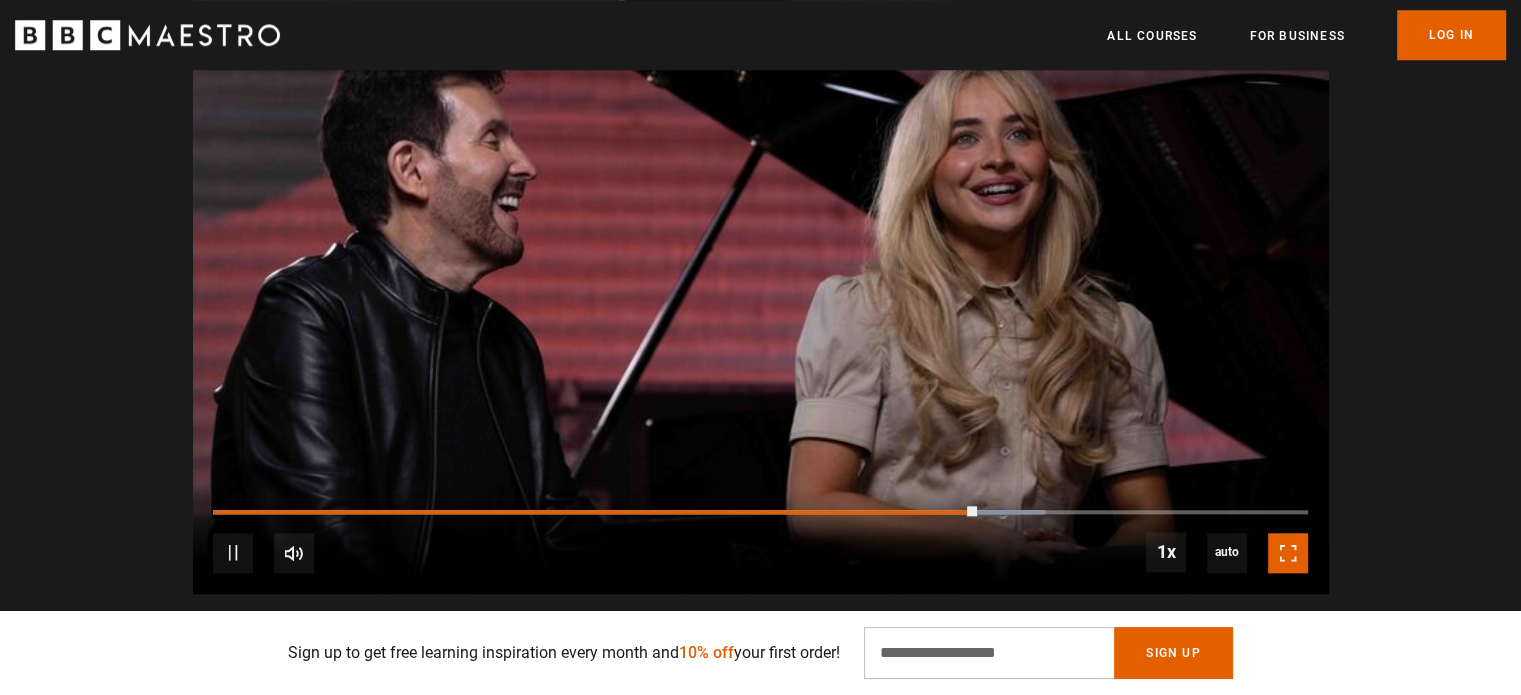 click at bounding box center (1288, 553) 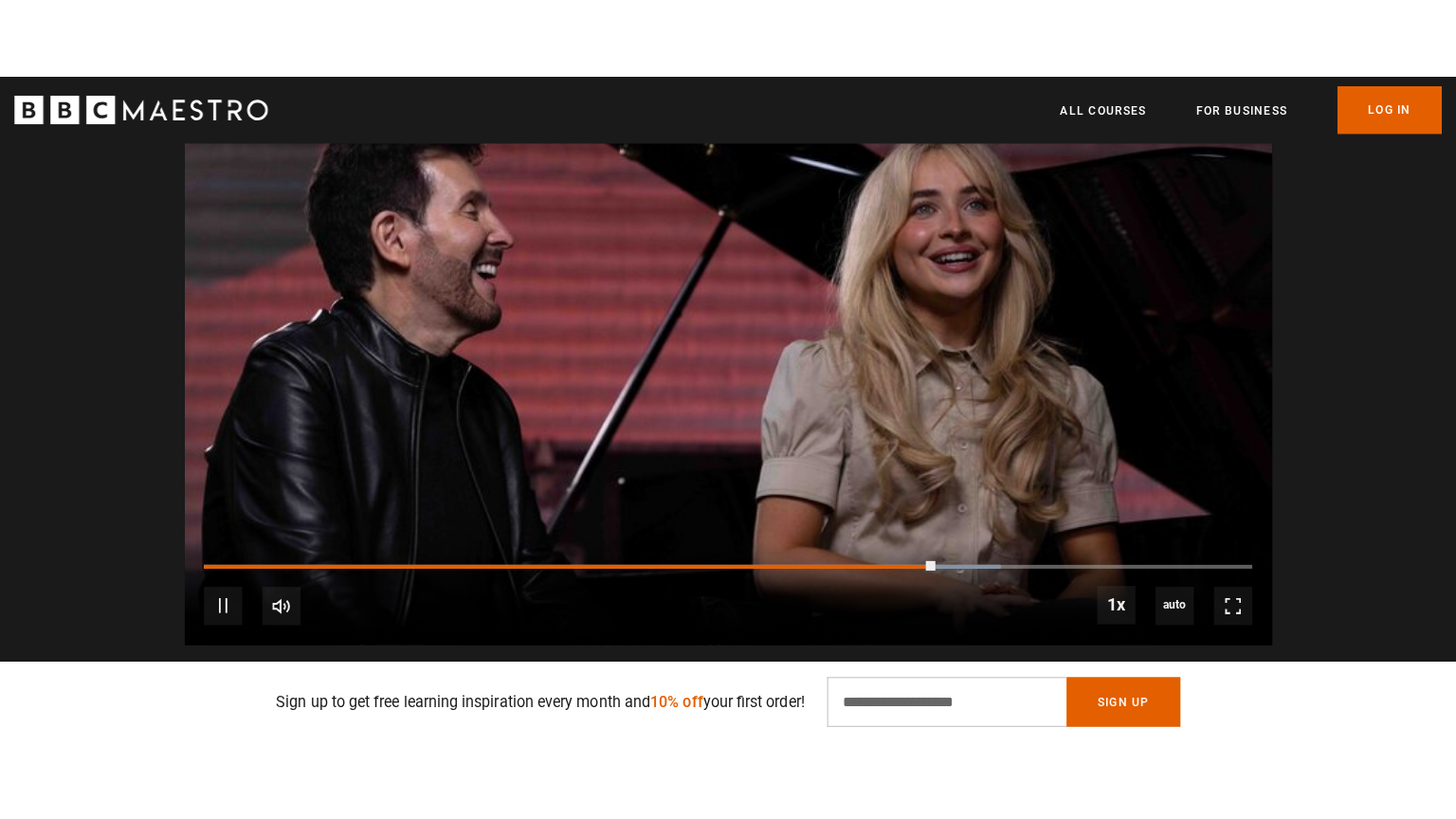 scroll, scrollTop: 1737, scrollLeft: 0, axis: vertical 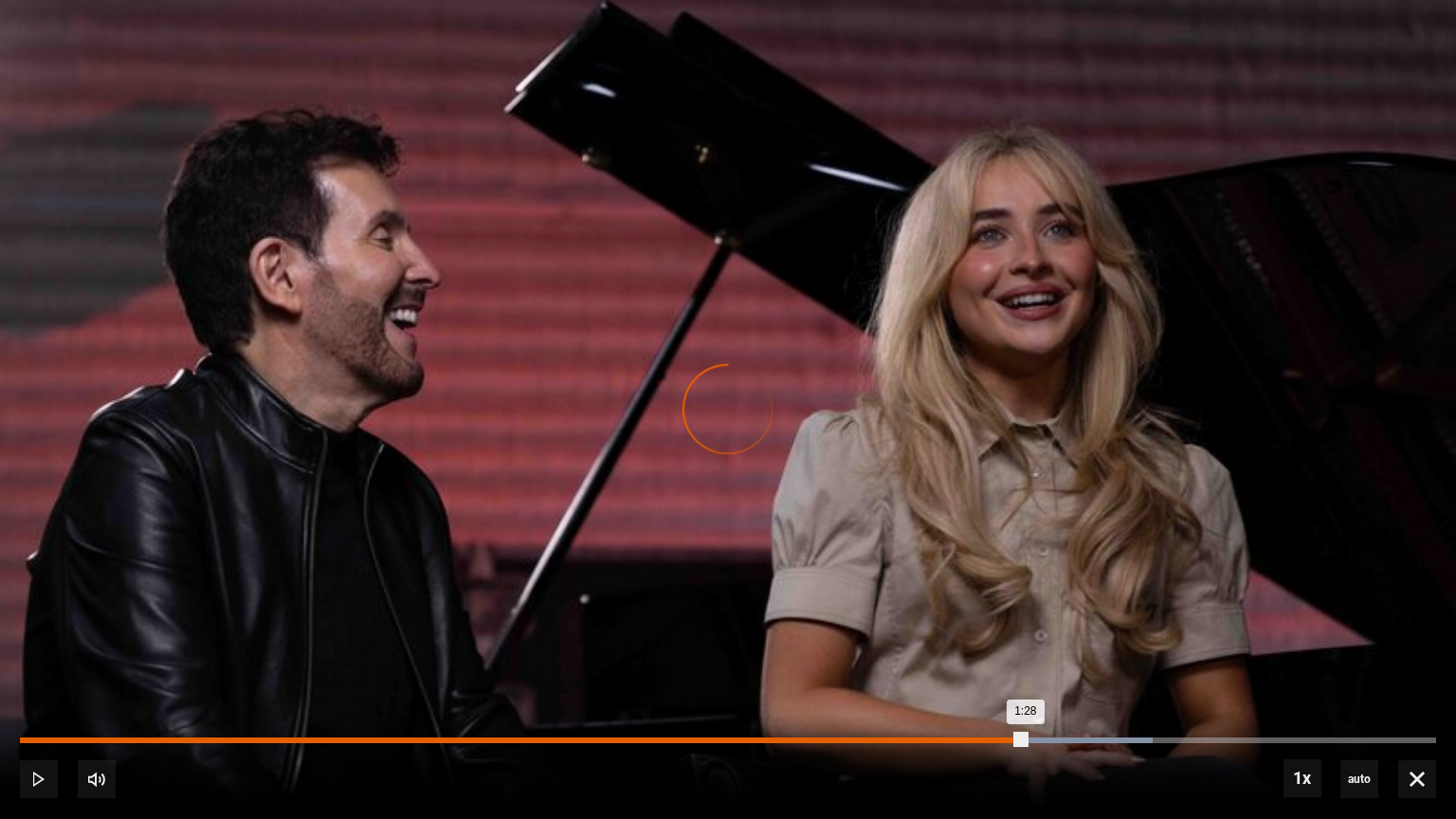 click on "Loaded :  80.00% 1:09 1:28" at bounding box center [728, 750] 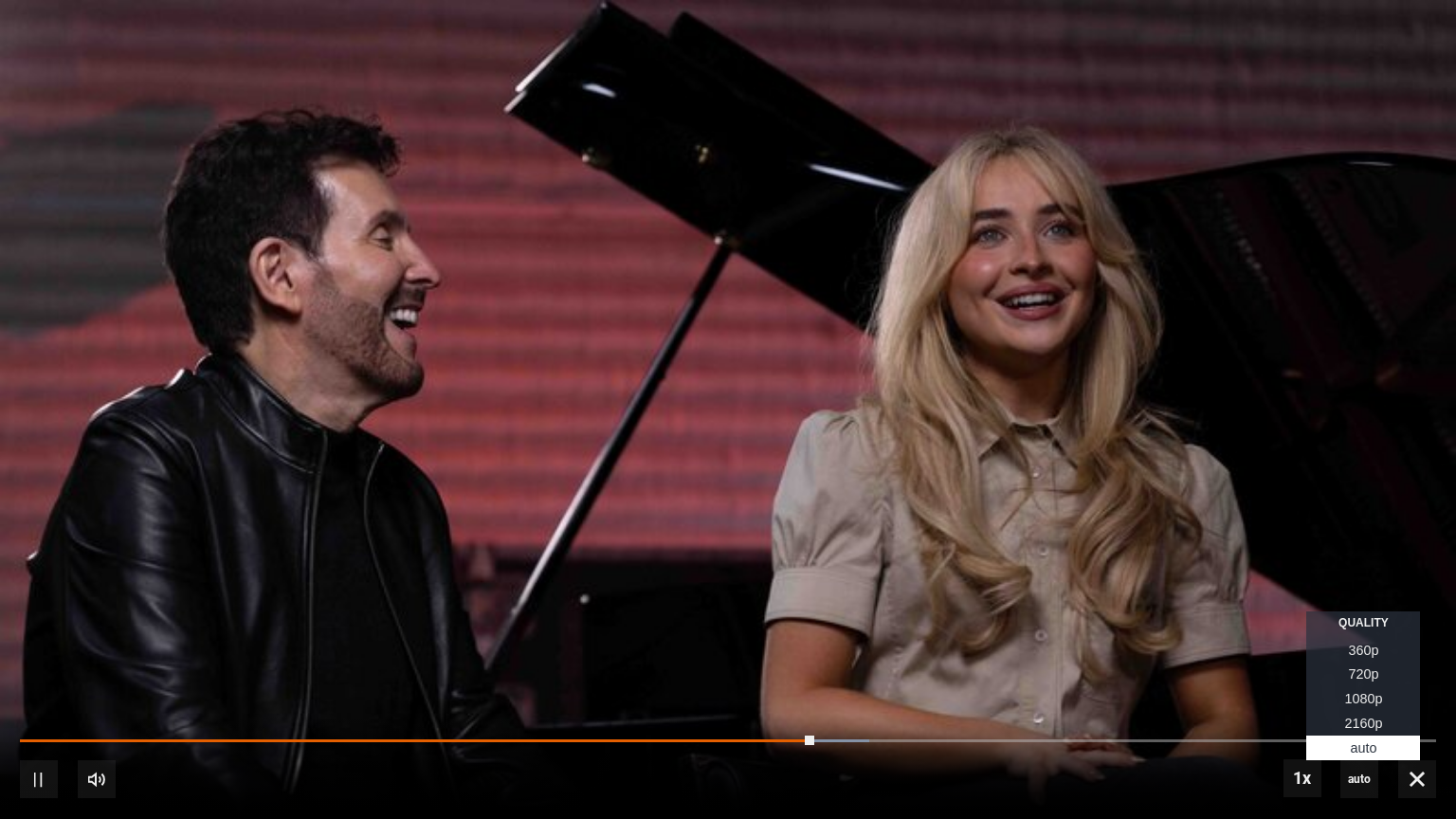 click on "2160p" at bounding box center (1363, 723) 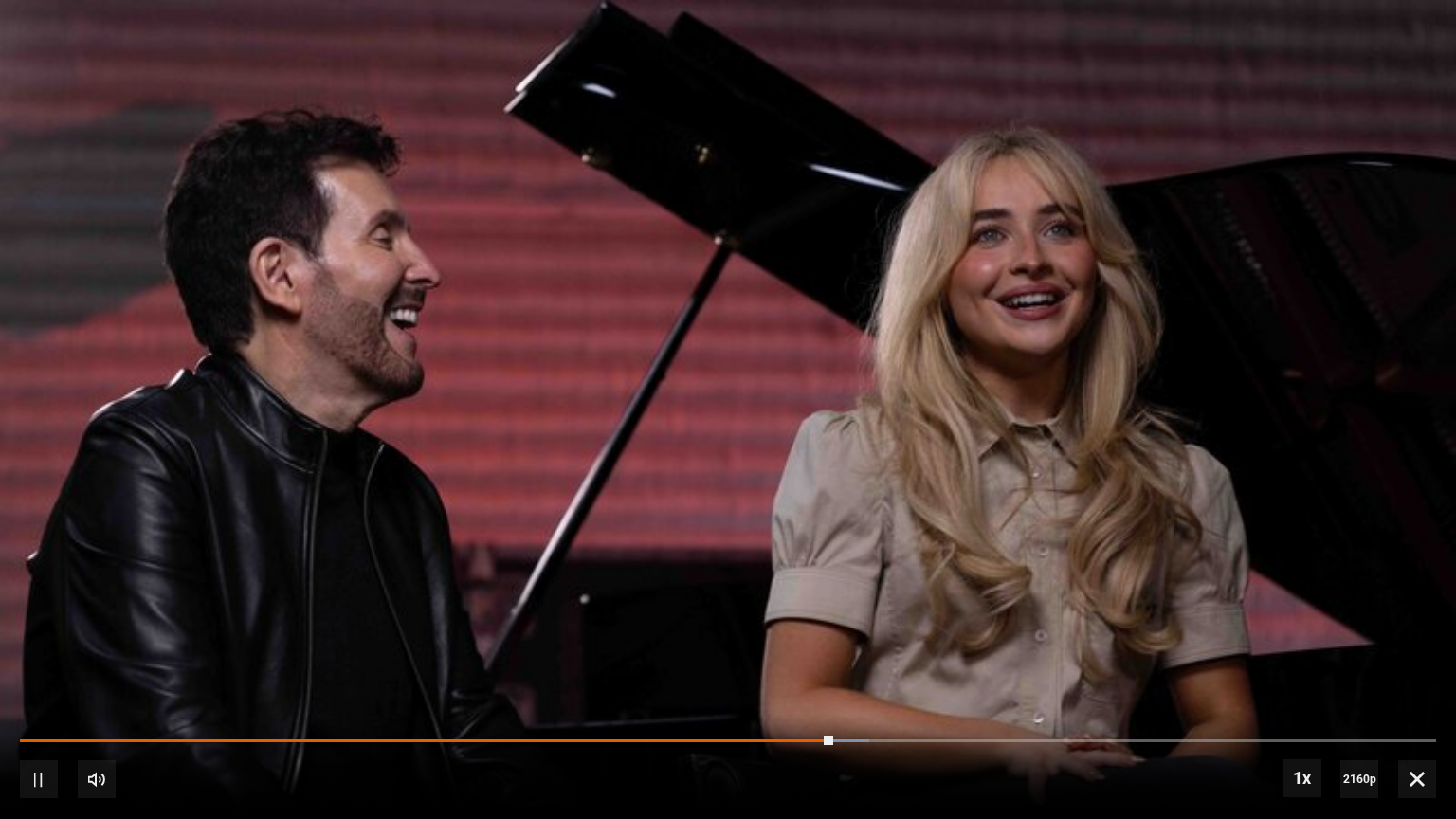 click on "10s Skip Back 10 seconds Pause 10s Skip Forward 10 seconds Loaded :  60.00% 0:59 1:11 Pause Mute Current Time  1:11 - Duration  2:05 1x Playback Rate 2x 1.5x 1x , selected 0.5x 2160p Quality 360p 720p 1080p 2160p , selected Auto Captions captions off , selected" at bounding box center (728, 766) 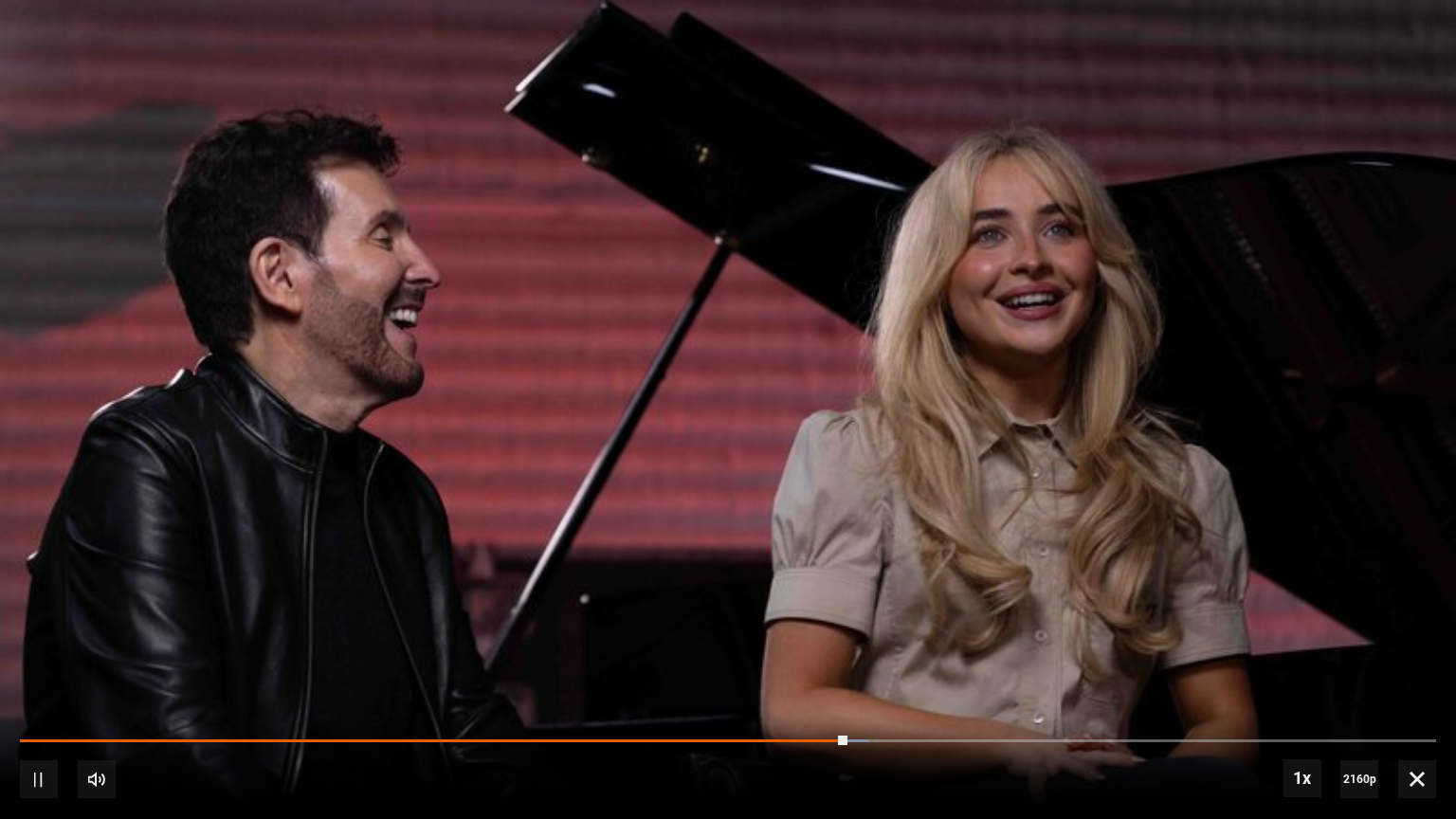 click on "10s Skip Back 10 seconds Pause 10s Skip Forward 10 seconds Loaded :  60.00% 0:59 1:13 Pause Mute Current Time  1:12 - Duration  2:05 1x Playback Rate 2x 1.5x 1x , selected 0.5x 2160p Quality 360p 720p 1080p 2160p , selected Auto Captions captions off , selected" at bounding box center [728, 766] 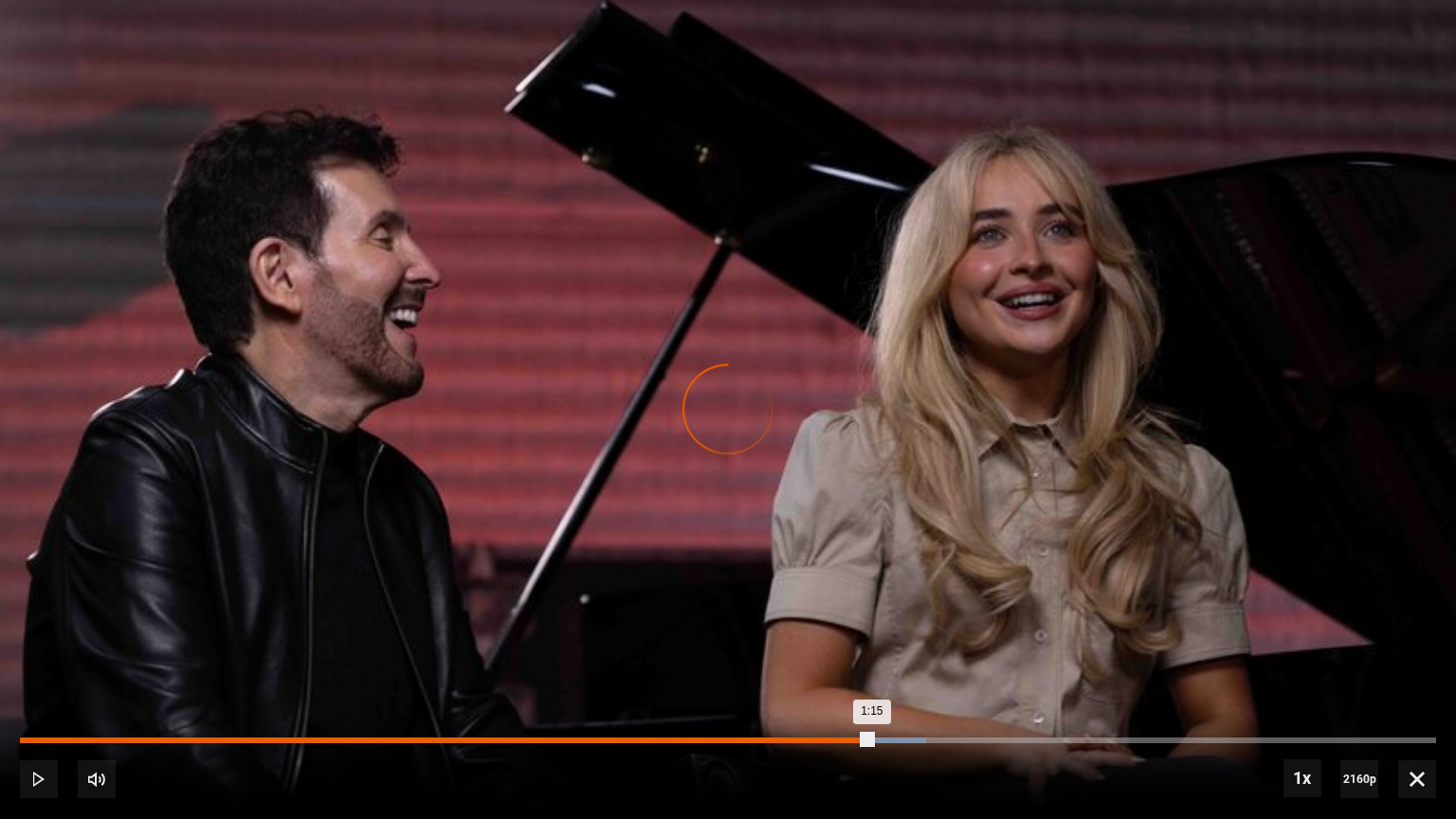 scroll, scrollTop: 0, scrollLeft: 2731, axis: horizontal 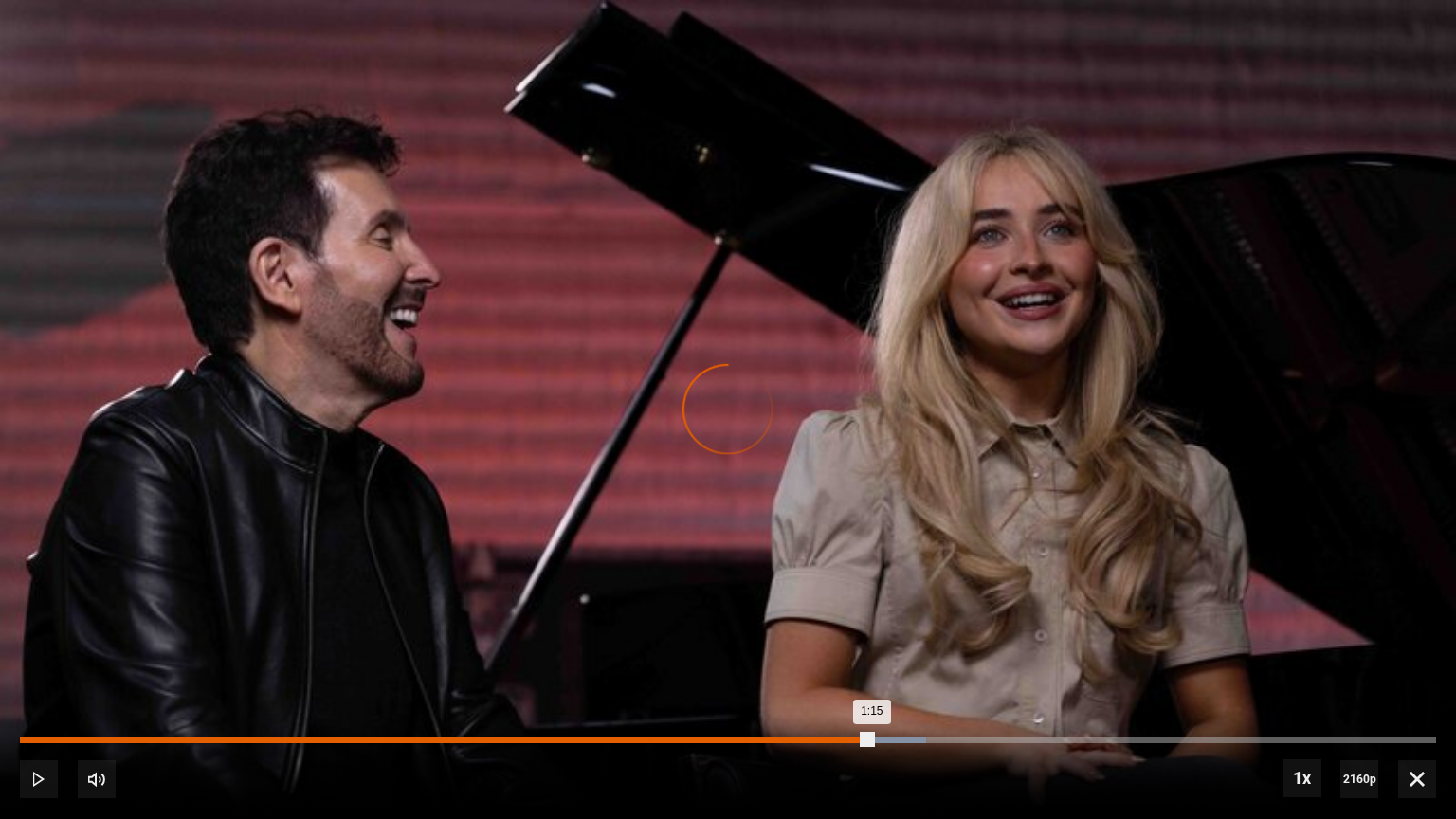 click on "0:59" at bounding box center [694, 740] 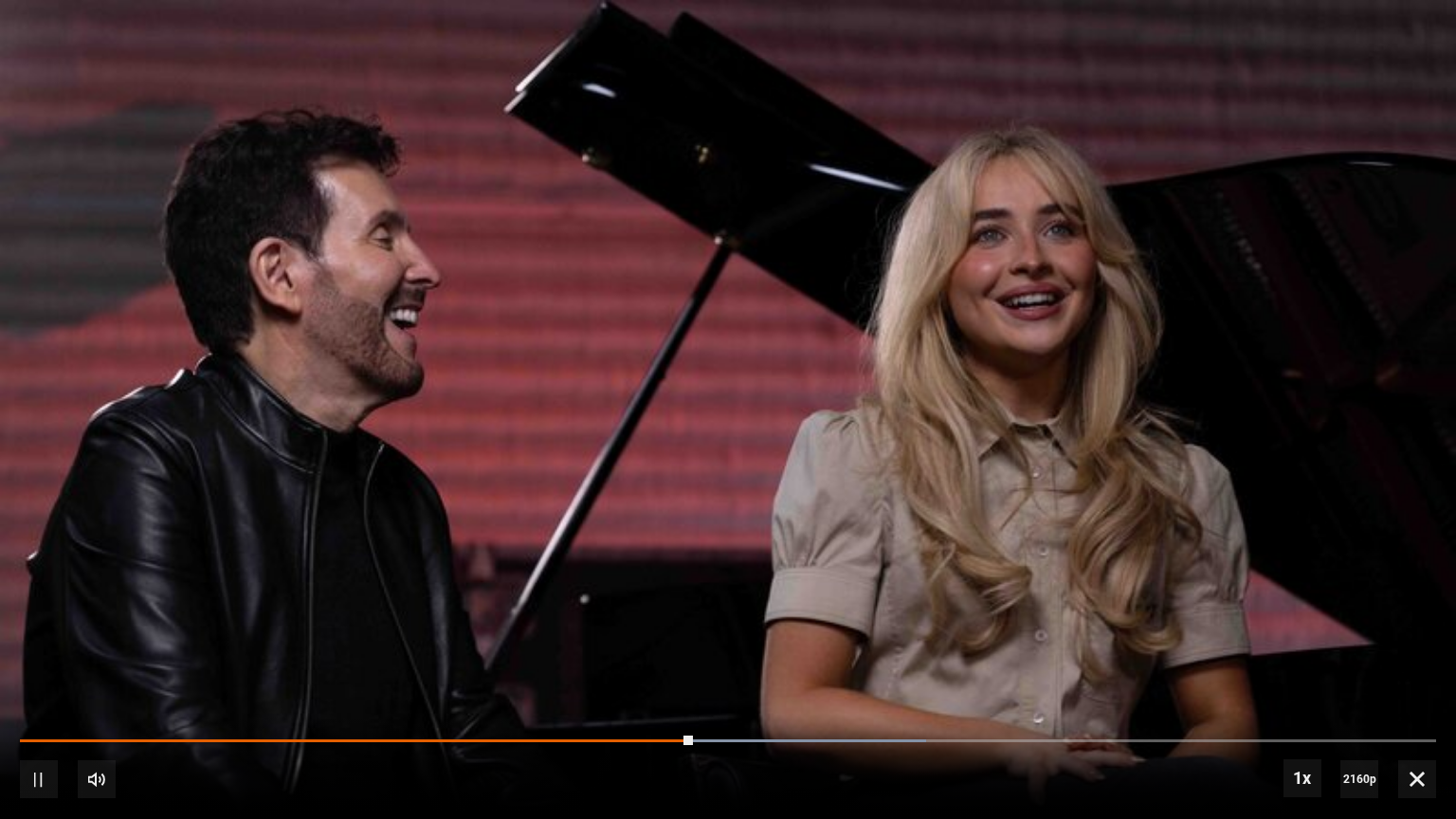 click at bounding box center (728, 410) 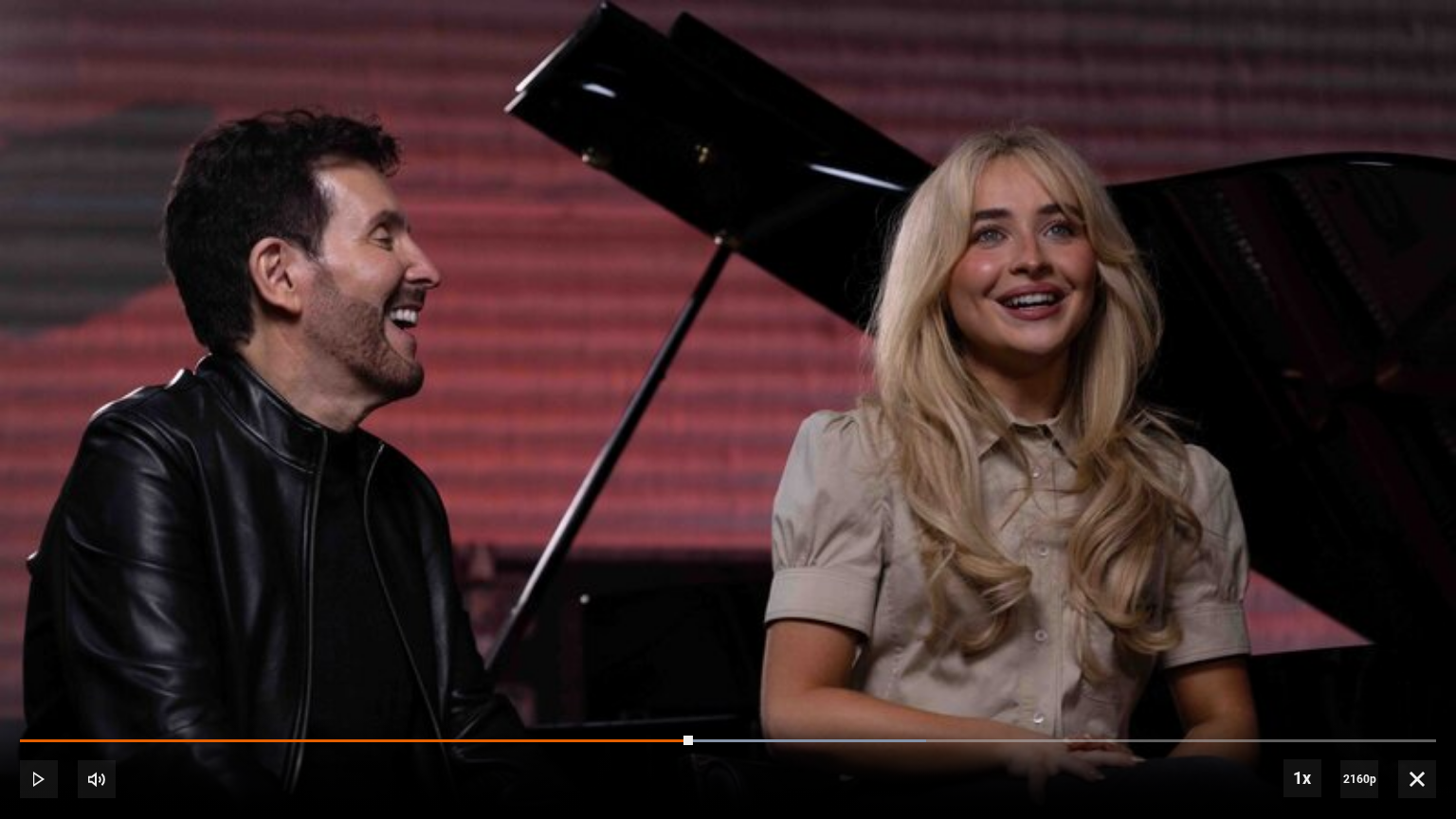 click at bounding box center [728, 410] 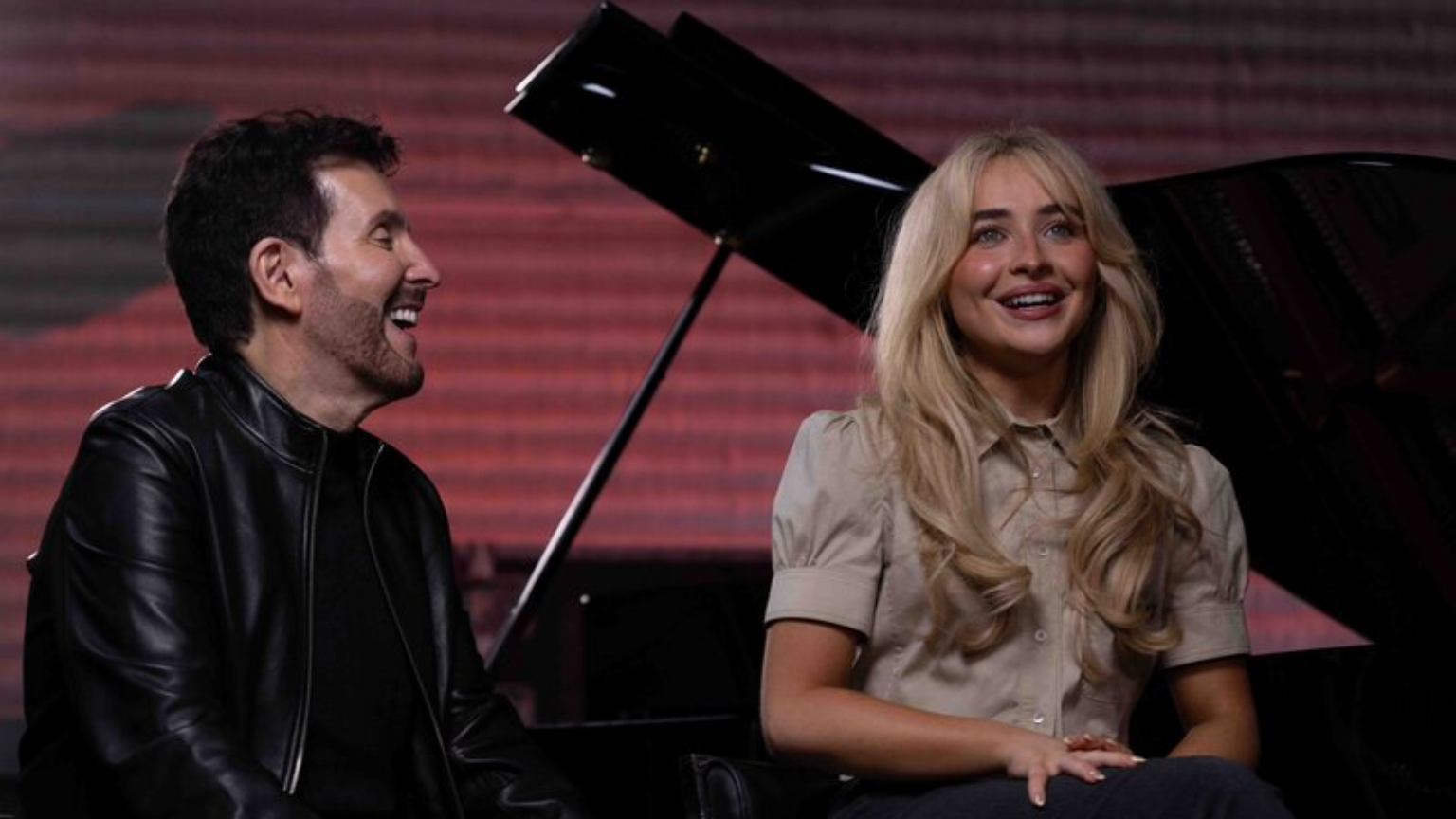 scroll, scrollTop: 0, scrollLeft: 2980, axis: horizontal 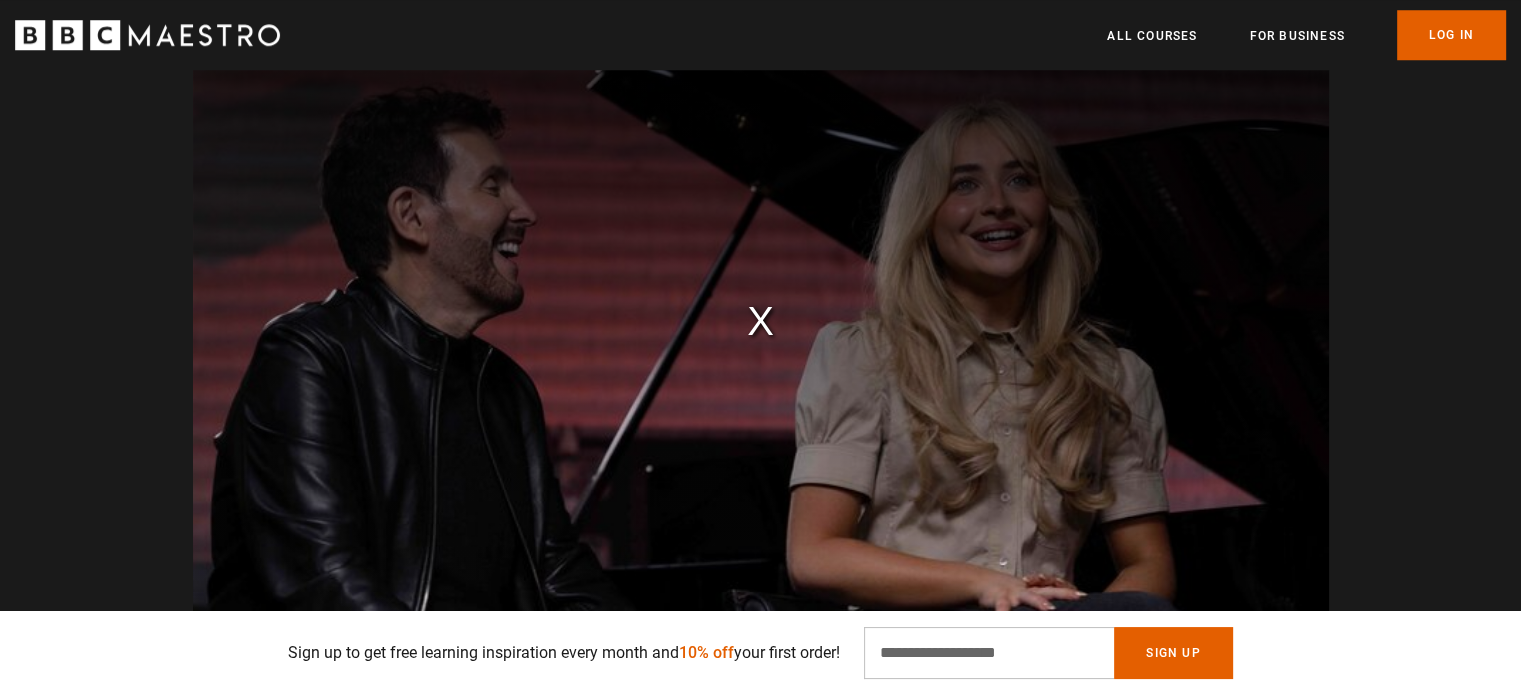 click on "video append of 23568973b failed for segment #20 in playlist 3-EricVetro_SingLikeTheStars_Trailer_Master_16x9_UHD_HEVC_2160.m3u8" at bounding box center (761, 320) 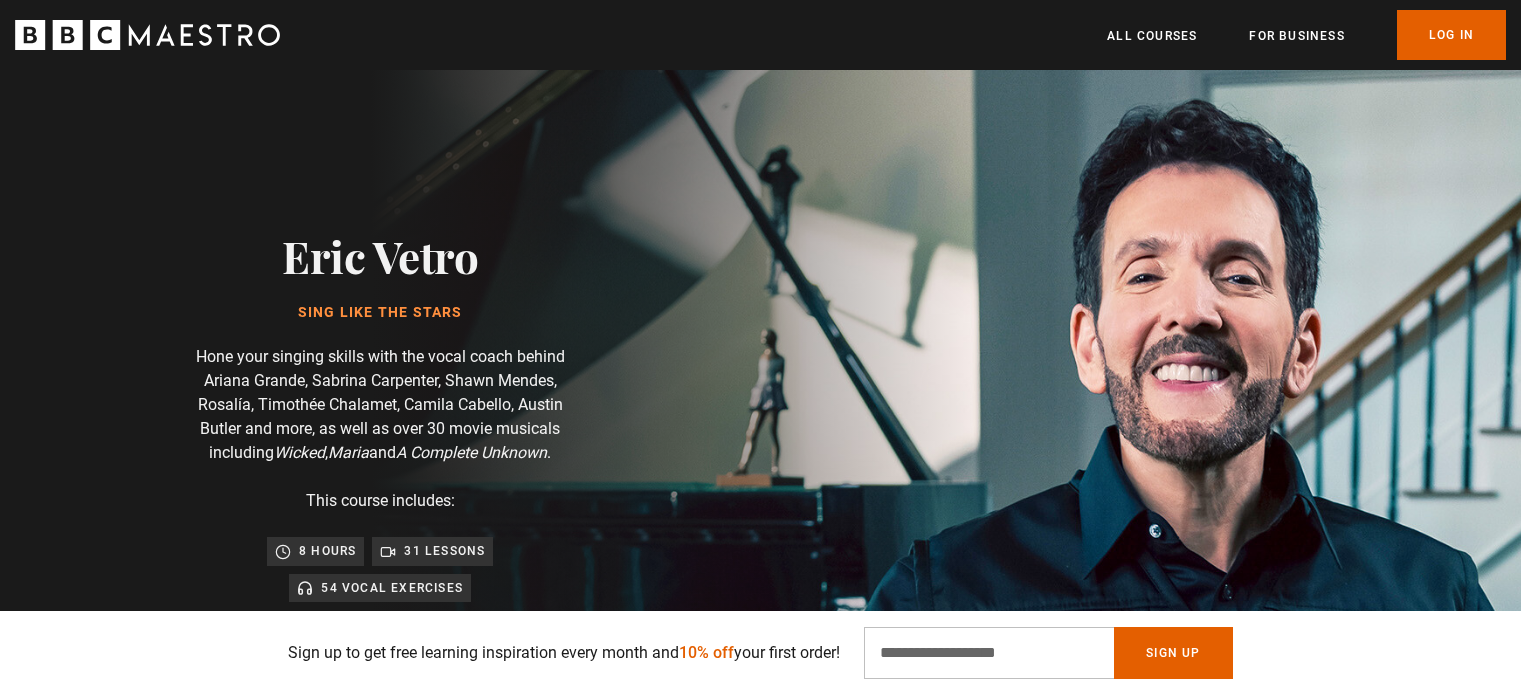 scroll, scrollTop: 98, scrollLeft: 0, axis: vertical 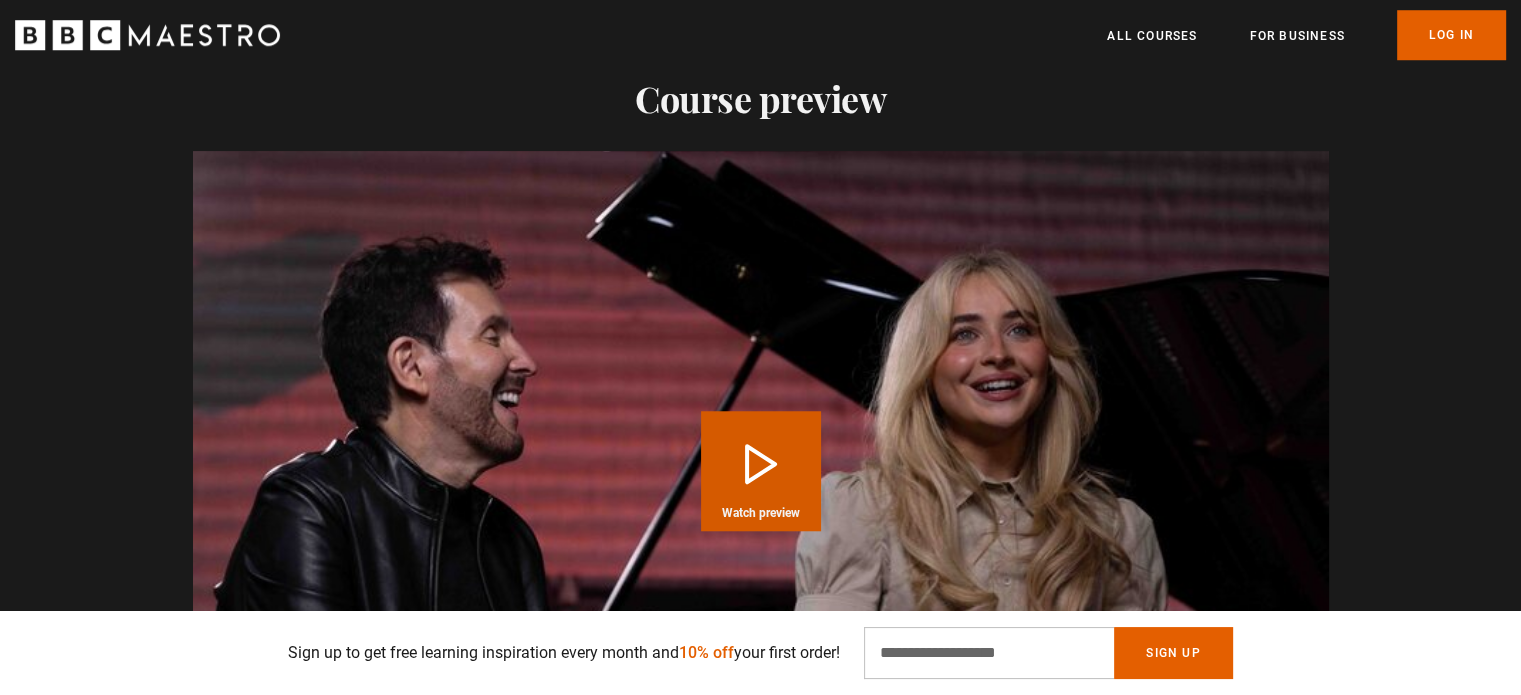 click at bounding box center [761, 470] 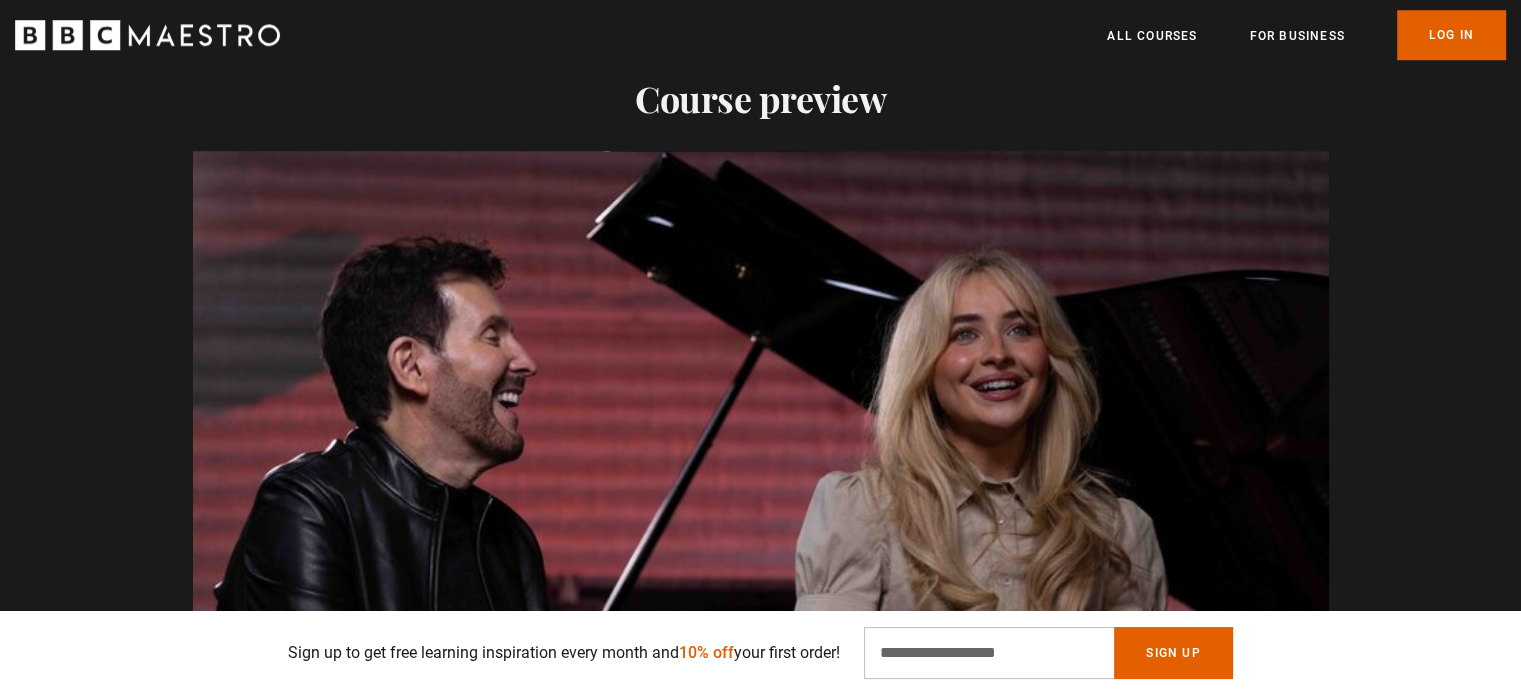 click at bounding box center (761, 470) 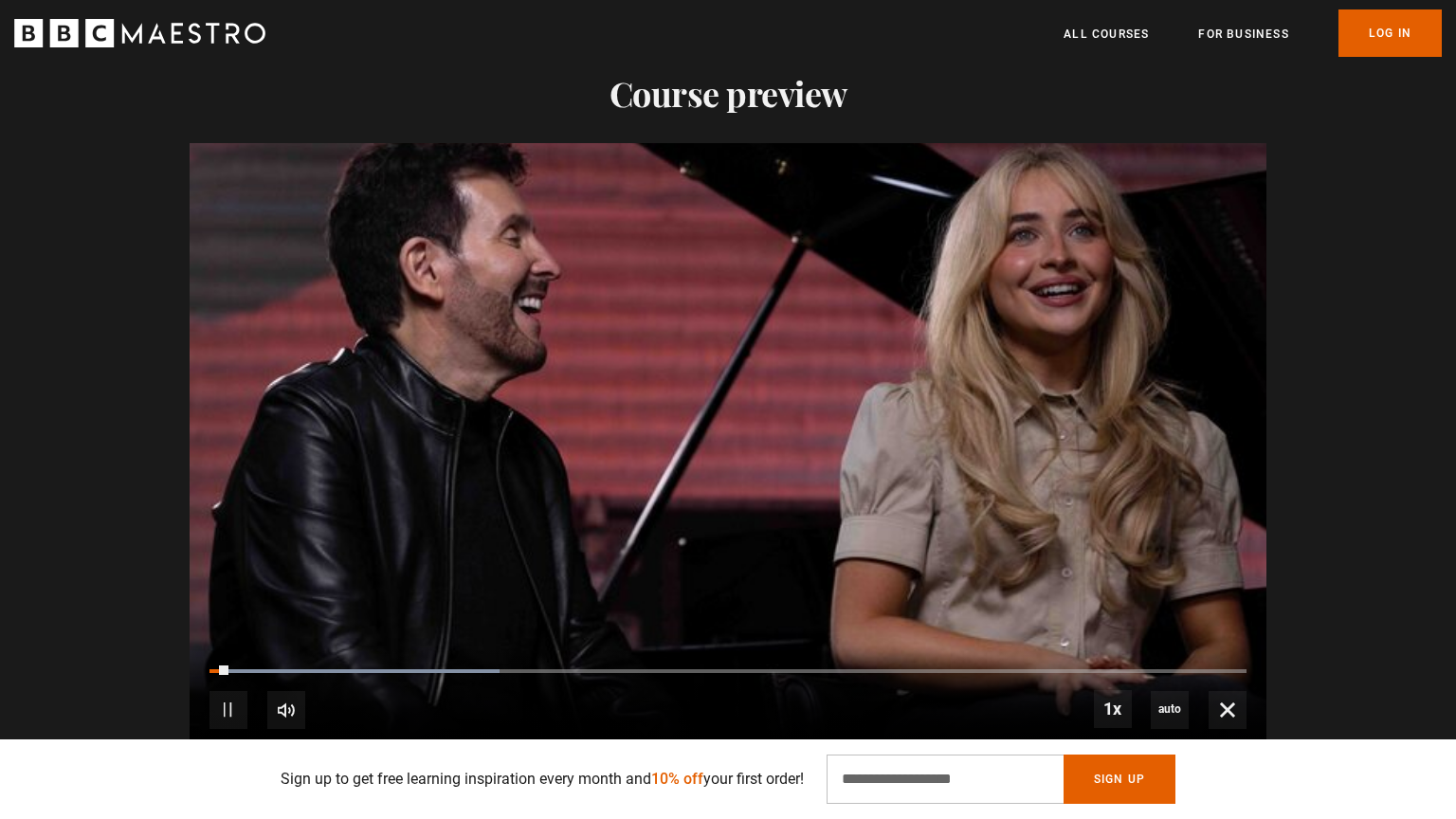 scroll, scrollTop: 0, scrollLeft: 247, axis: horizontal 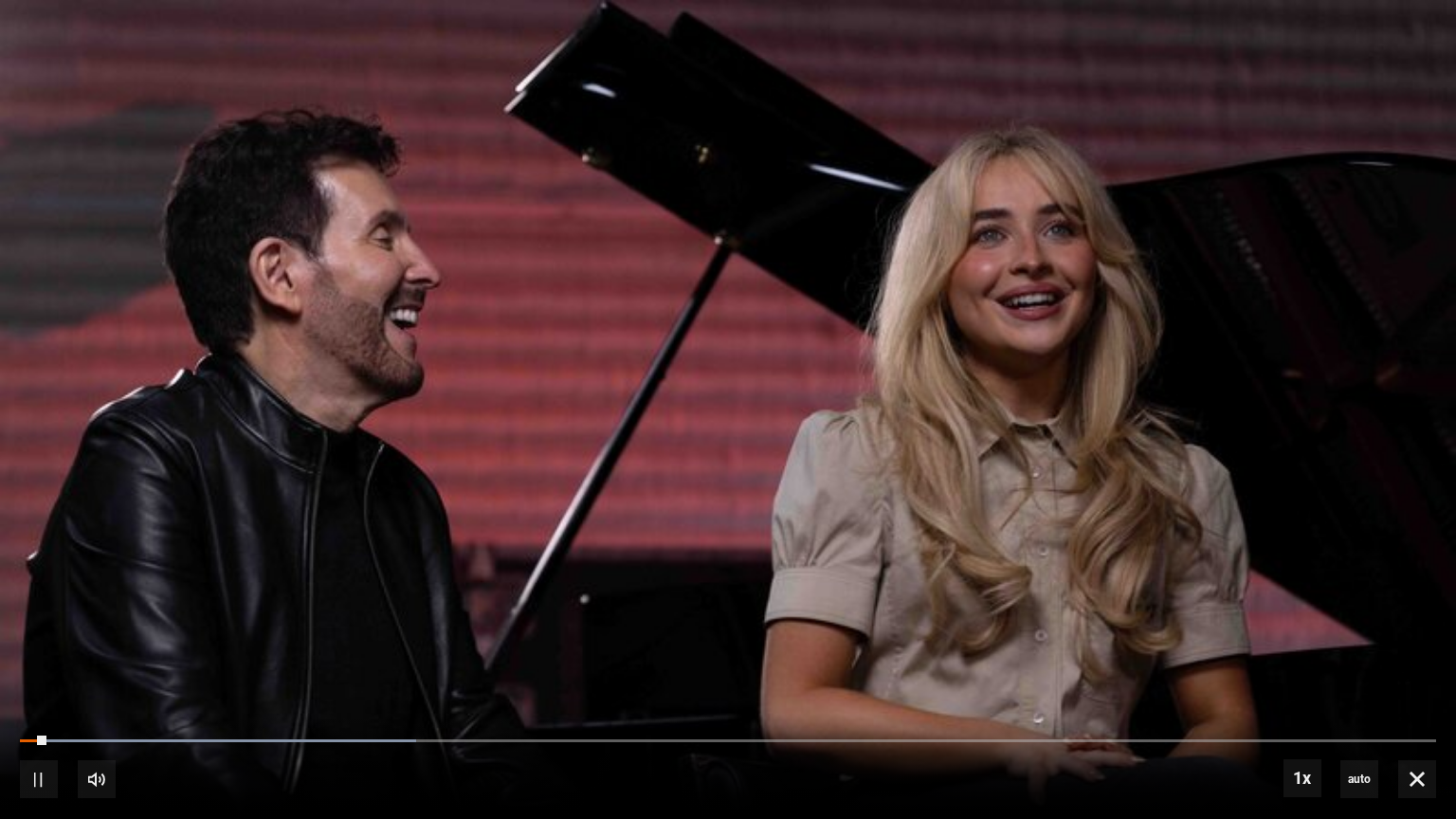 click on "10s Skip Back 10 seconds Pause 10s Skip Forward 10 seconds Loaded :  28.00% 1:10 0:02 Pause Mute Current Time  0:02 - Duration  2:05 1x Playback Rate 2x 1.5x 1x , selected 0.5x auto Quality 360p 720p 1080p 2160p Auto , selected Captions captions off , selected" at bounding box center (728, 766) 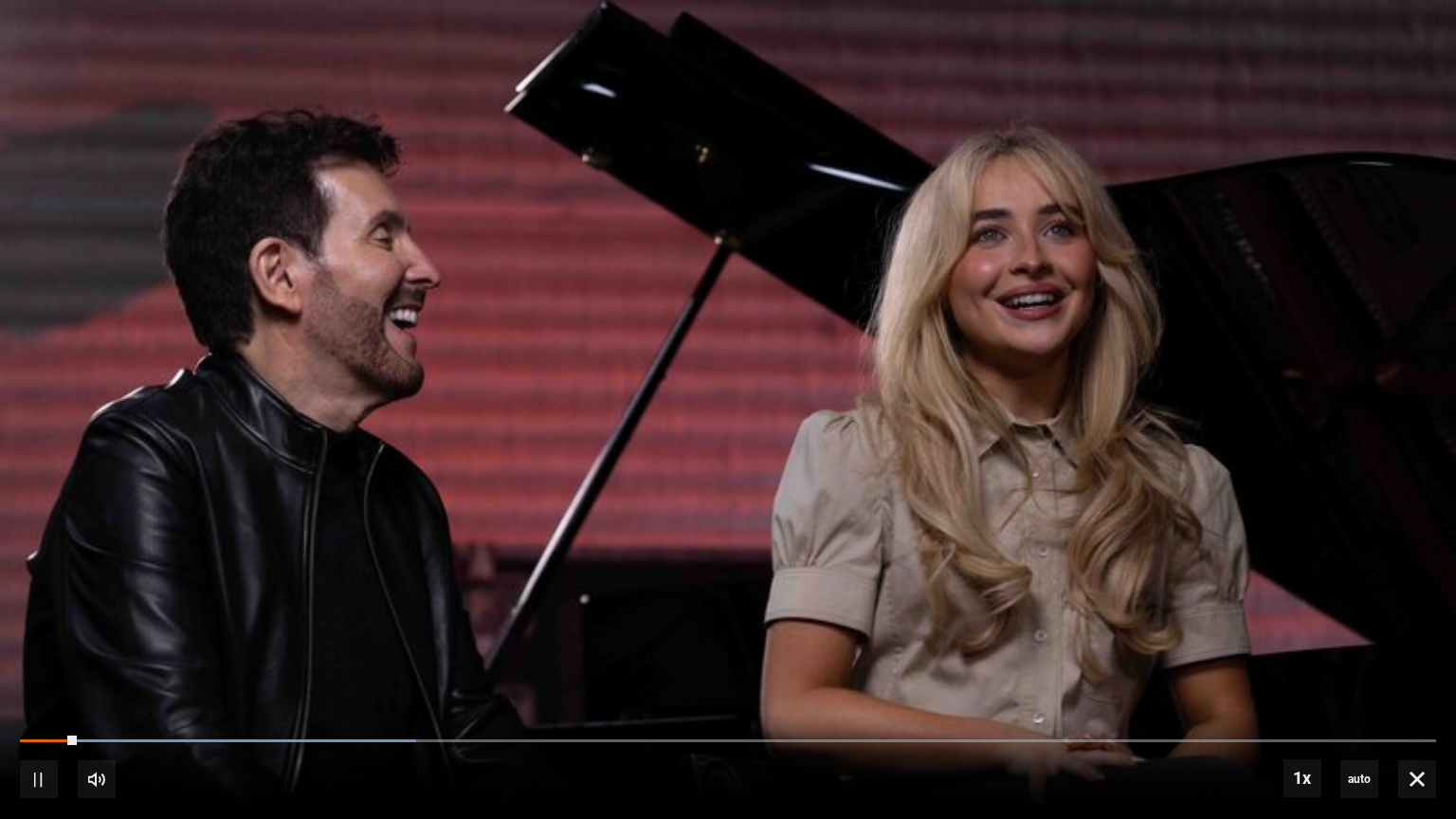 click on "10s Skip Back 10 seconds Pause 10s Skip Forward 10 seconds Loaded :  28.00% 1:12 0:05 Pause Mute Current Time  0:04 - Duration  2:05 1x Playback Rate 2x 1.5x 1x , selected 0.5x auto Quality 360p 720p 1080p 2160p Auto , selected Captions captions off , selected" at bounding box center (728, 766) 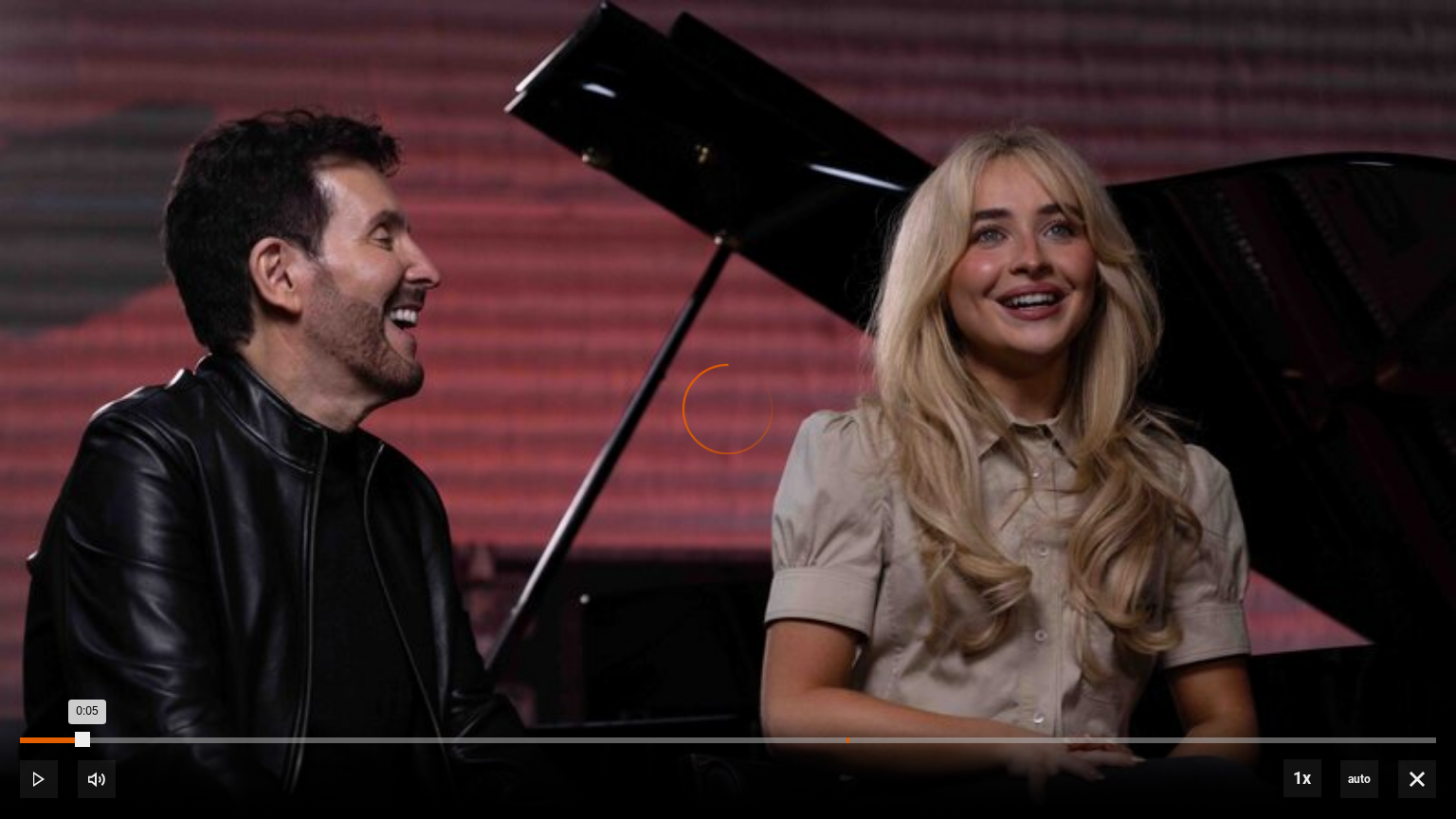 click on "1:12" at bounding box center (847, 740) 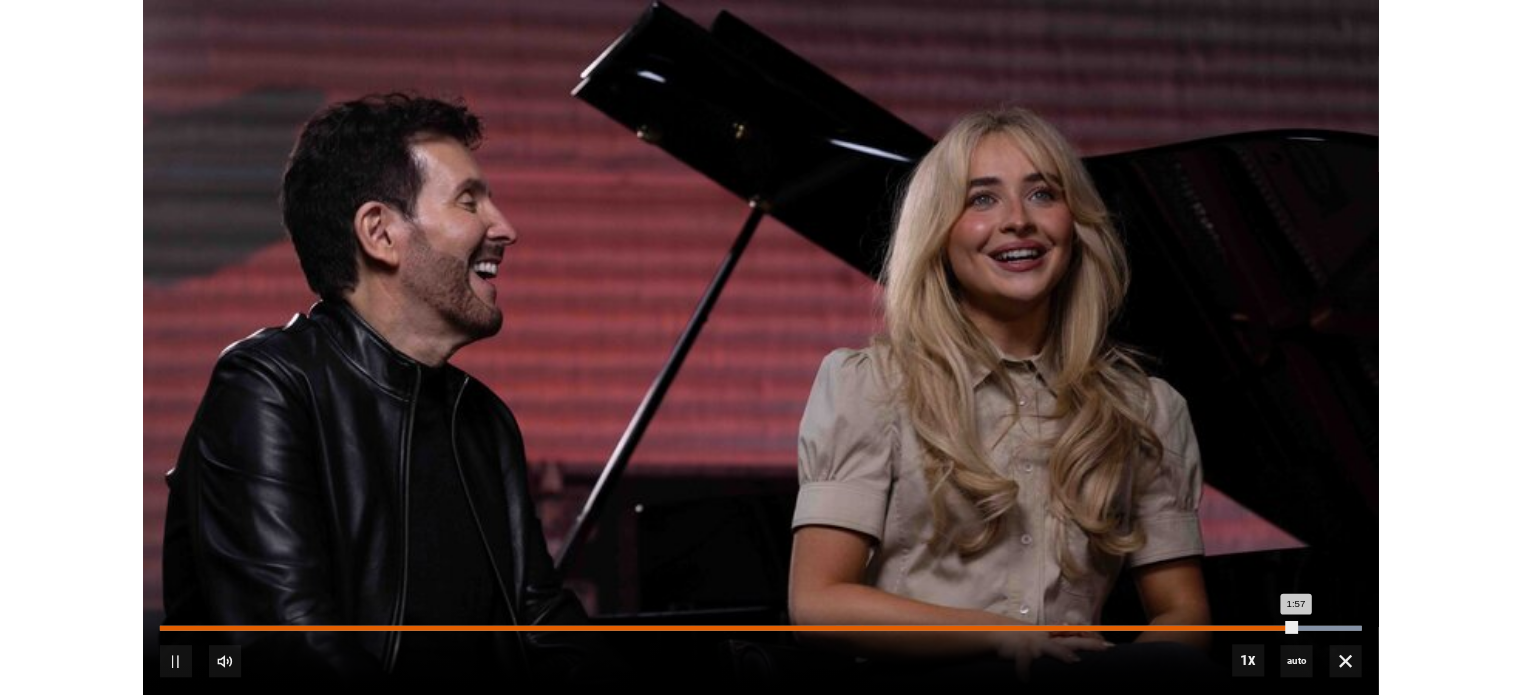 scroll, scrollTop: 0, scrollLeft: 1572, axis: horizontal 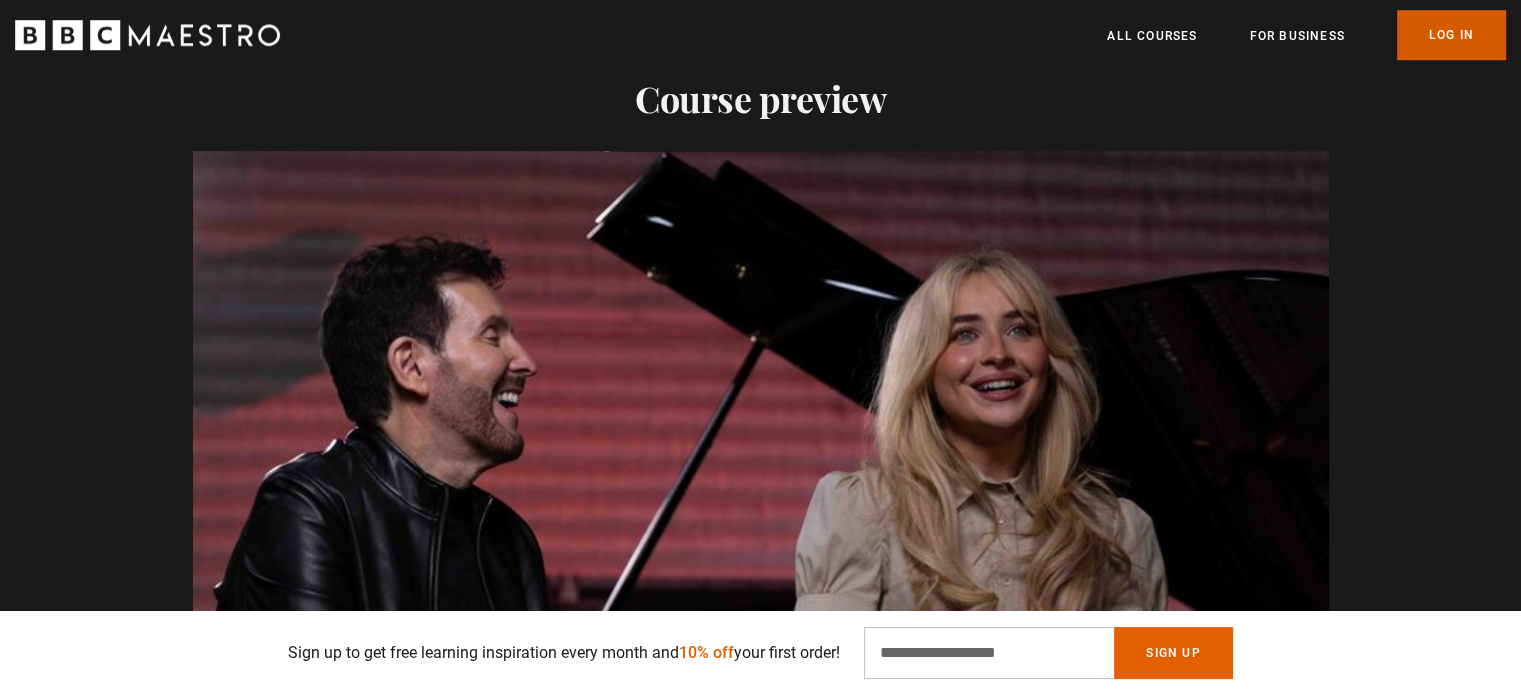 click on "Log In" at bounding box center [1451, 35] 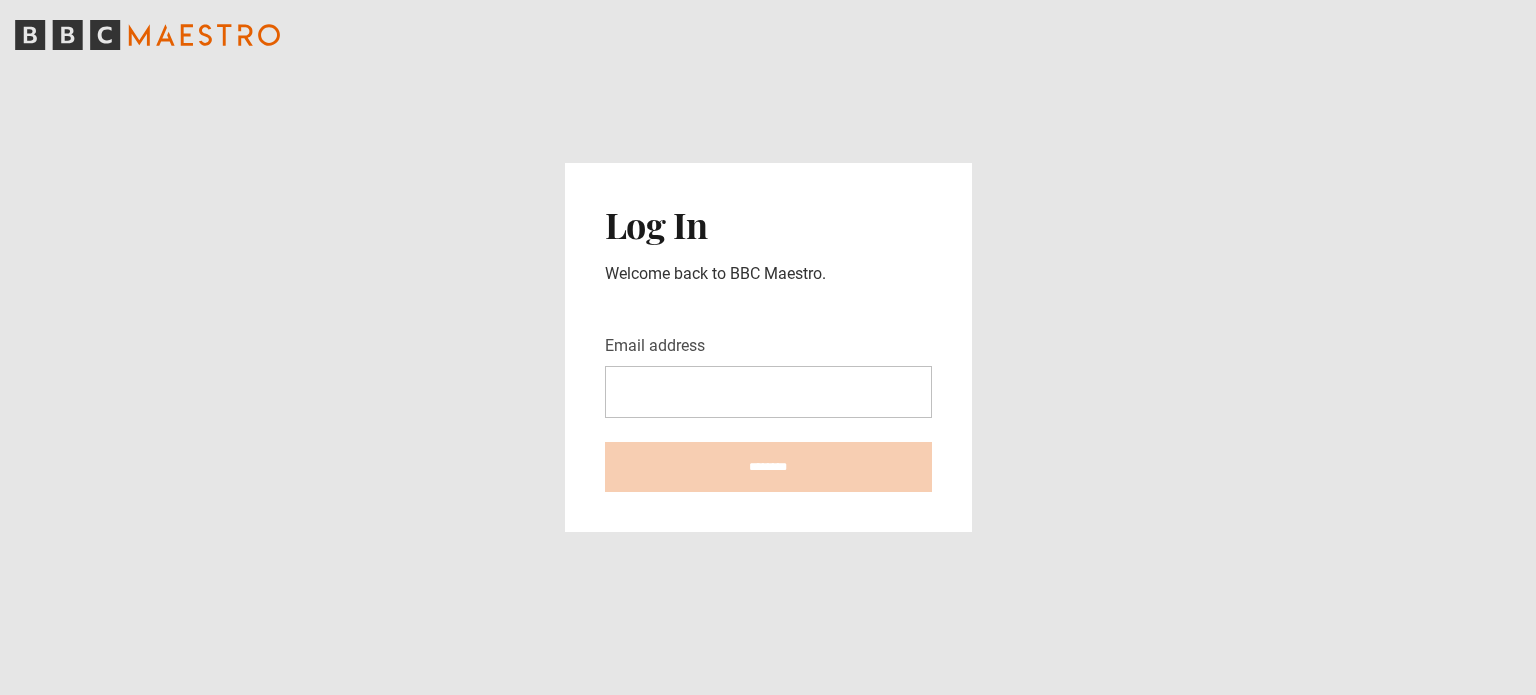 scroll, scrollTop: 0, scrollLeft: 0, axis: both 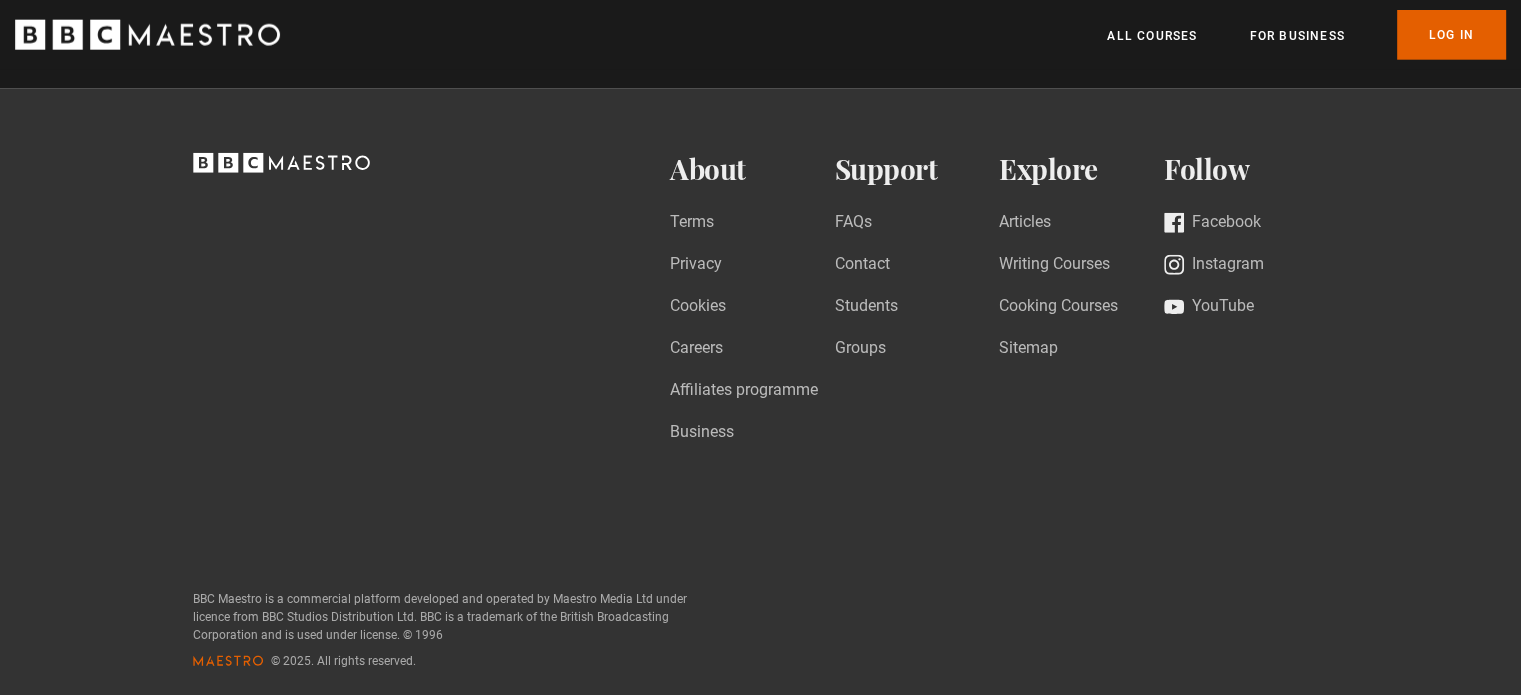 click 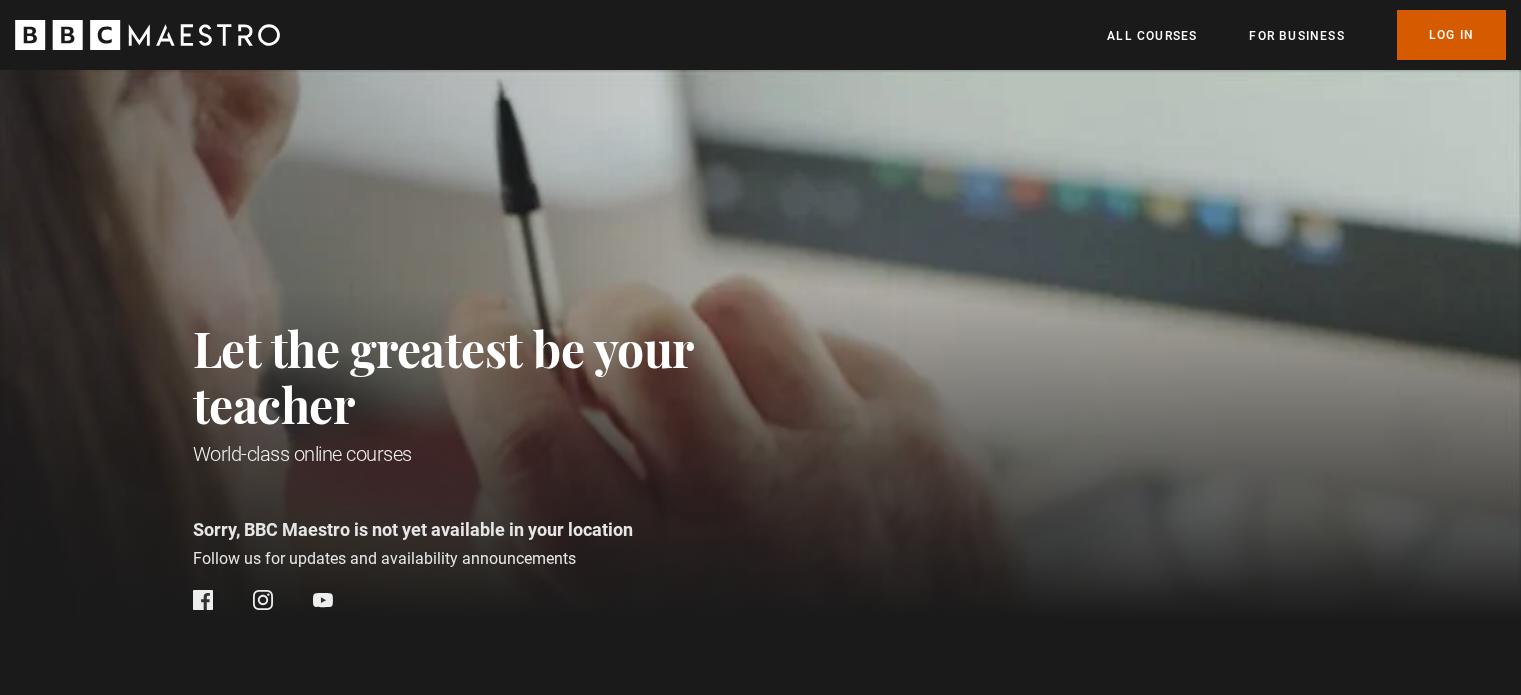 scroll, scrollTop: 0, scrollLeft: 0, axis: both 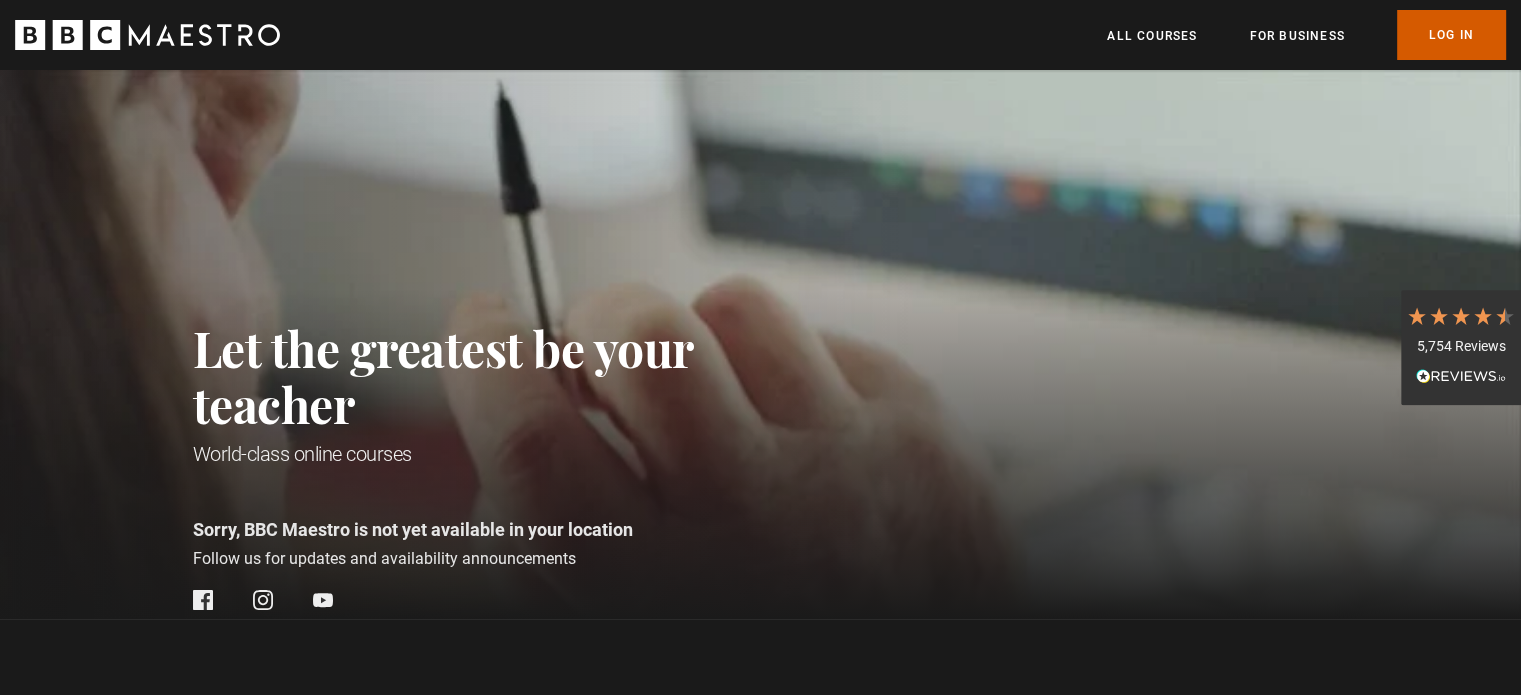 click on "Log In" at bounding box center (1451, 35) 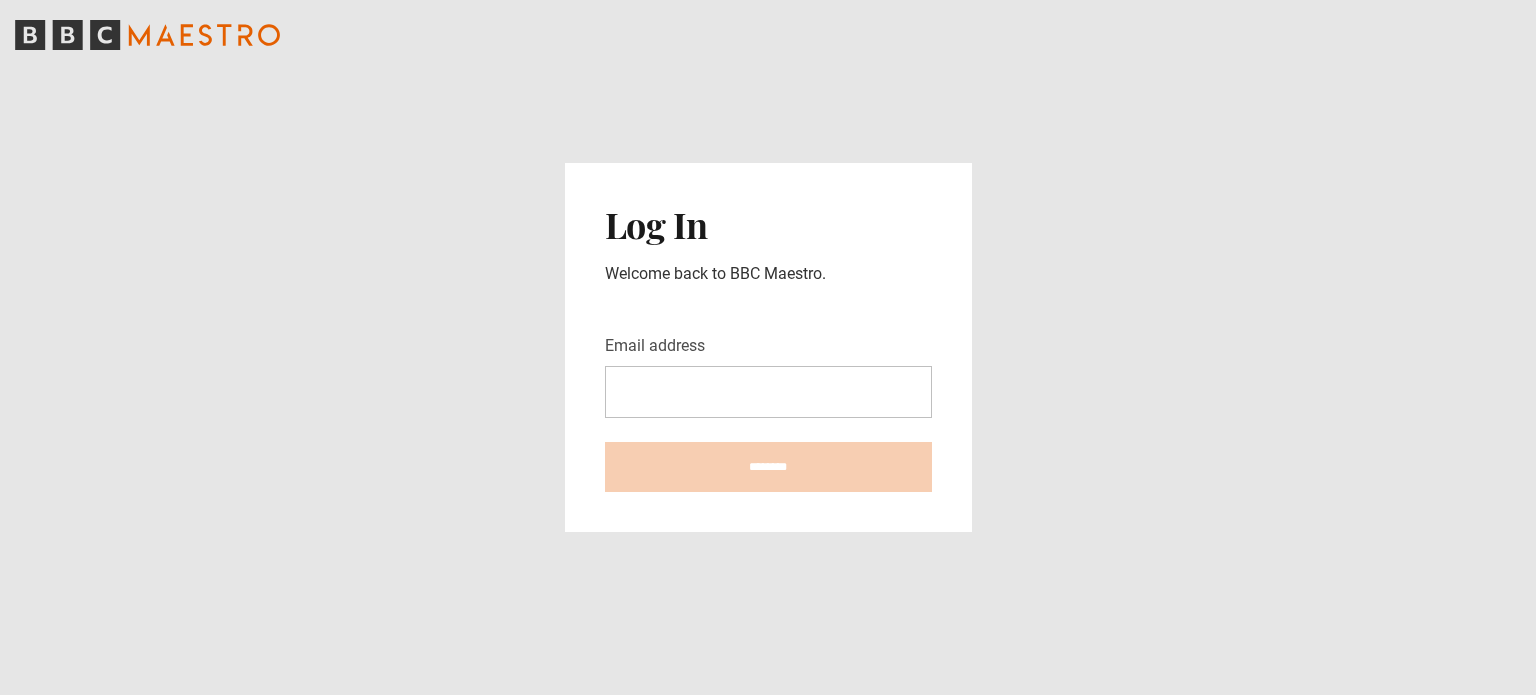 scroll, scrollTop: 0, scrollLeft: 0, axis: both 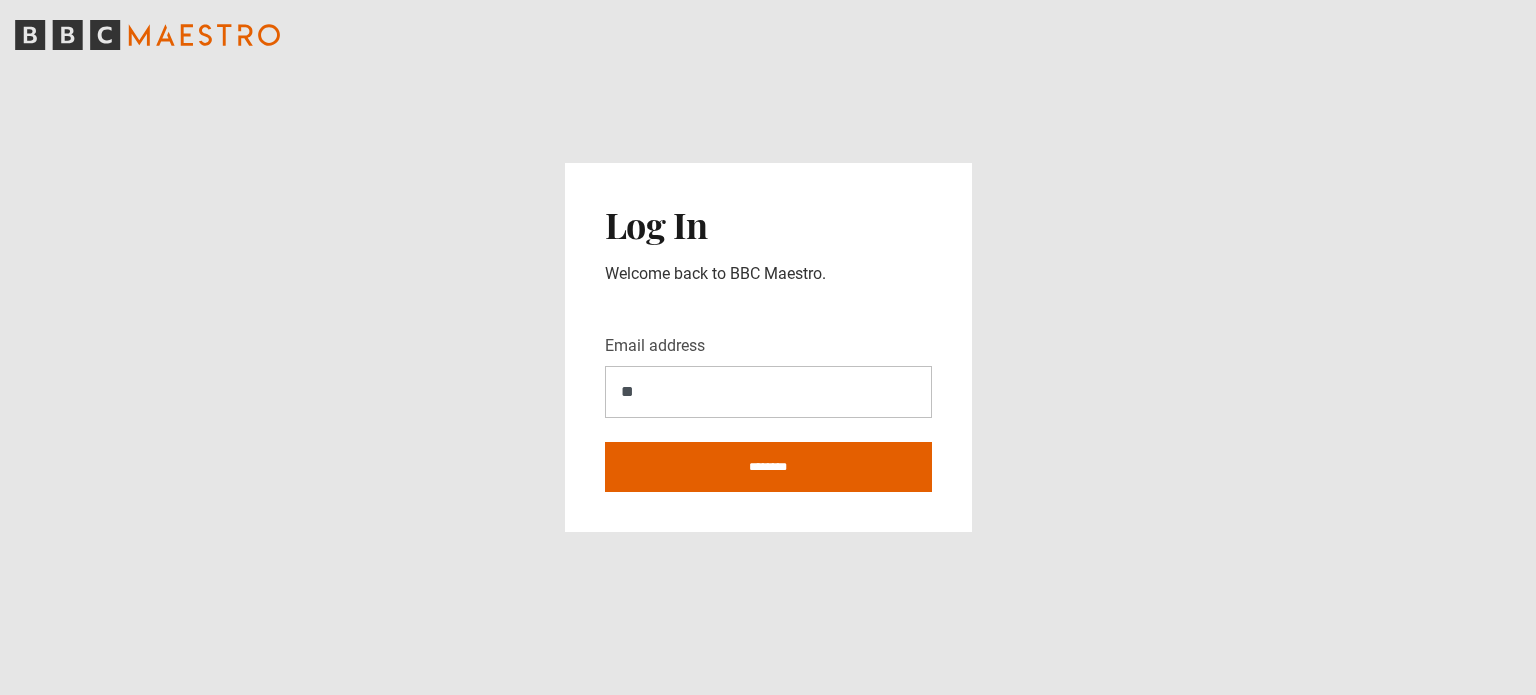 type on "*" 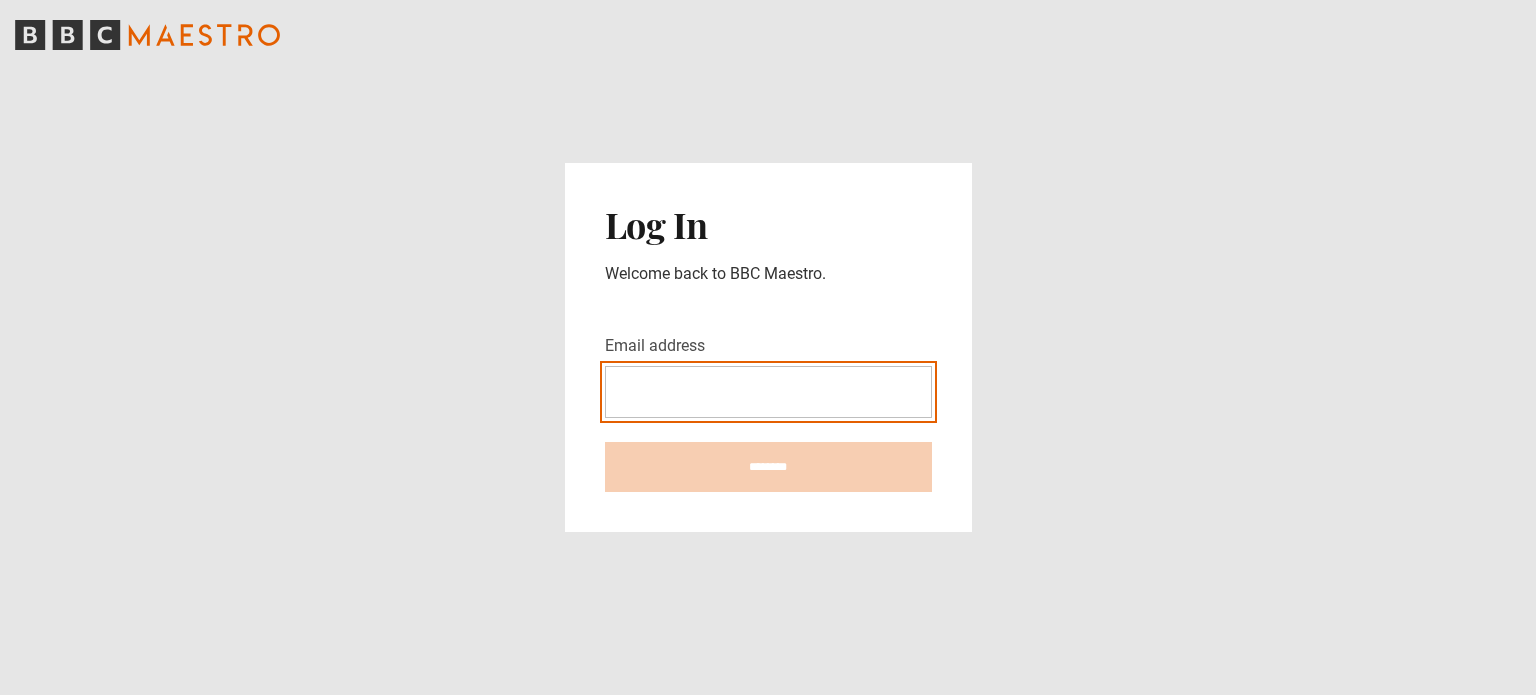paste on "**********" 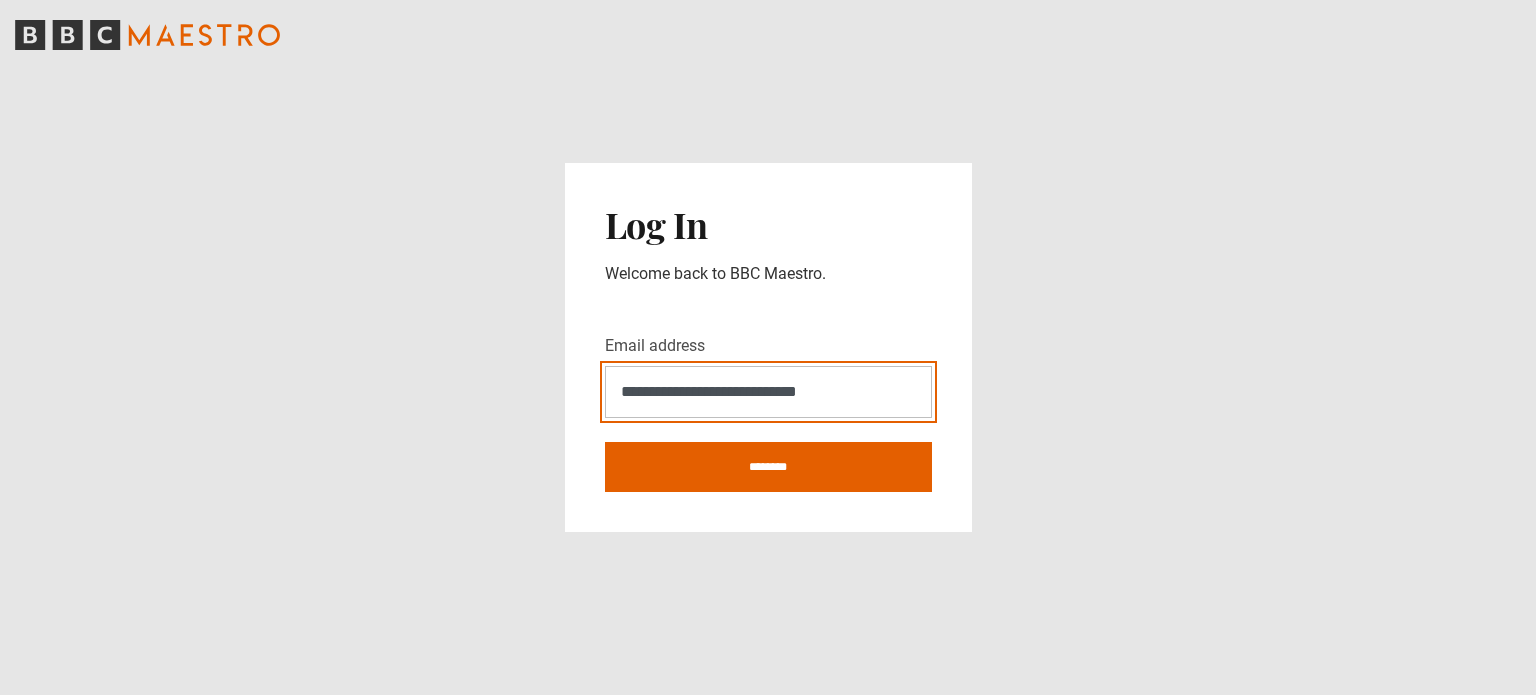 click on "**********" at bounding box center (768, 392) 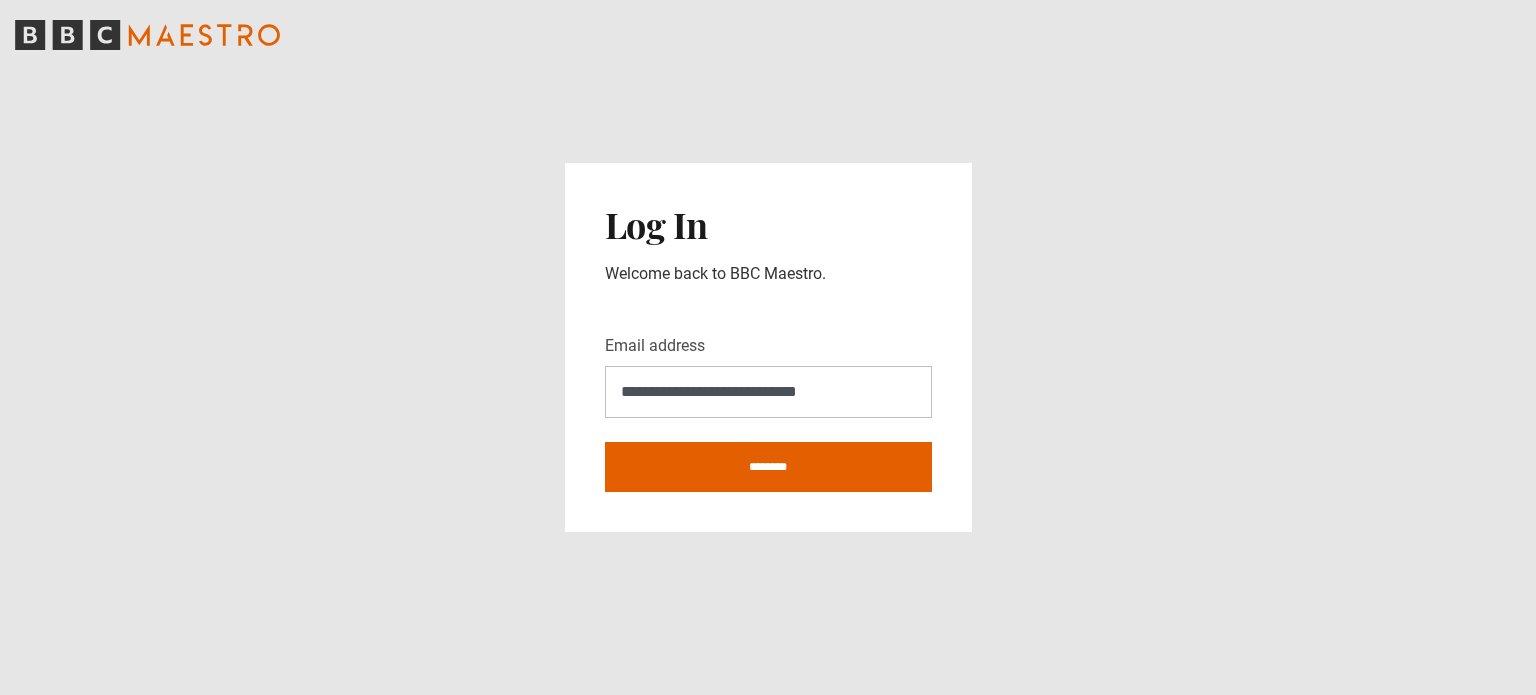 click on "Log In
Welcome back to BBC Maestro.
Email address
[EMAIL]
[PASSWORD]" at bounding box center (768, 347) 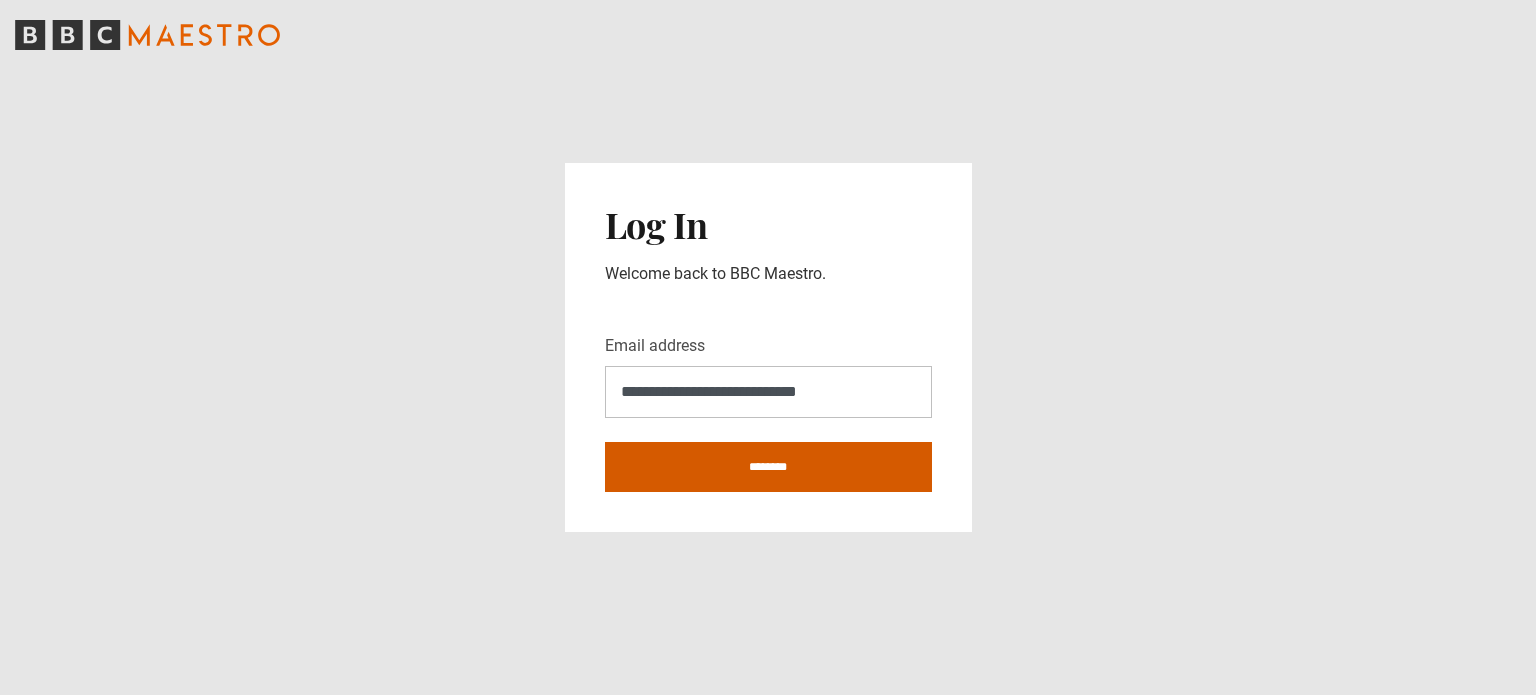 click on "********" at bounding box center (768, 467) 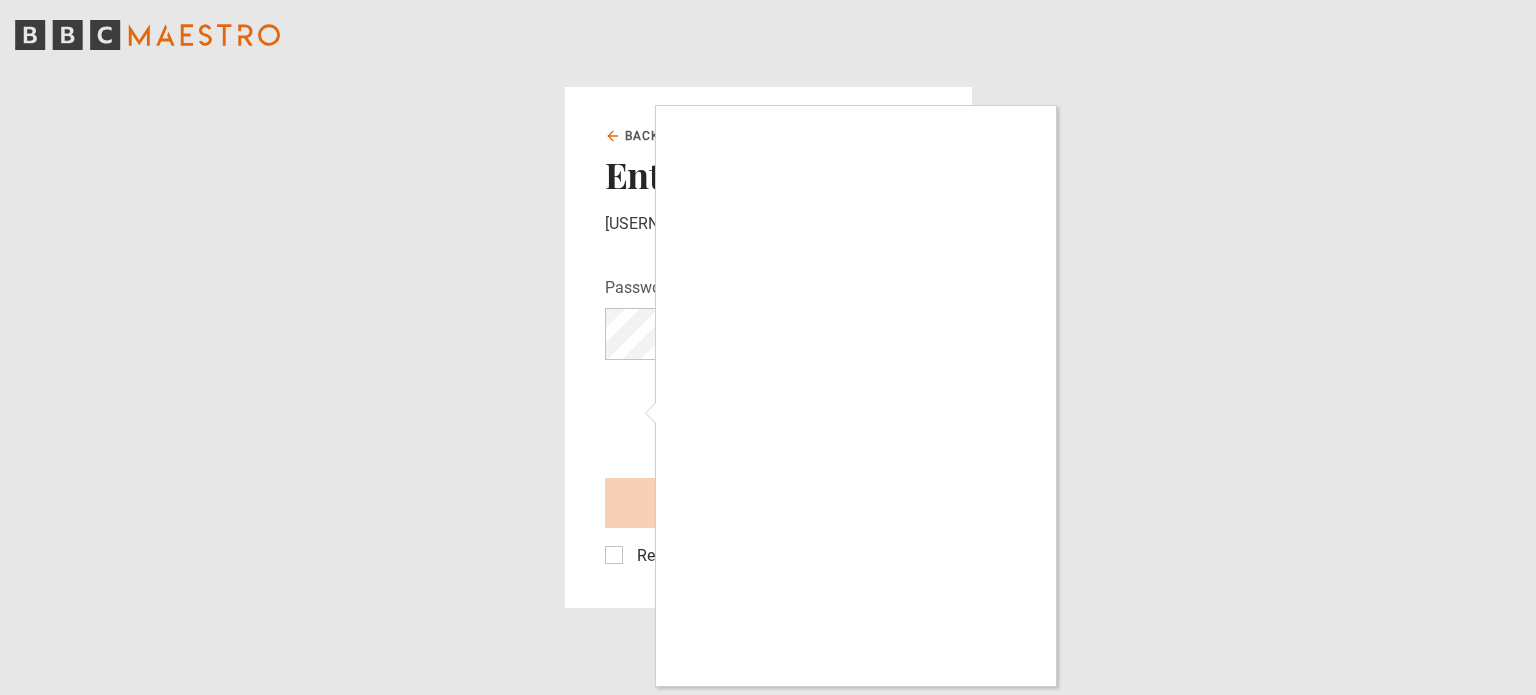 scroll, scrollTop: 0, scrollLeft: 0, axis: both 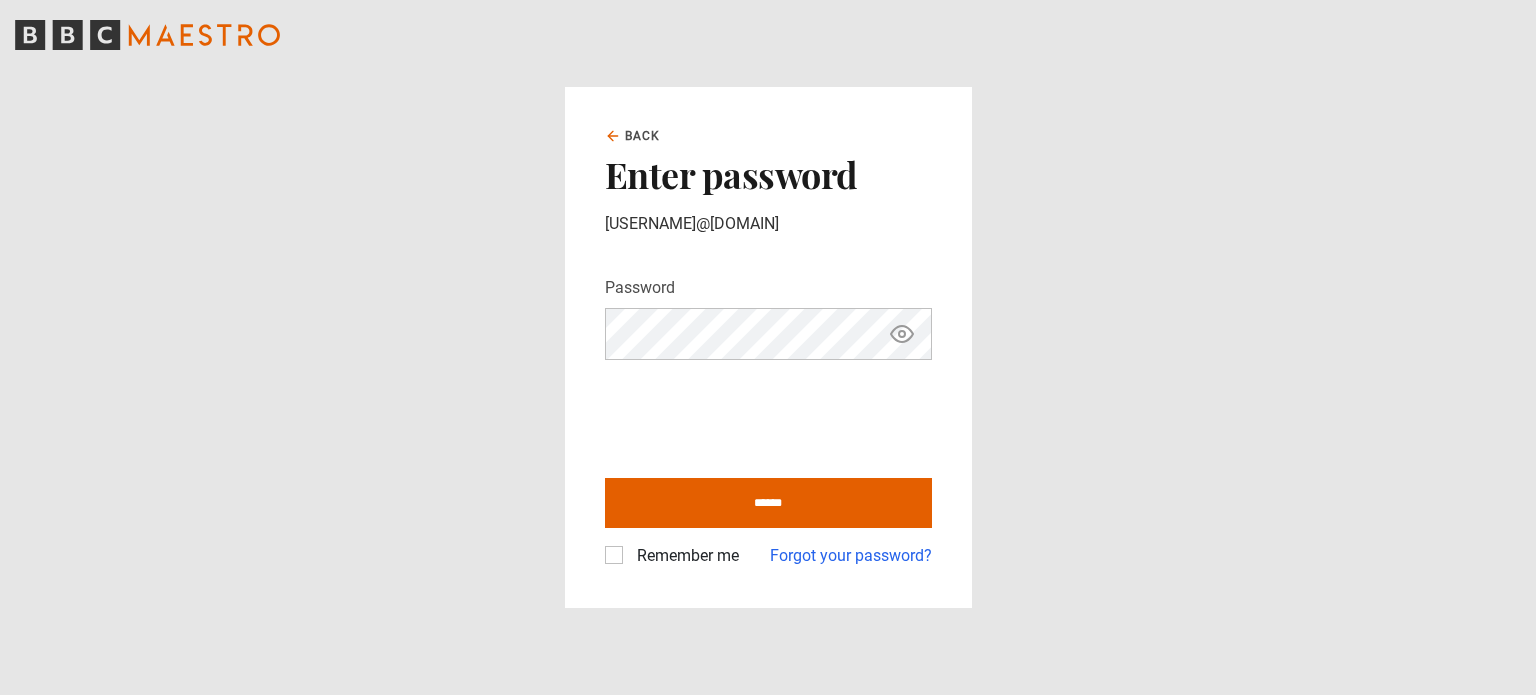 click 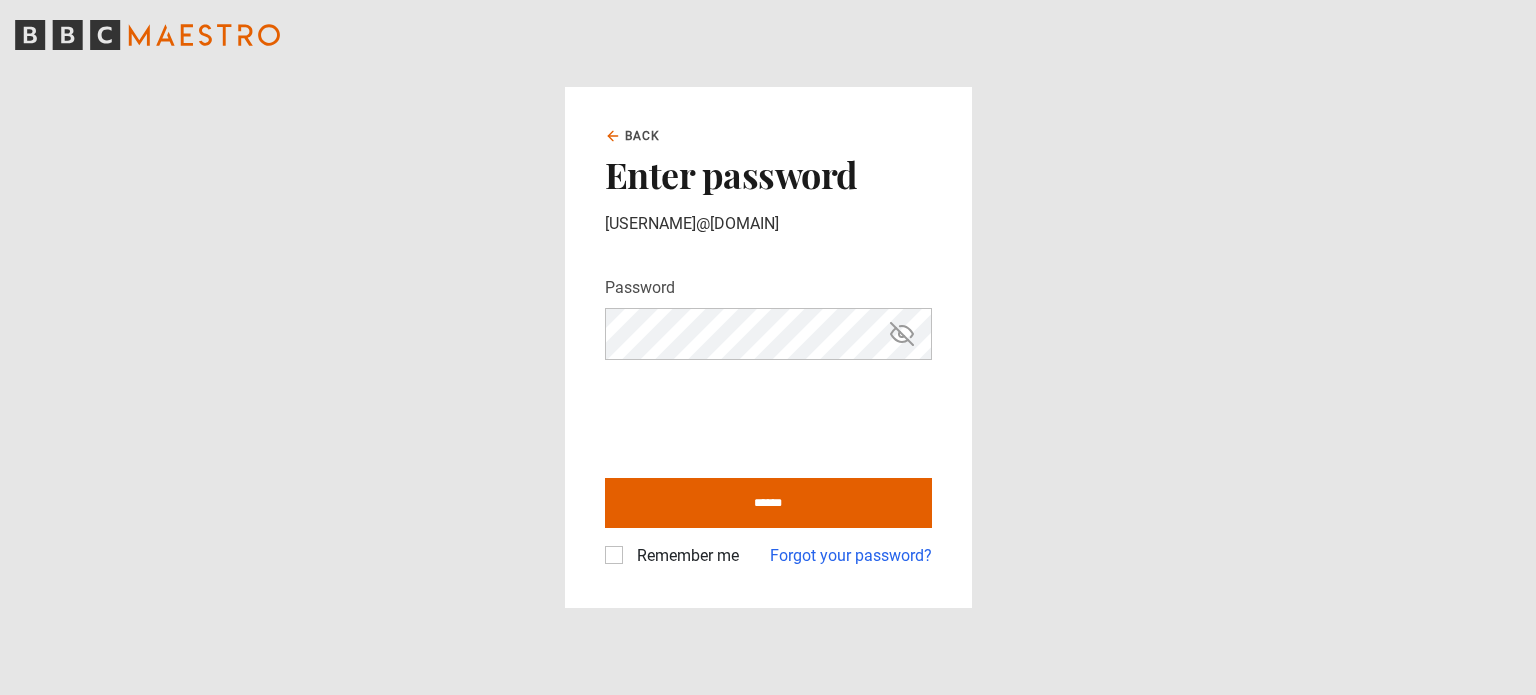 click on "Back
Enter password
[USERNAME]@[DOMAIN]
Password
Your password is hidden
******
Remember me
Forgot your password?" at bounding box center (768, 347) 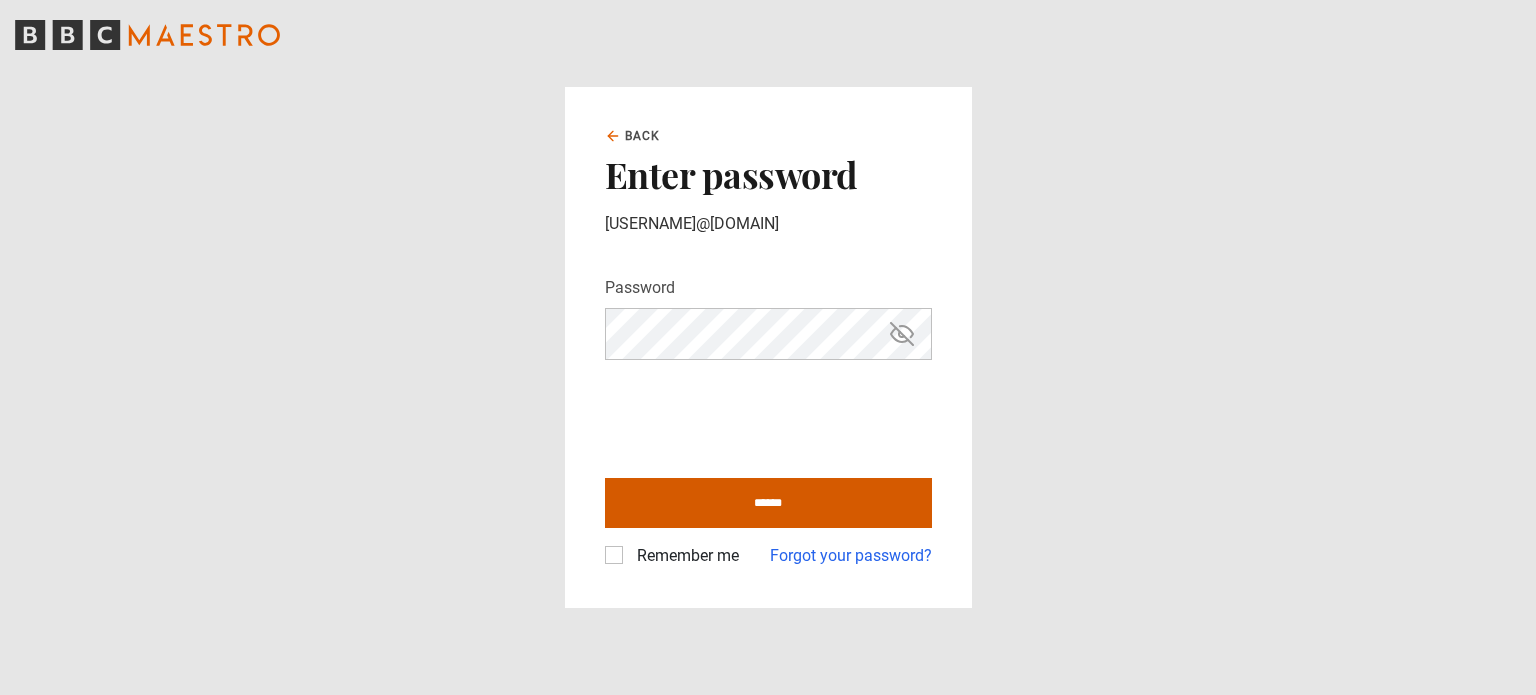 click on "******" at bounding box center [768, 503] 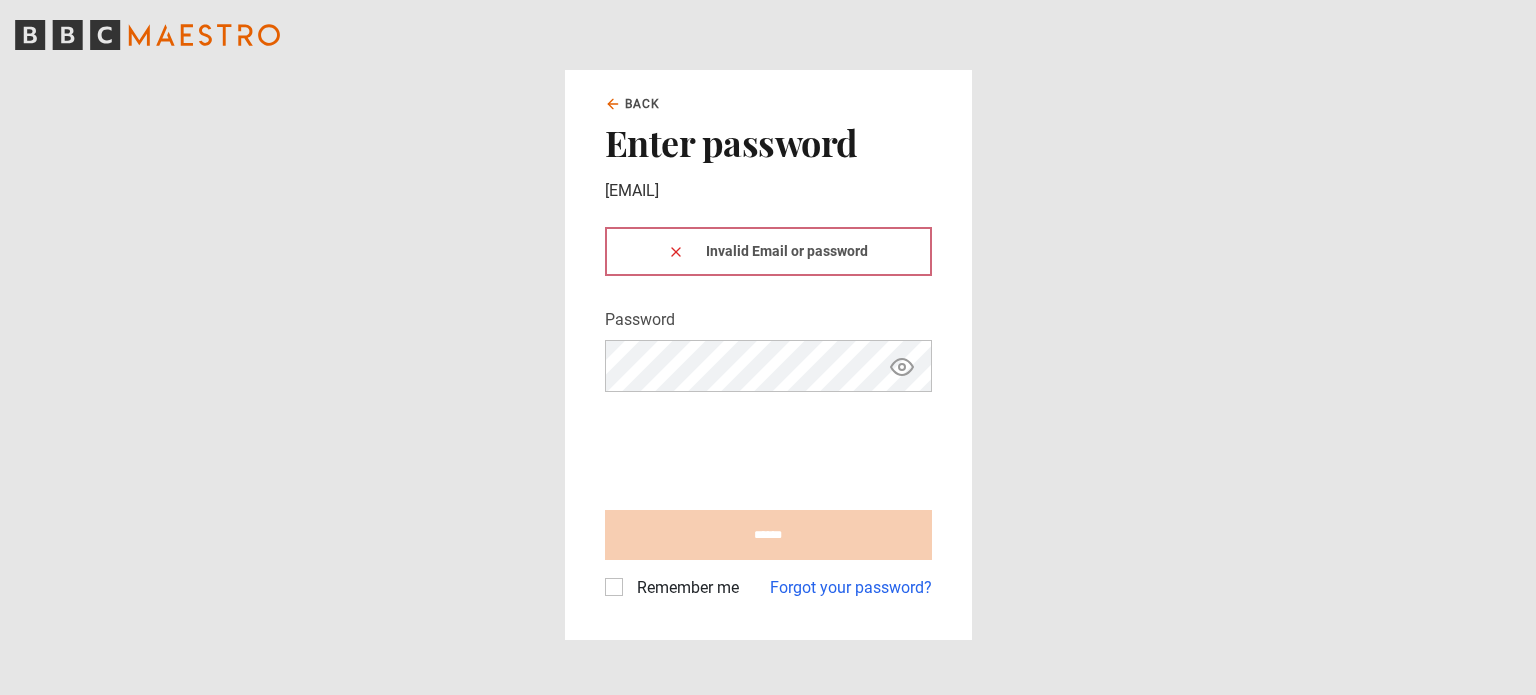 scroll, scrollTop: 0, scrollLeft: 0, axis: both 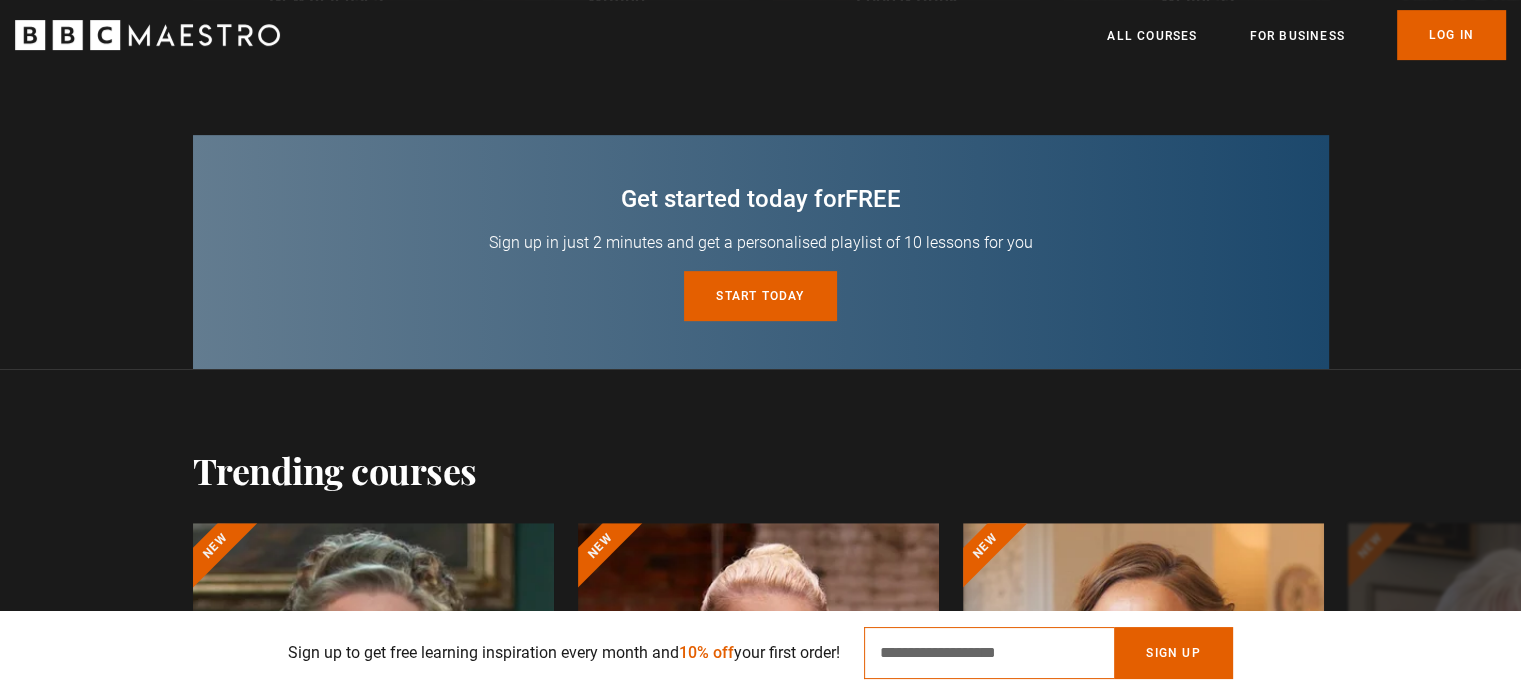 click on "Email Address" at bounding box center (989, 653) 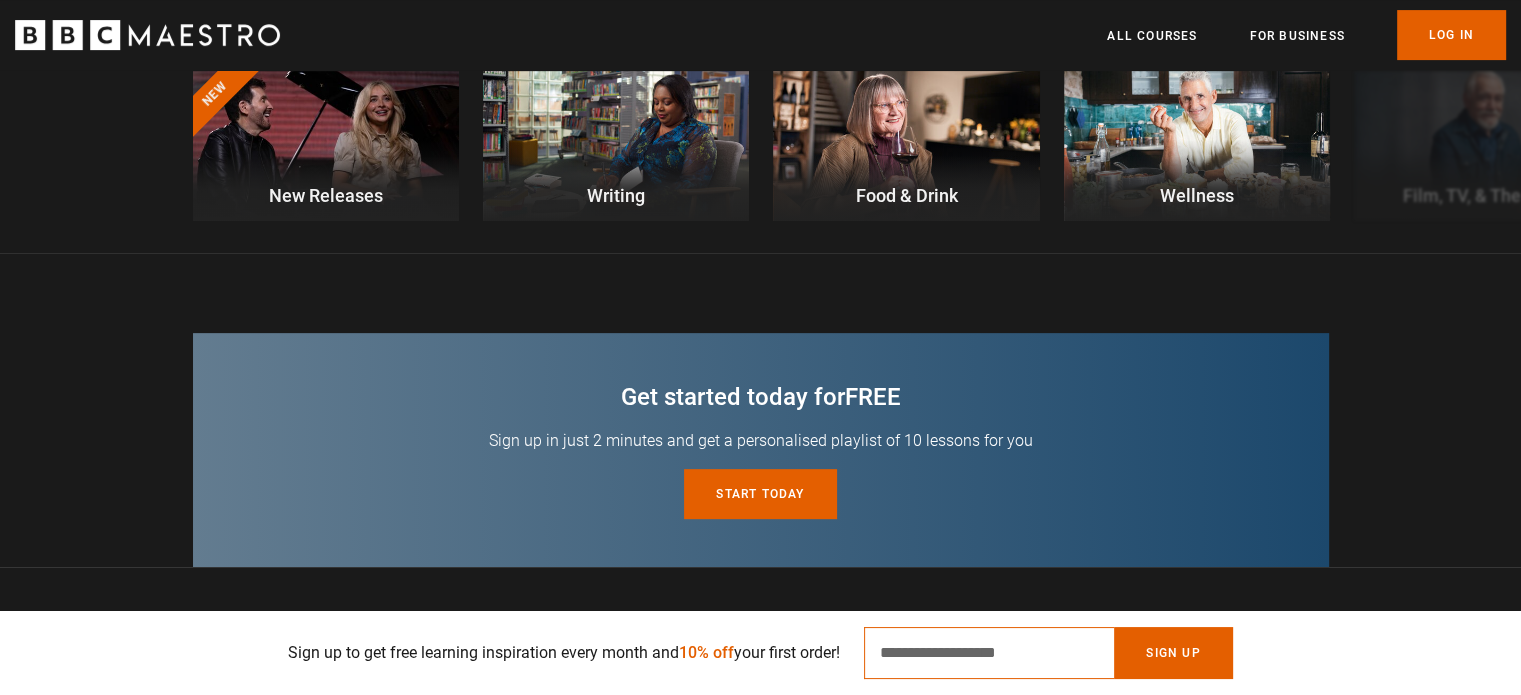 scroll, scrollTop: 700, scrollLeft: 0, axis: vertical 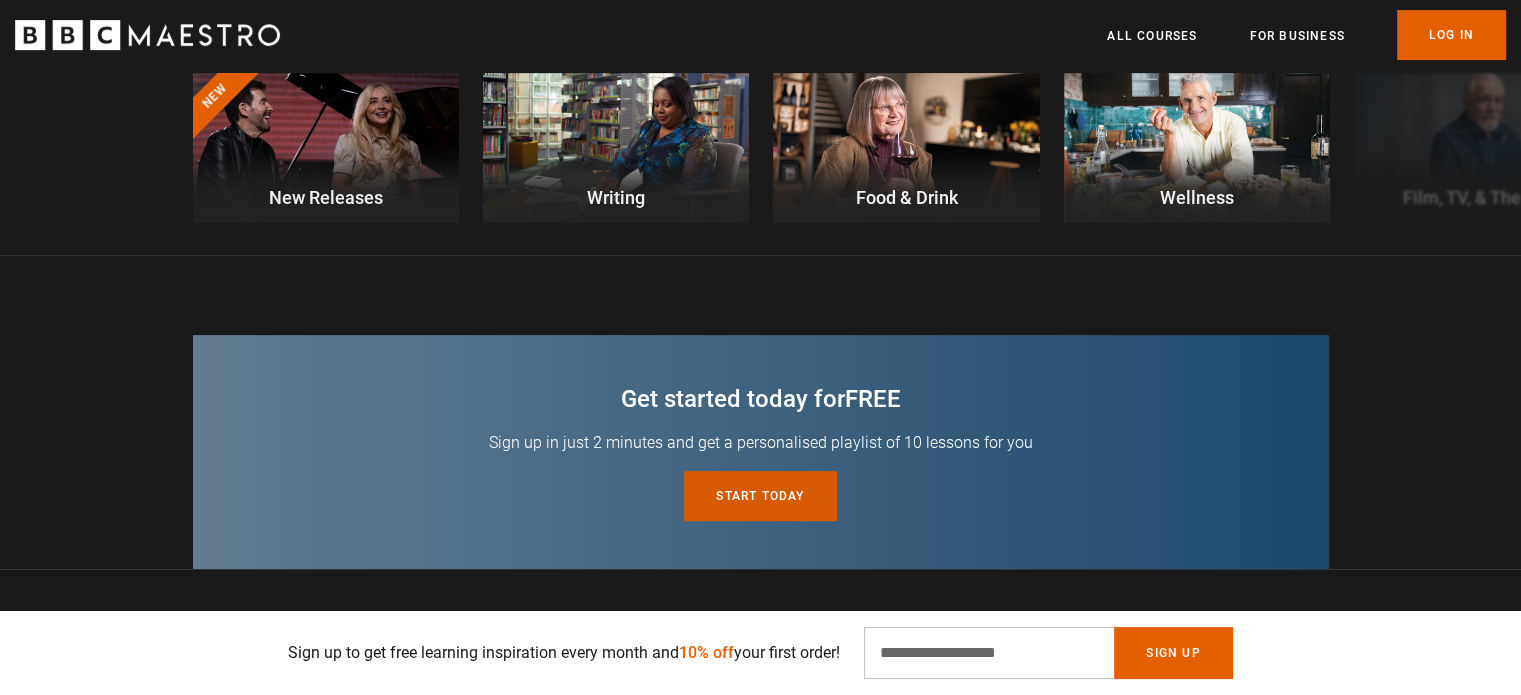 click on "Start today  for free" at bounding box center [760, 496] 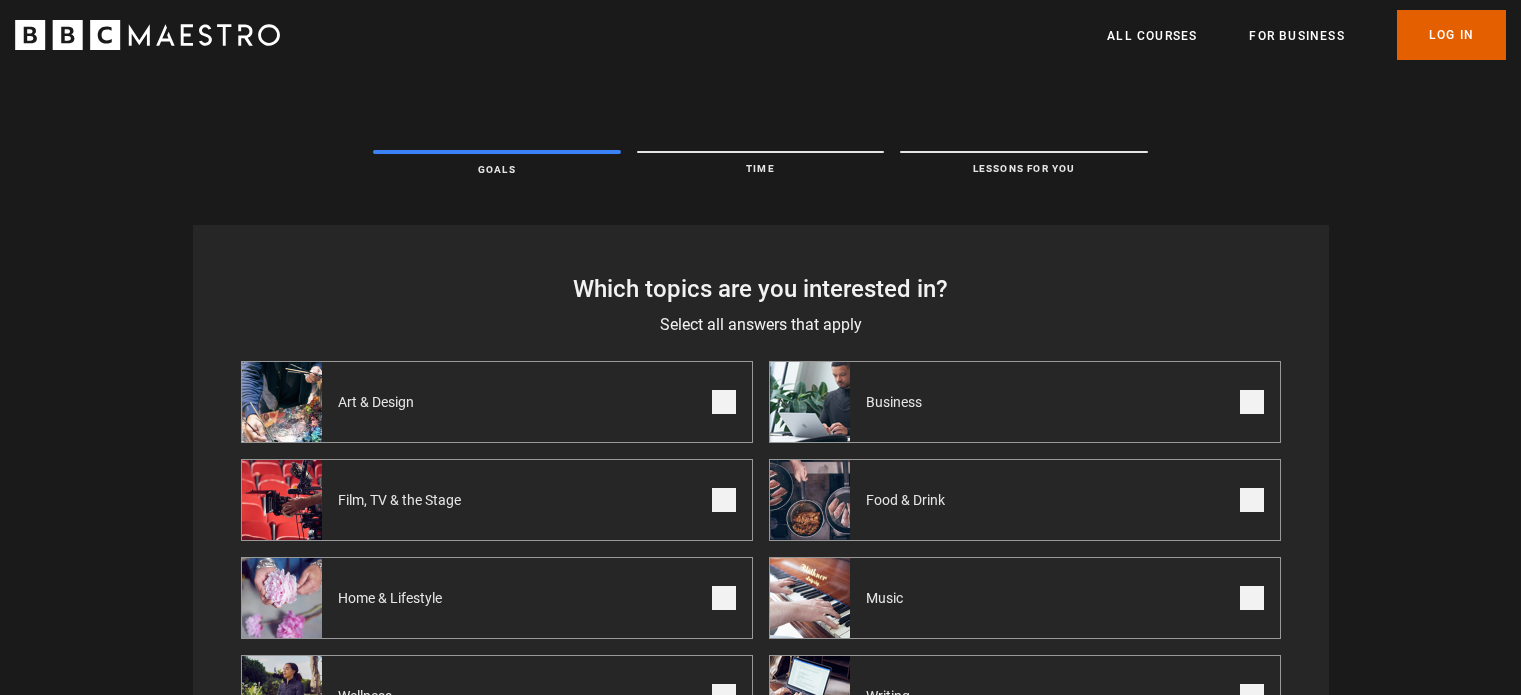 scroll, scrollTop: 0, scrollLeft: 0, axis: both 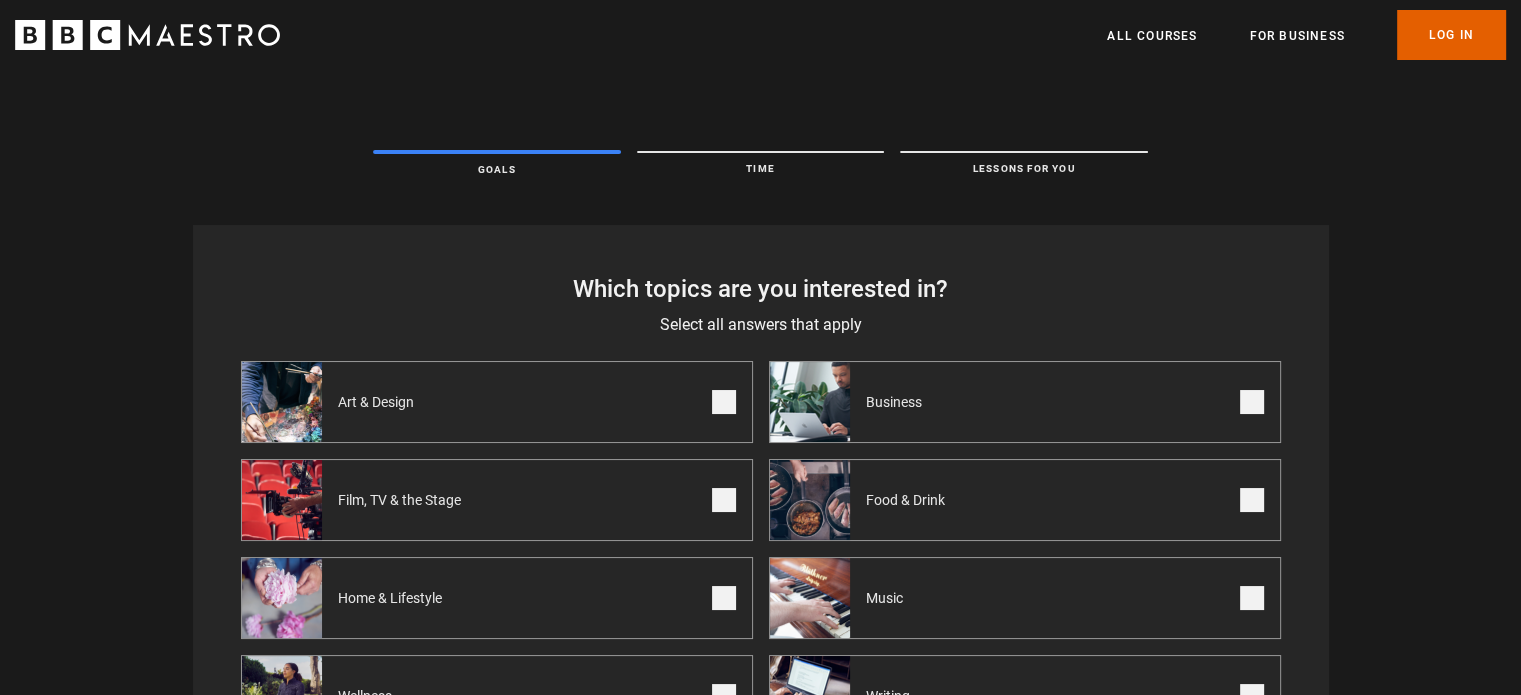 click at bounding box center (1252, 402) 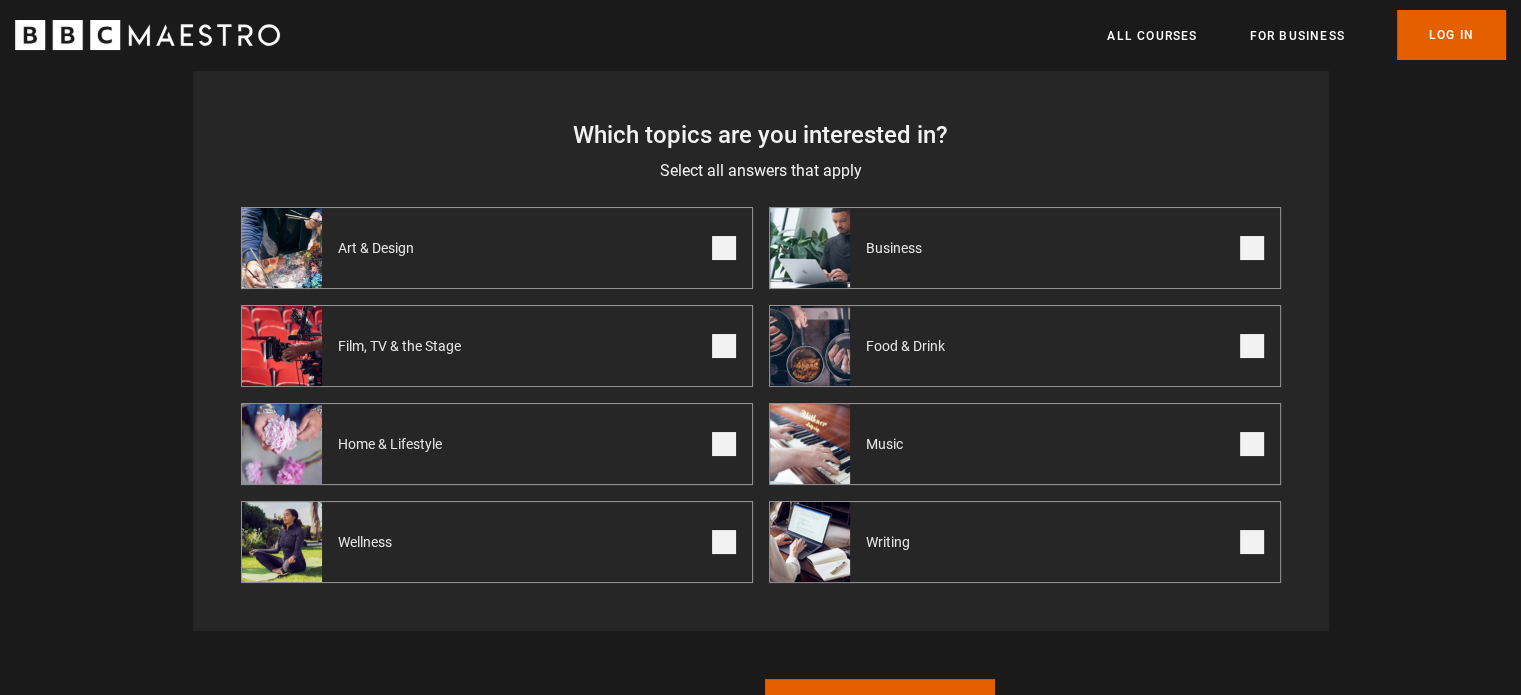 scroll, scrollTop: 200, scrollLeft: 0, axis: vertical 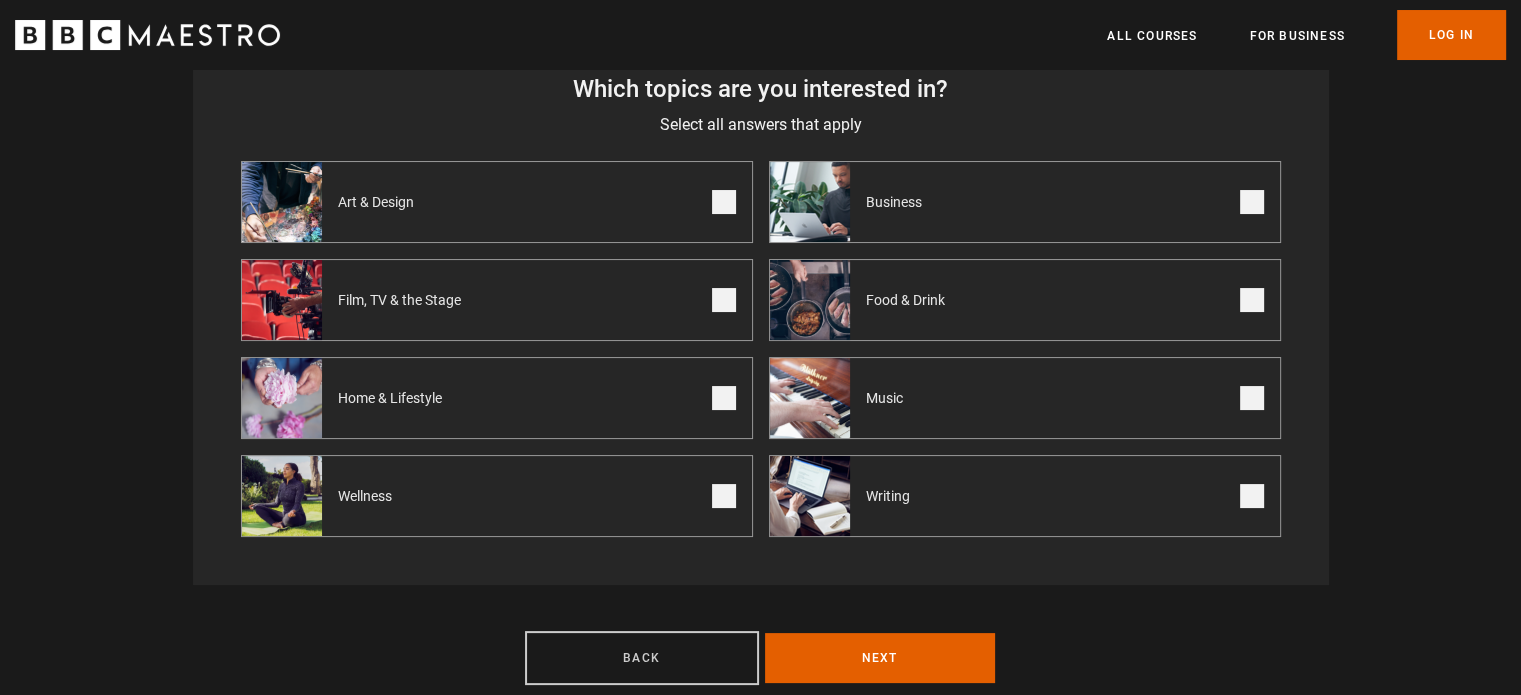 click on "Back" at bounding box center (642, 658) 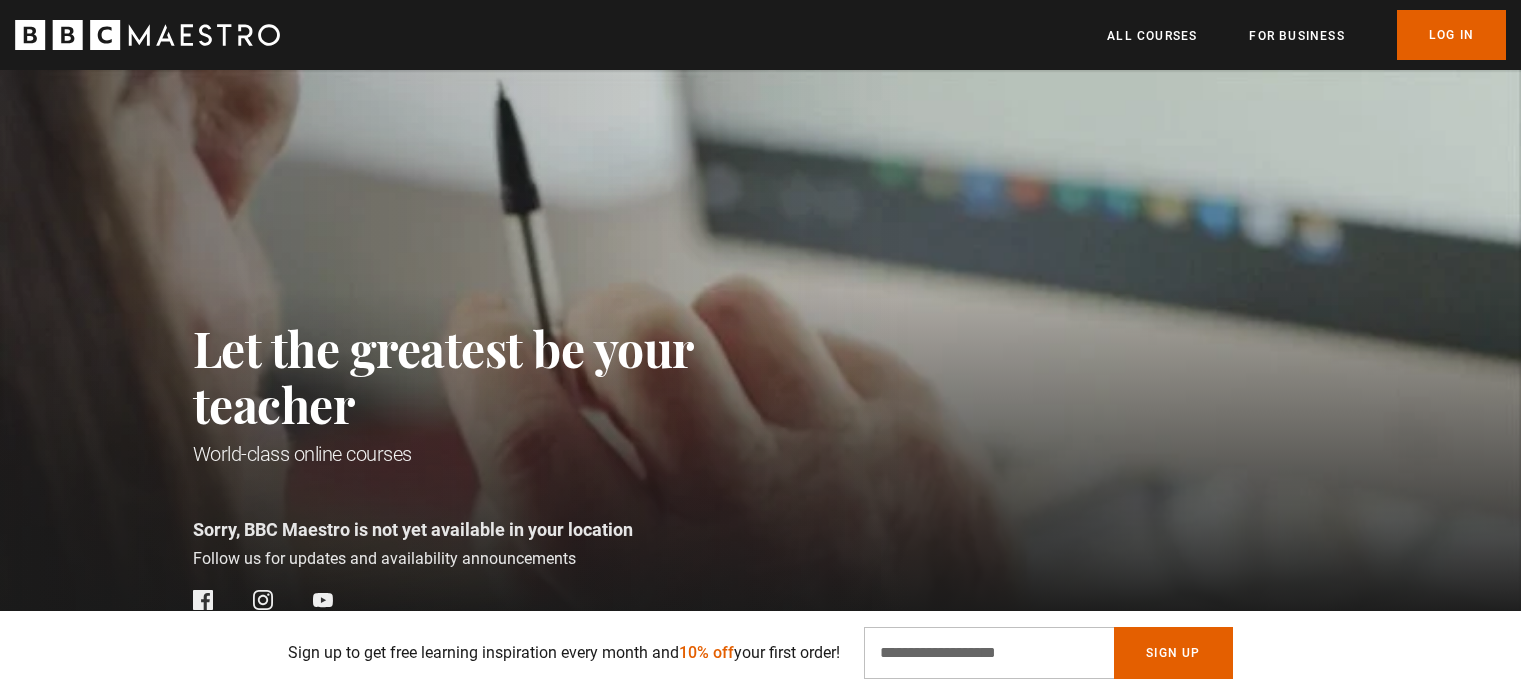 scroll, scrollTop: 500, scrollLeft: 0, axis: vertical 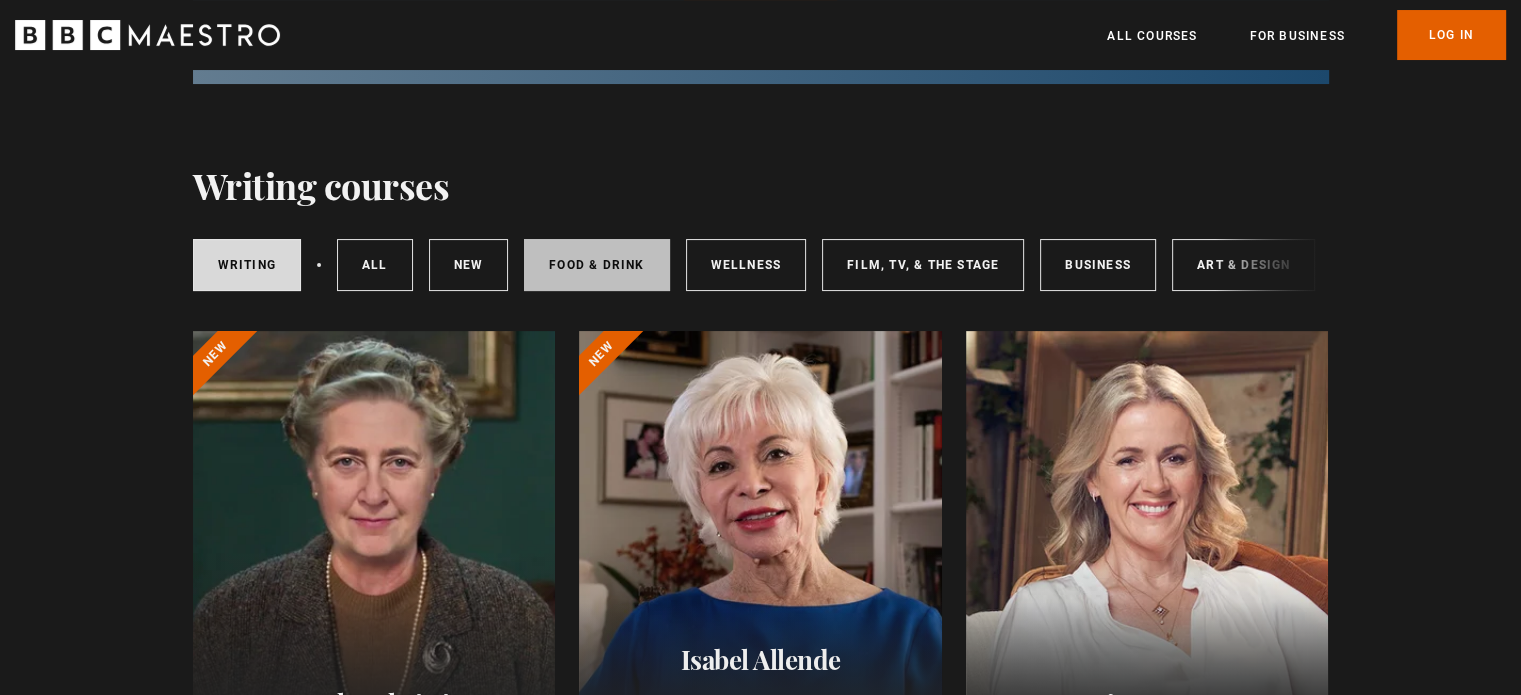 click on "Food & Drink" at bounding box center (596, 265) 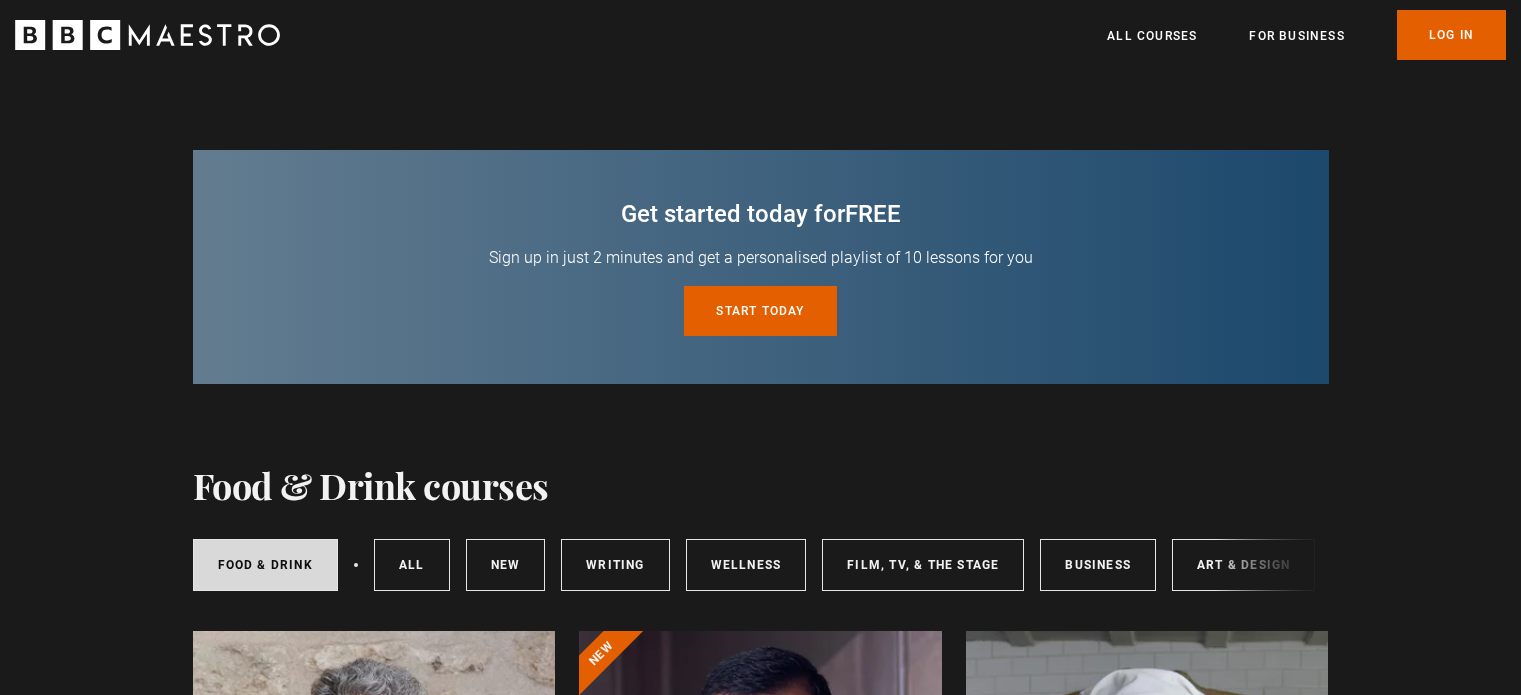 scroll, scrollTop: 700, scrollLeft: 0, axis: vertical 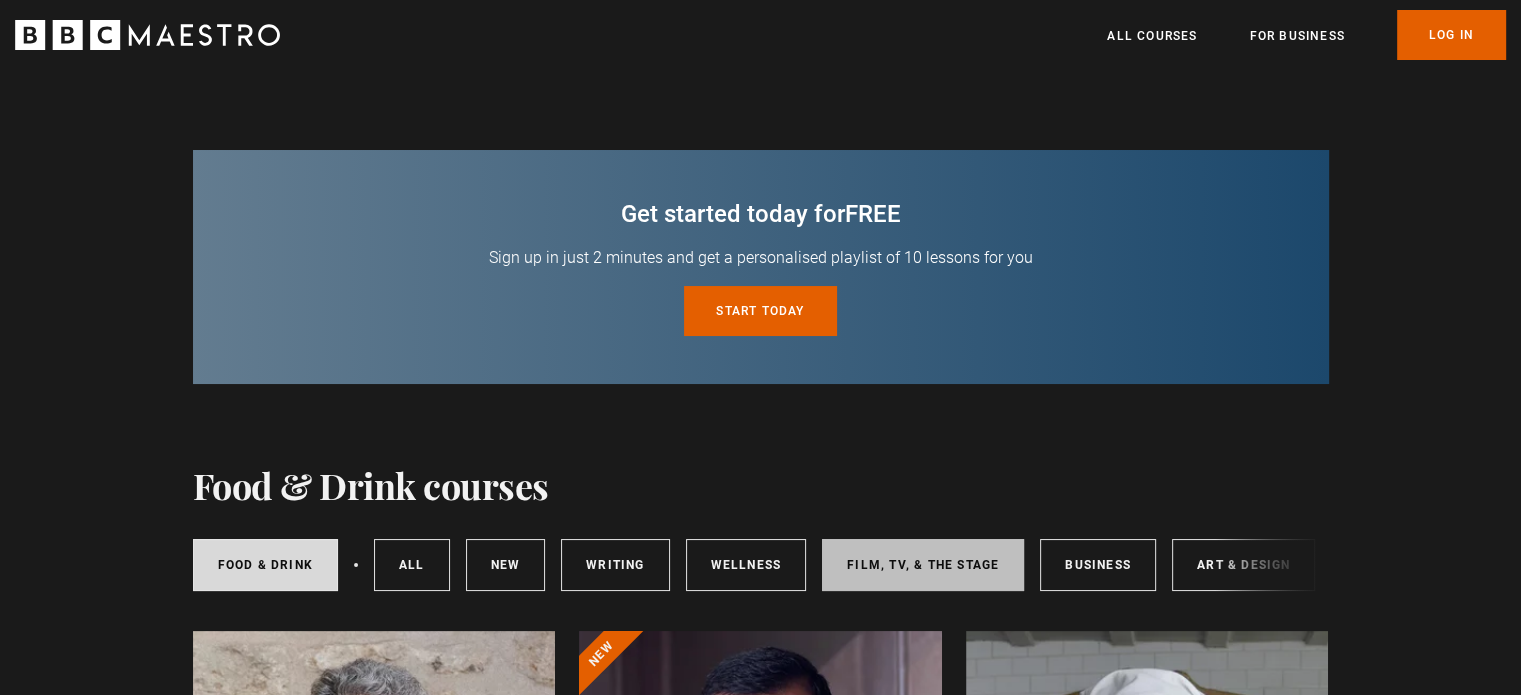 click on "Film, TV, & The Stage" at bounding box center [923, 565] 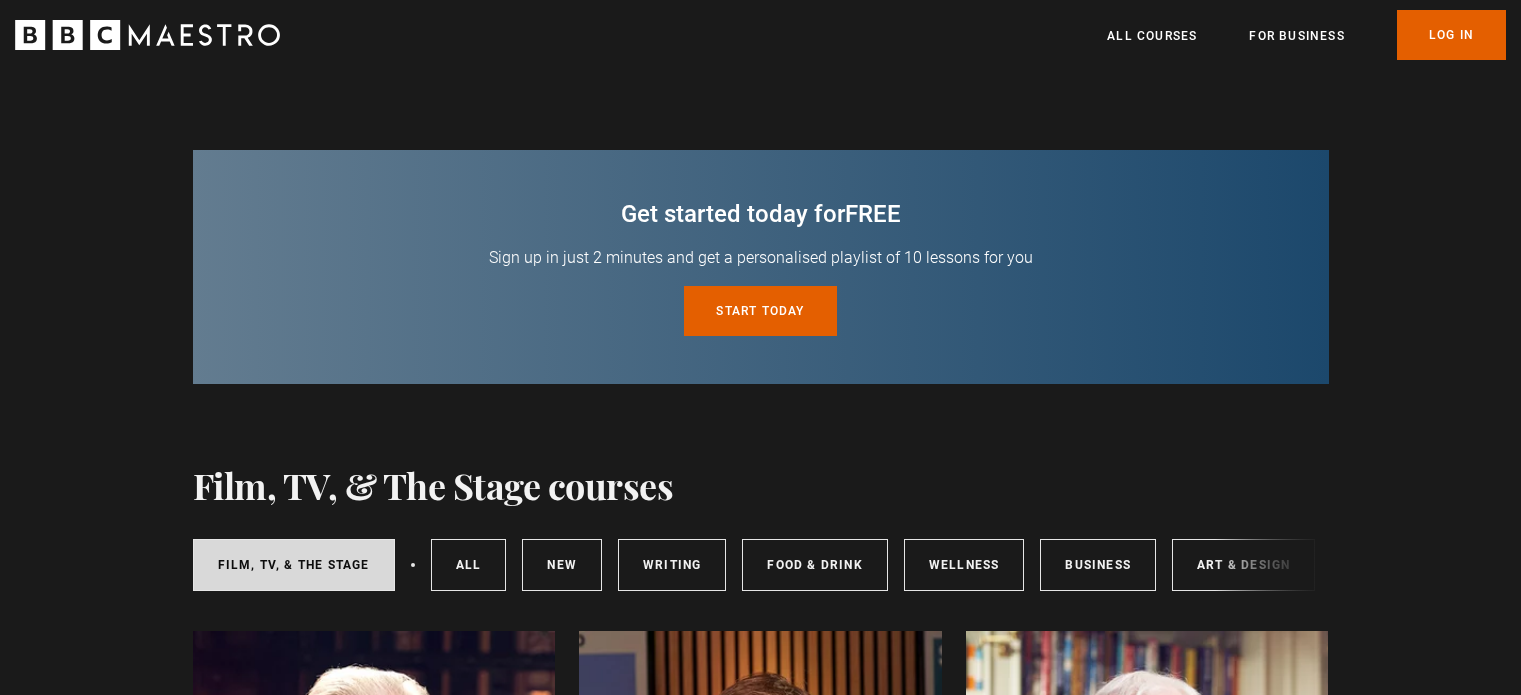 scroll, scrollTop: 767, scrollLeft: 0, axis: vertical 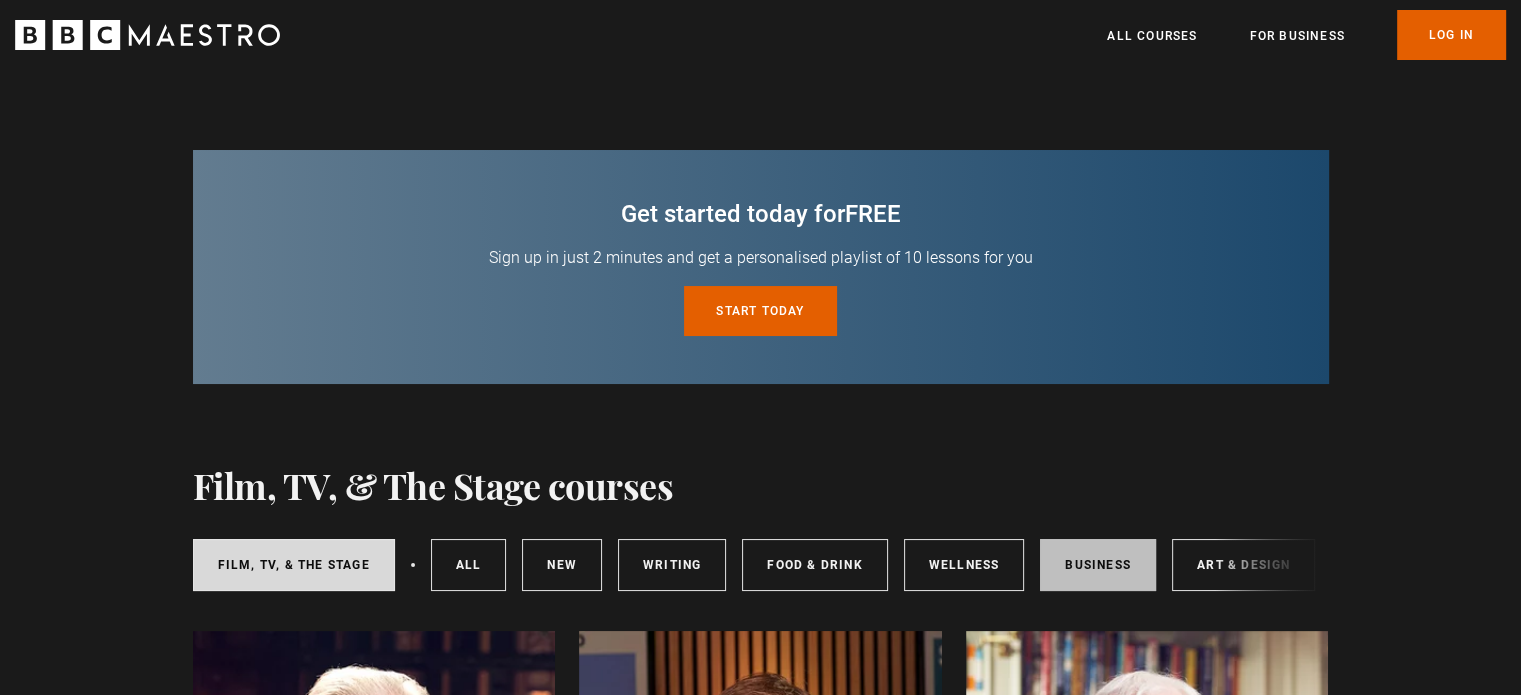 click on "Business" at bounding box center [1098, 565] 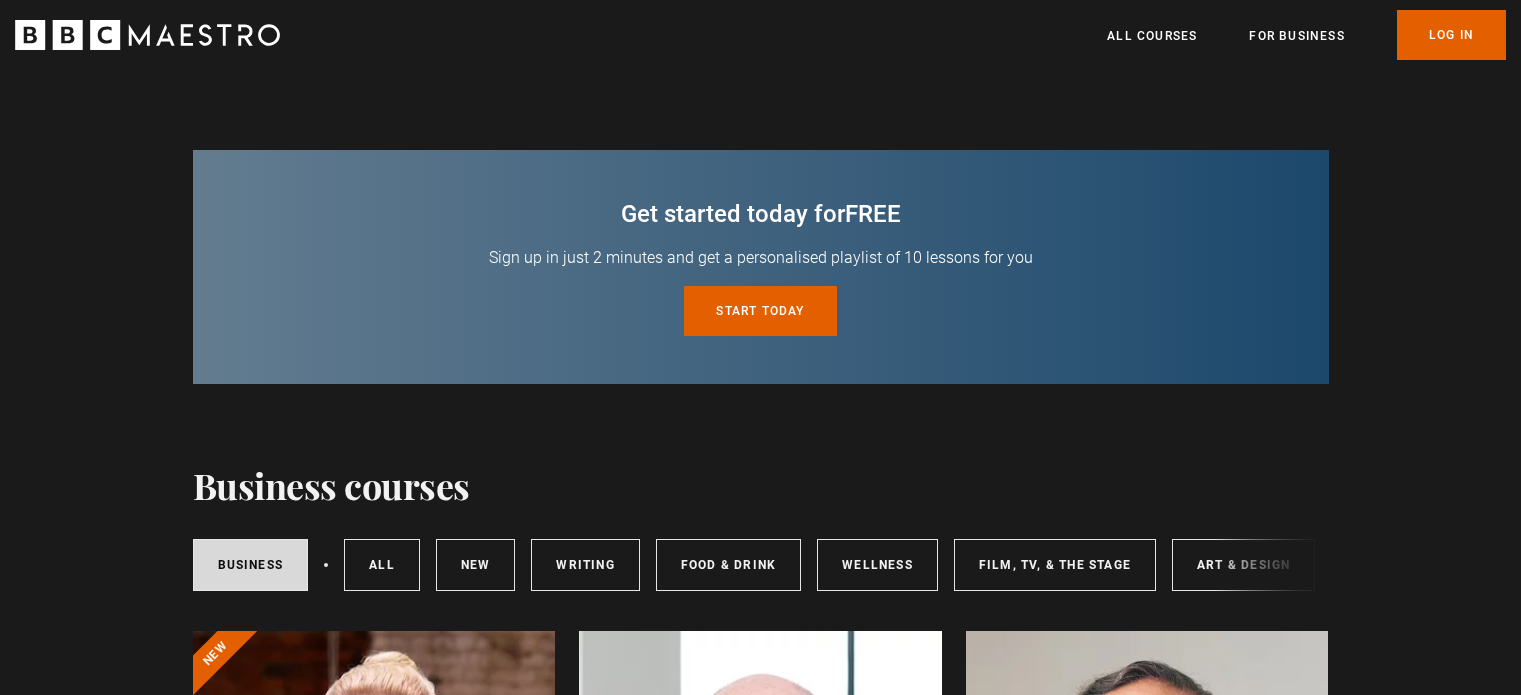 scroll, scrollTop: 500, scrollLeft: 0, axis: vertical 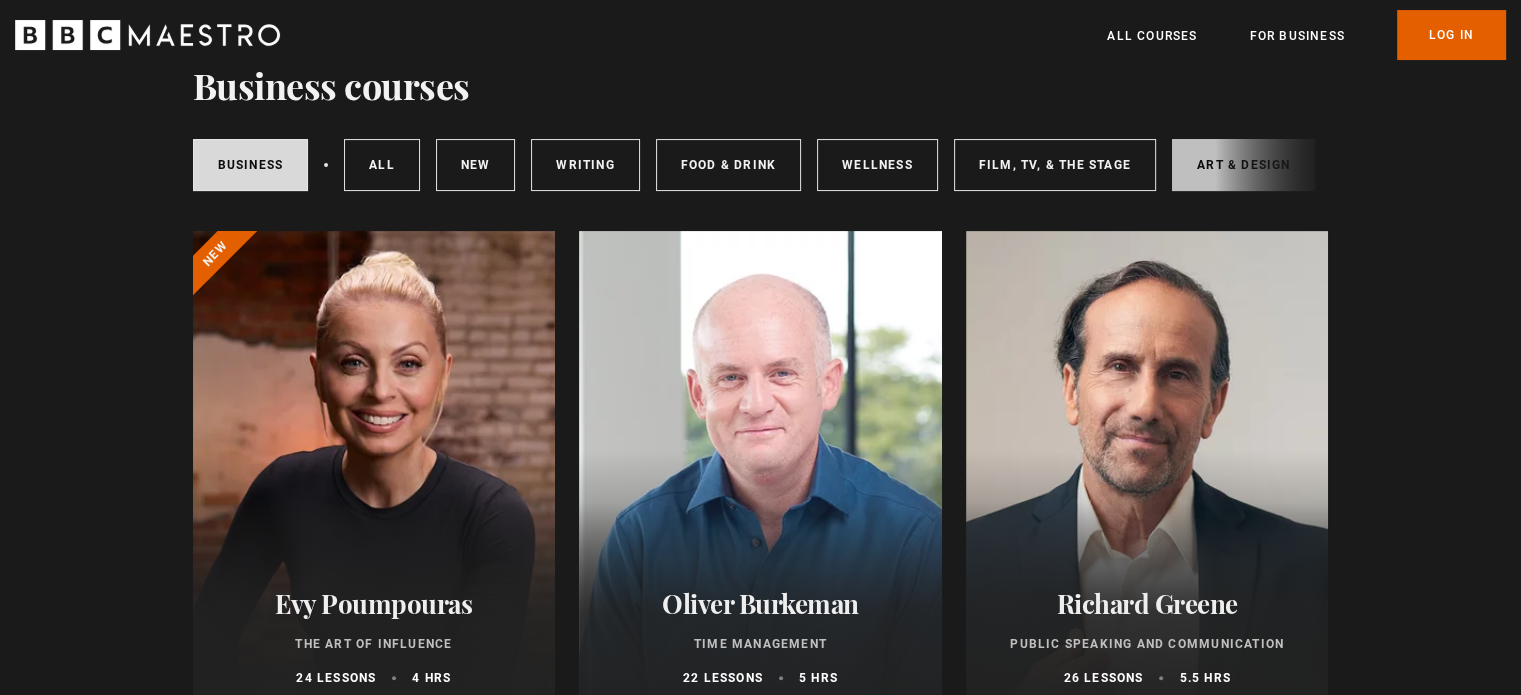 click on "Art & Design" at bounding box center [1243, 165] 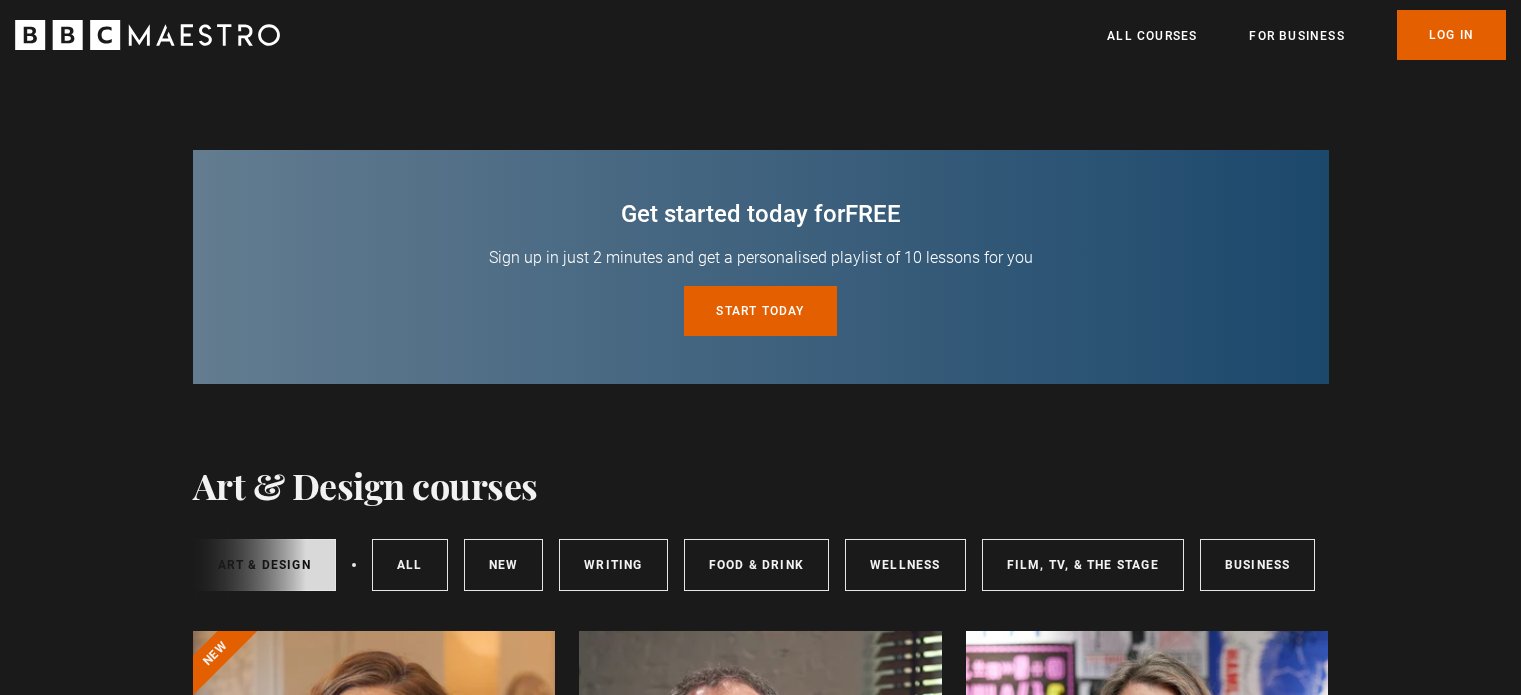 scroll, scrollTop: 1013, scrollLeft: 0, axis: vertical 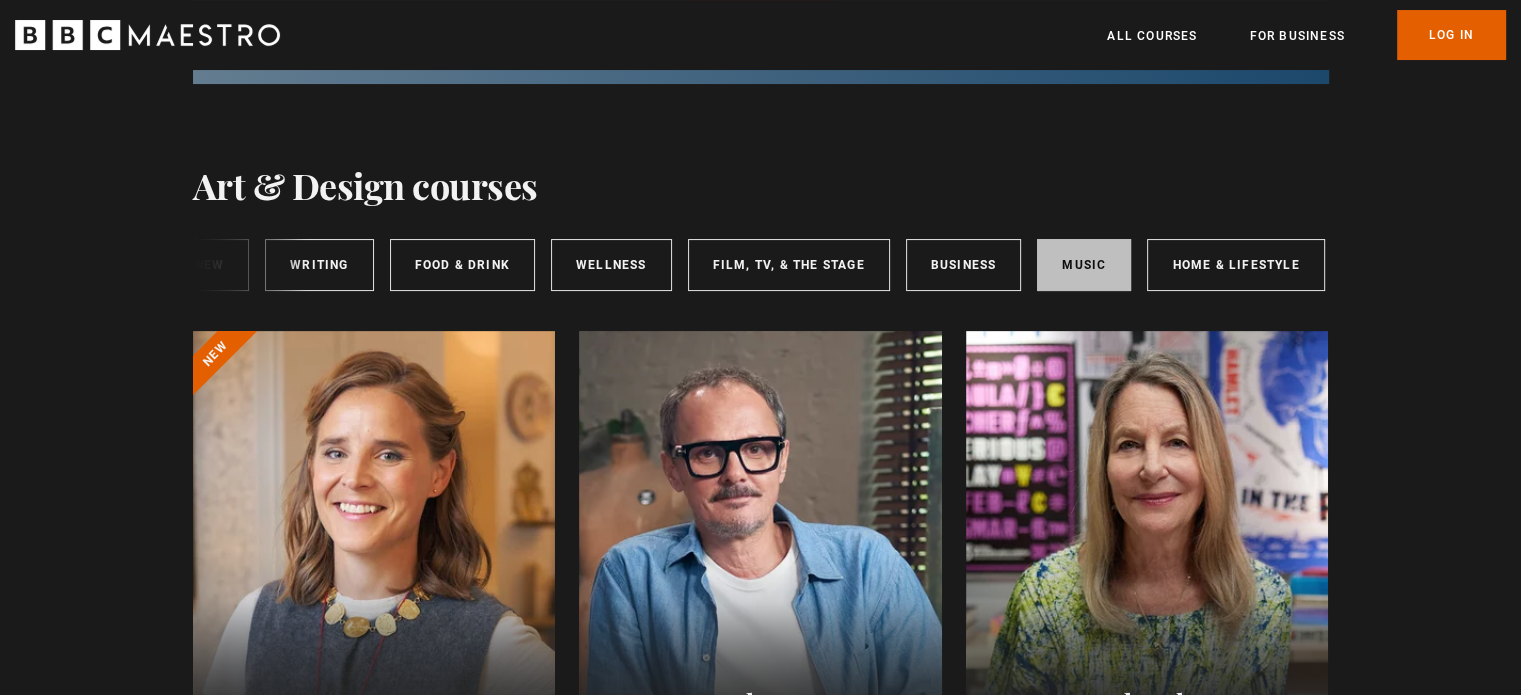 click on "Music" at bounding box center [1084, 265] 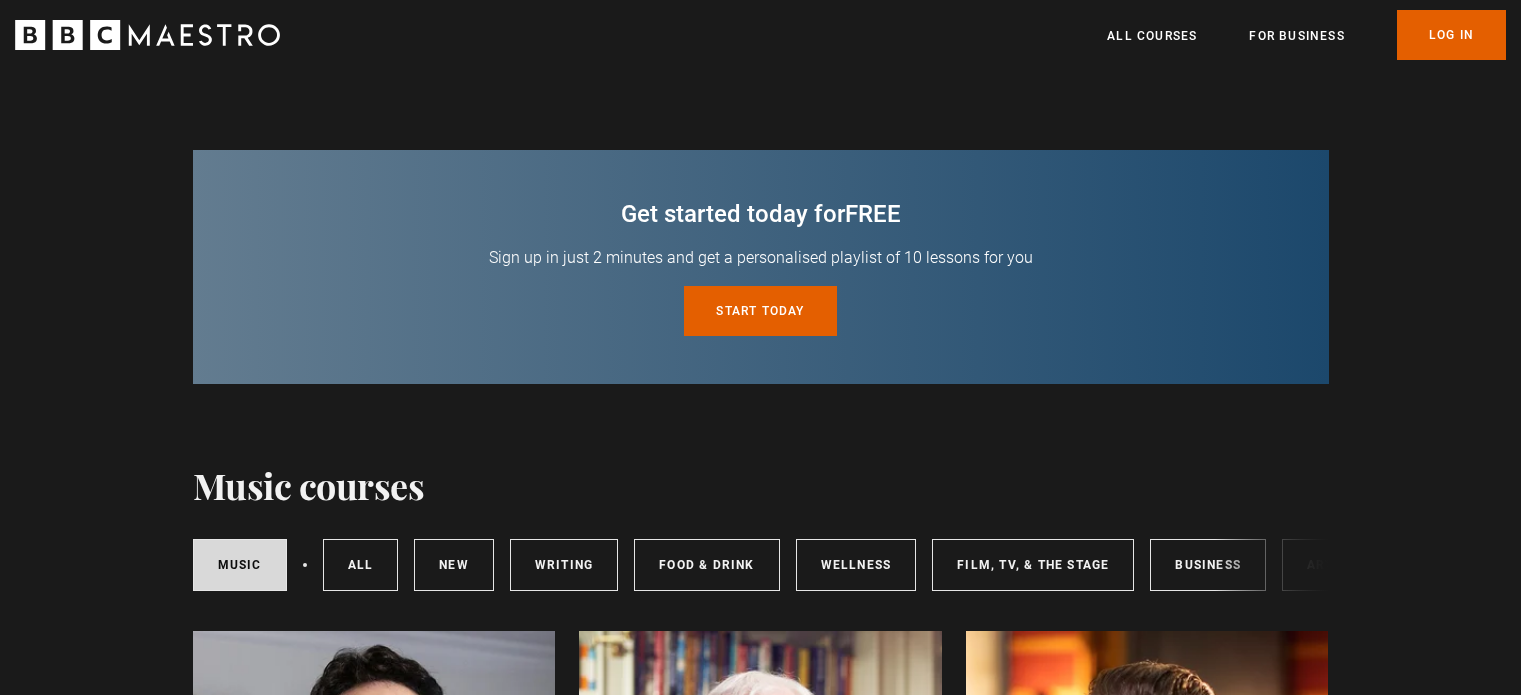 scroll, scrollTop: 400, scrollLeft: 0, axis: vertical 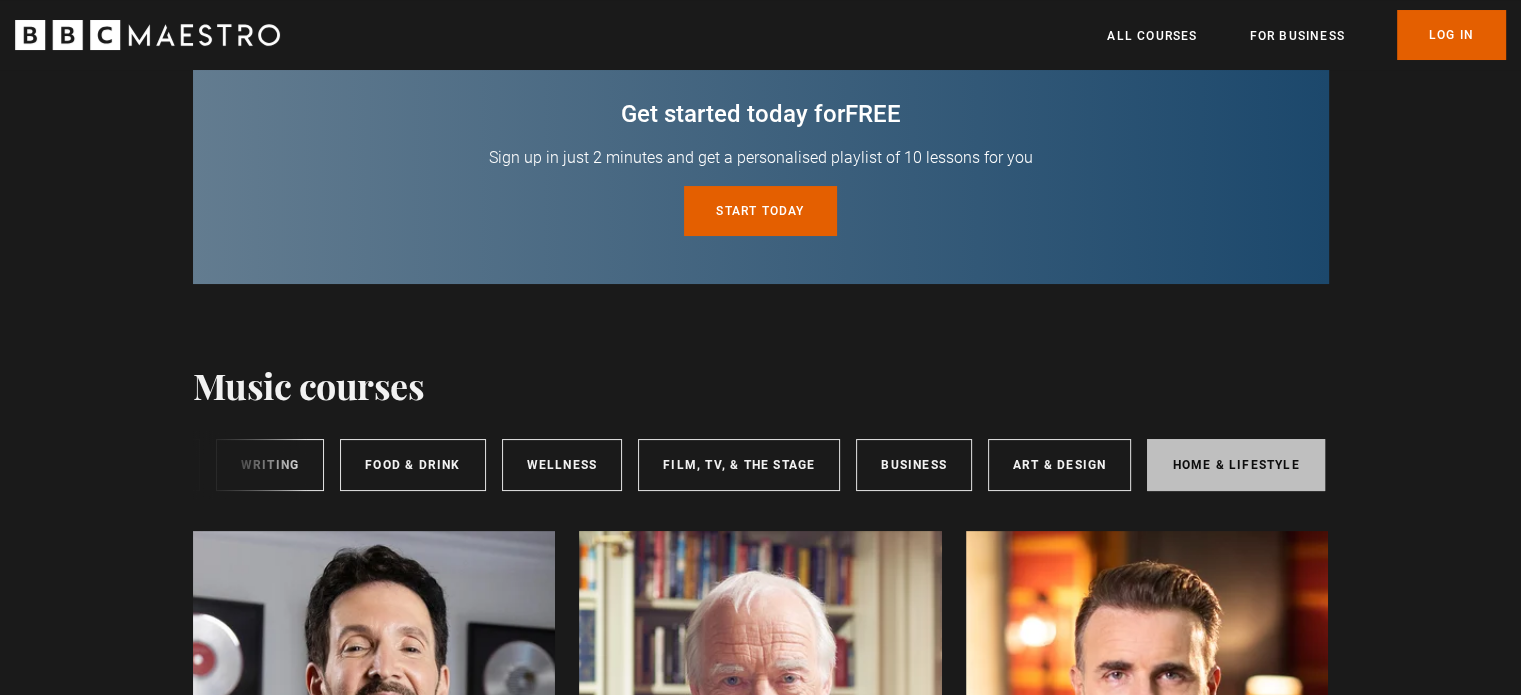 click on "Home & Lifestyle" at bounding box center (1235, 465) 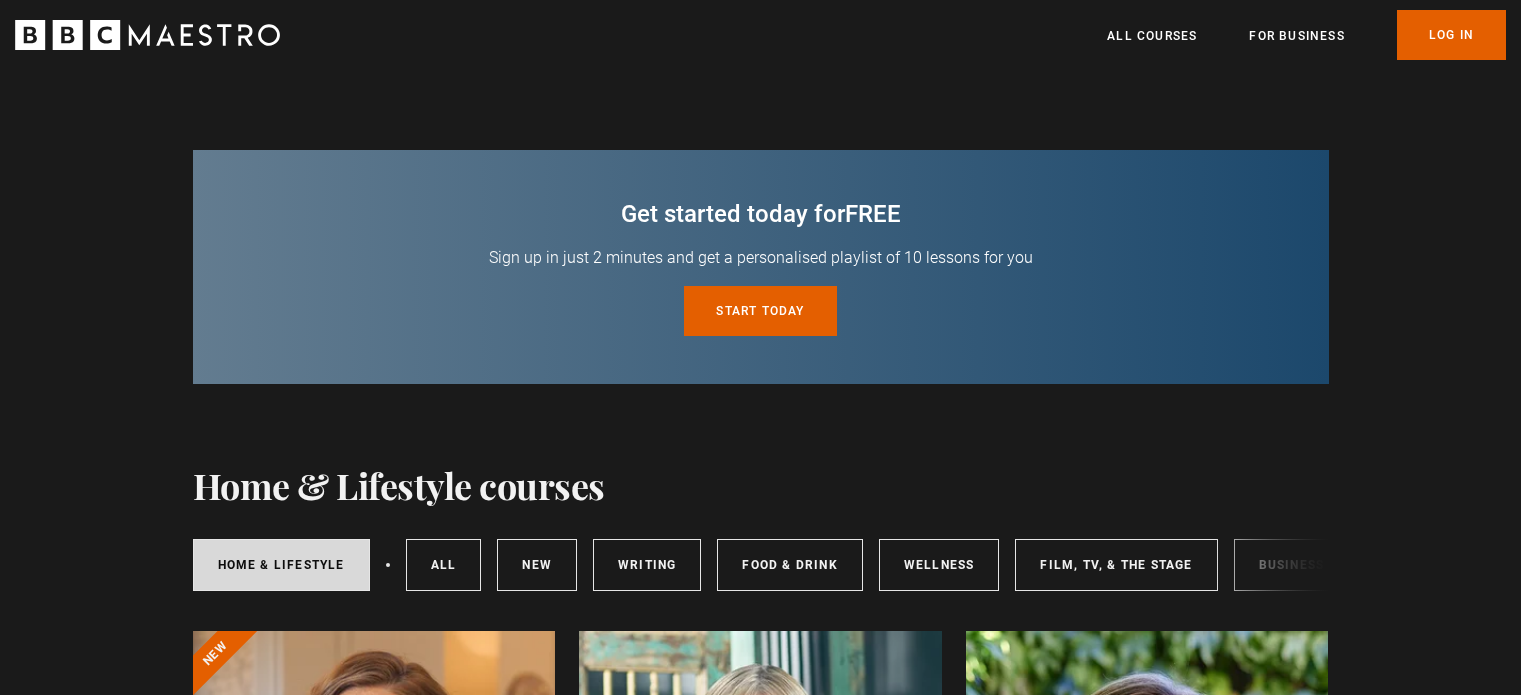 scroll, scrollTop: 600, scrollLeft: 0, axis: vertical 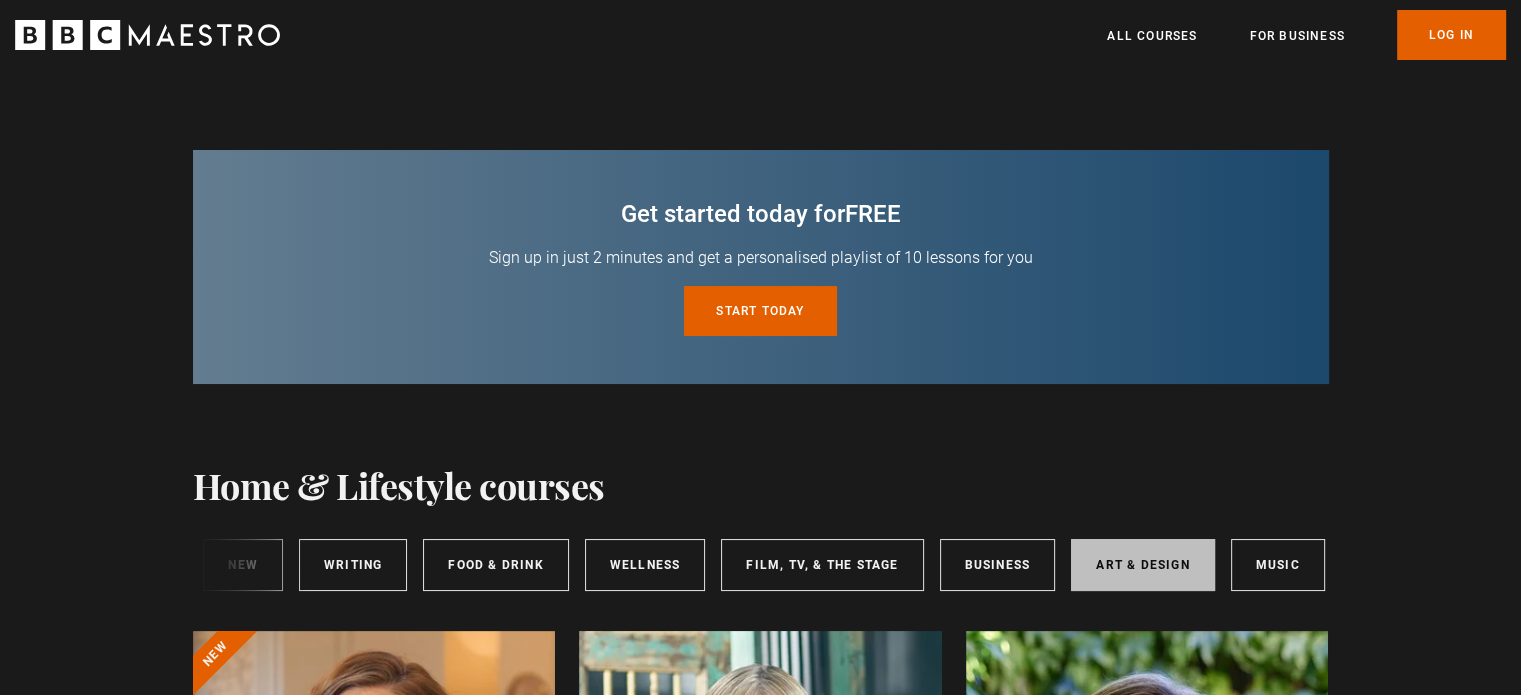 click on "Art & Design" at bounding box center [1142, 565] 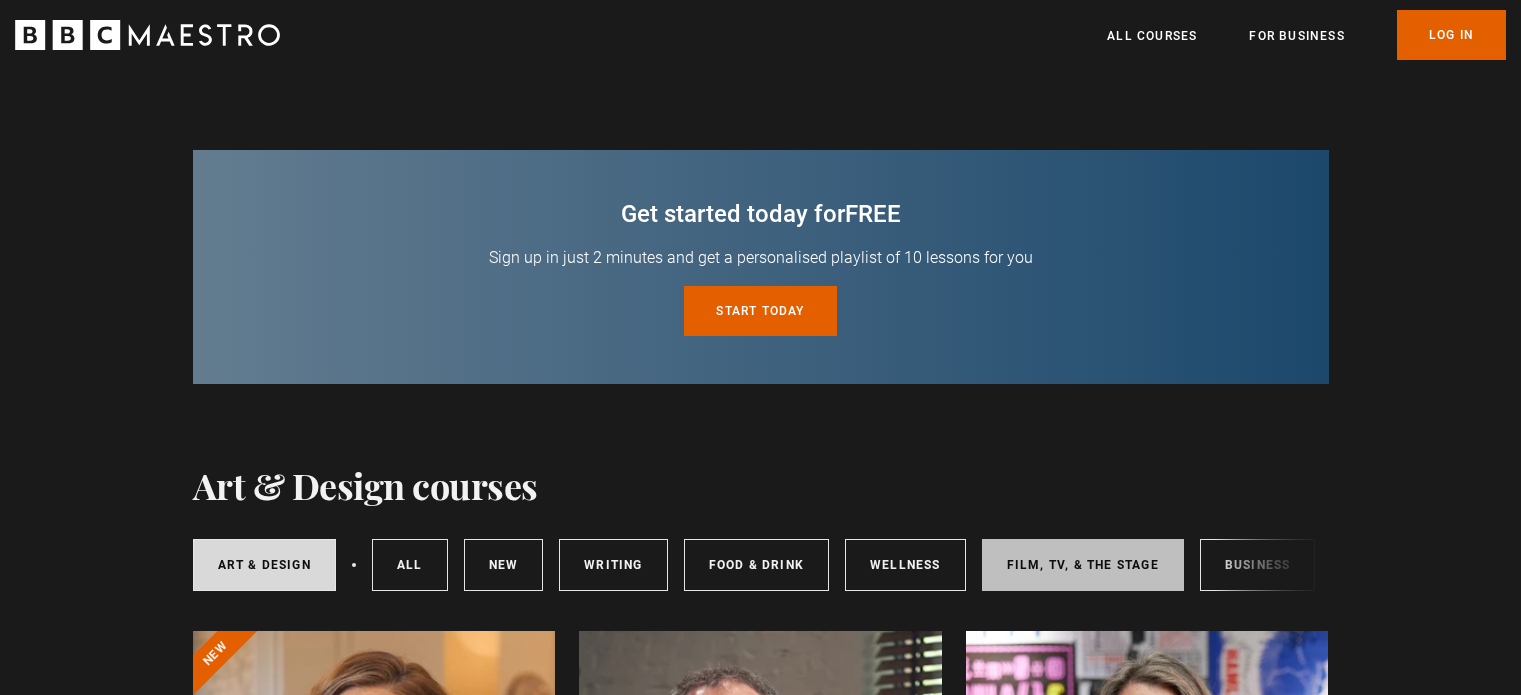 scroll, scrollTop: 300, scrollLeft: 0, axis: vertical 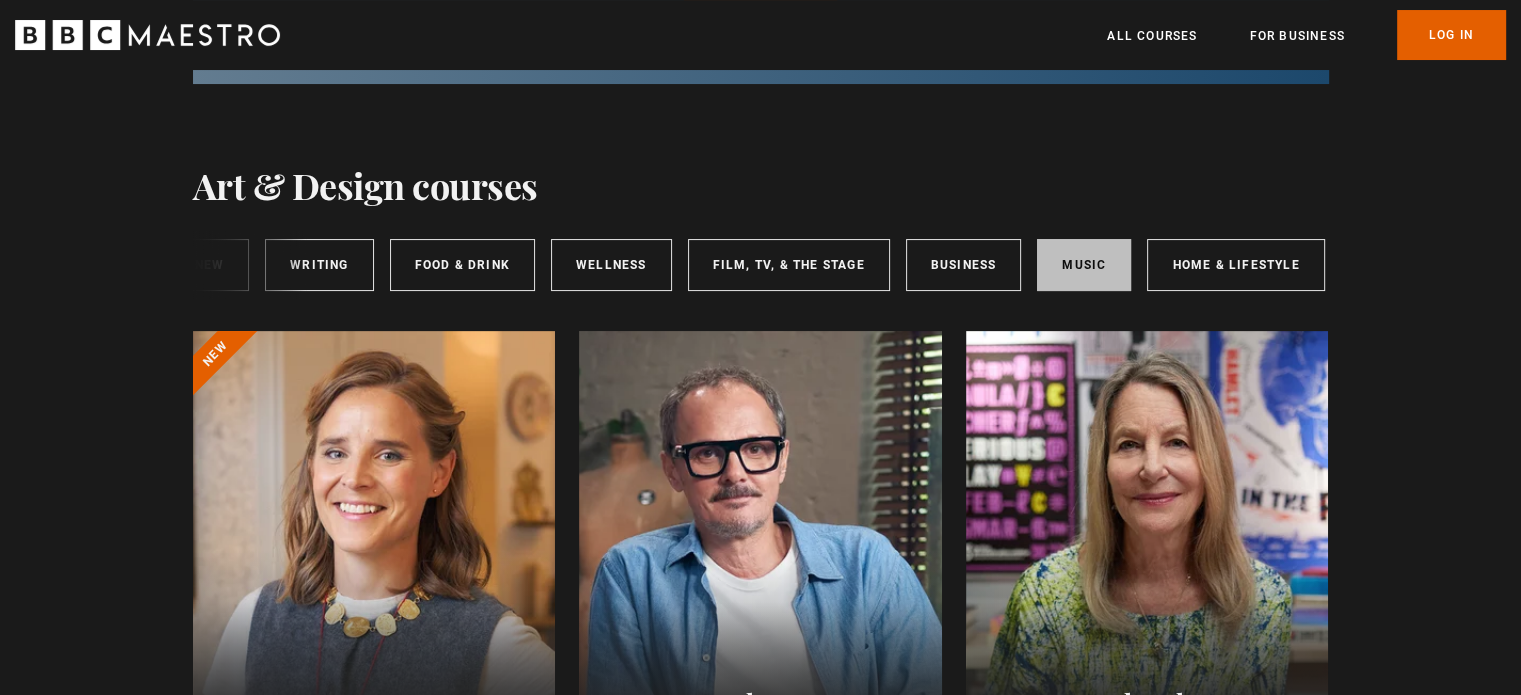 click on "Music" at bounding box center [1084, 265] 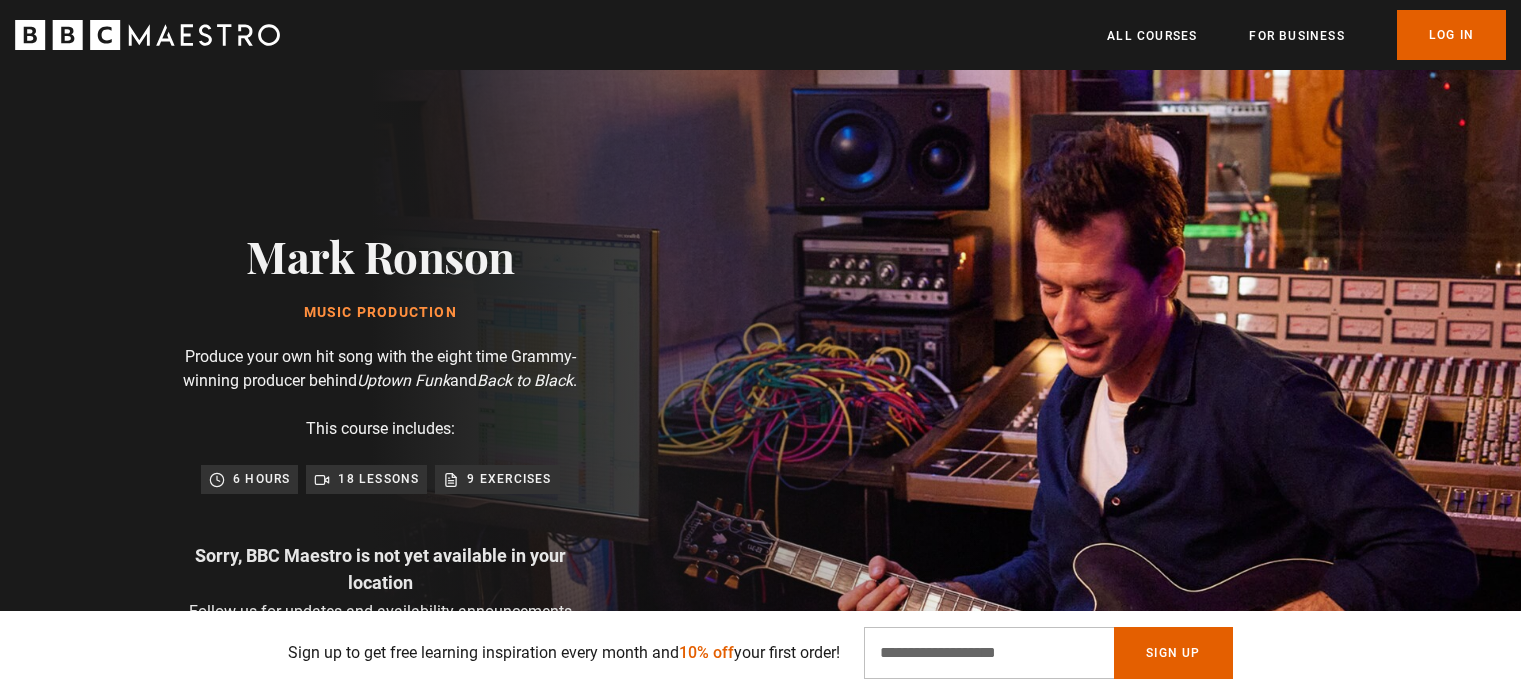 scroll, scrollTop: 1200, scrollLeft: 0, axis: vertical 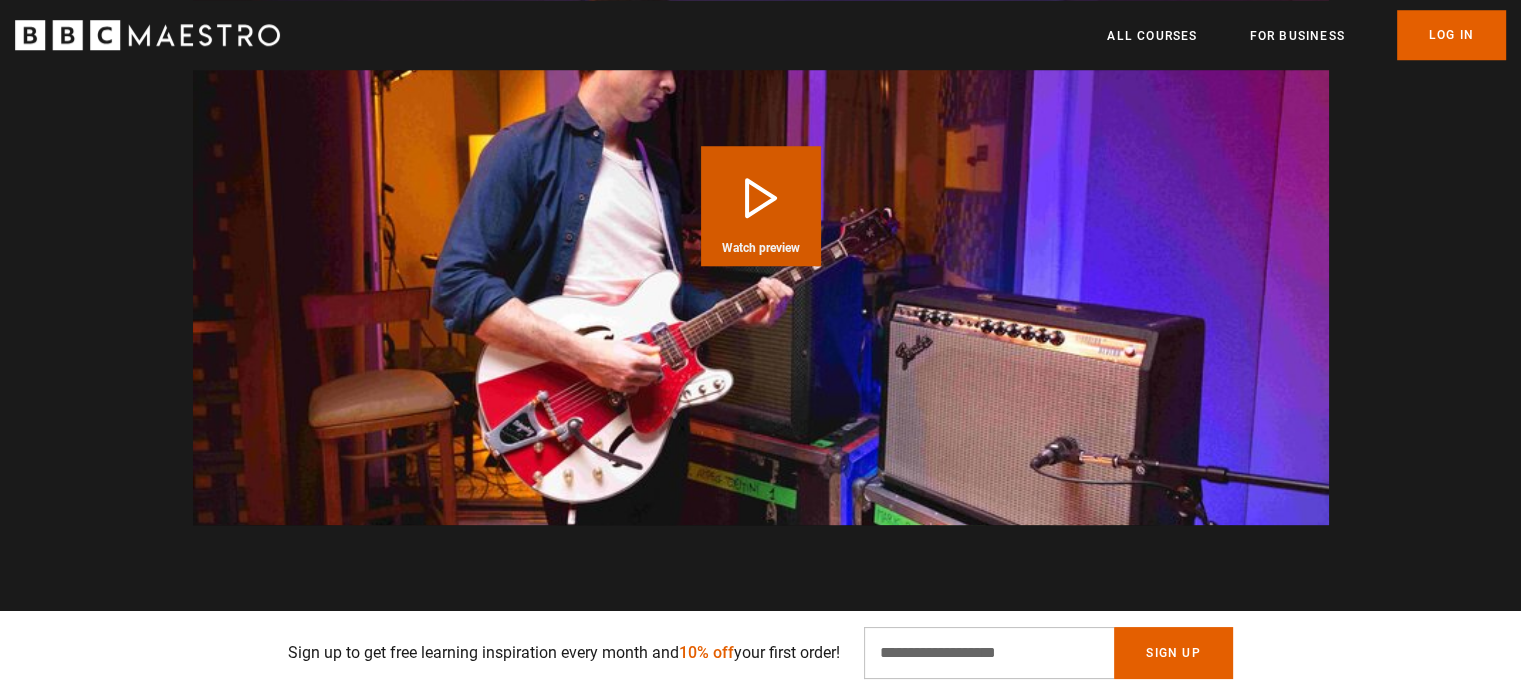 click at bounding box center (761, 205) 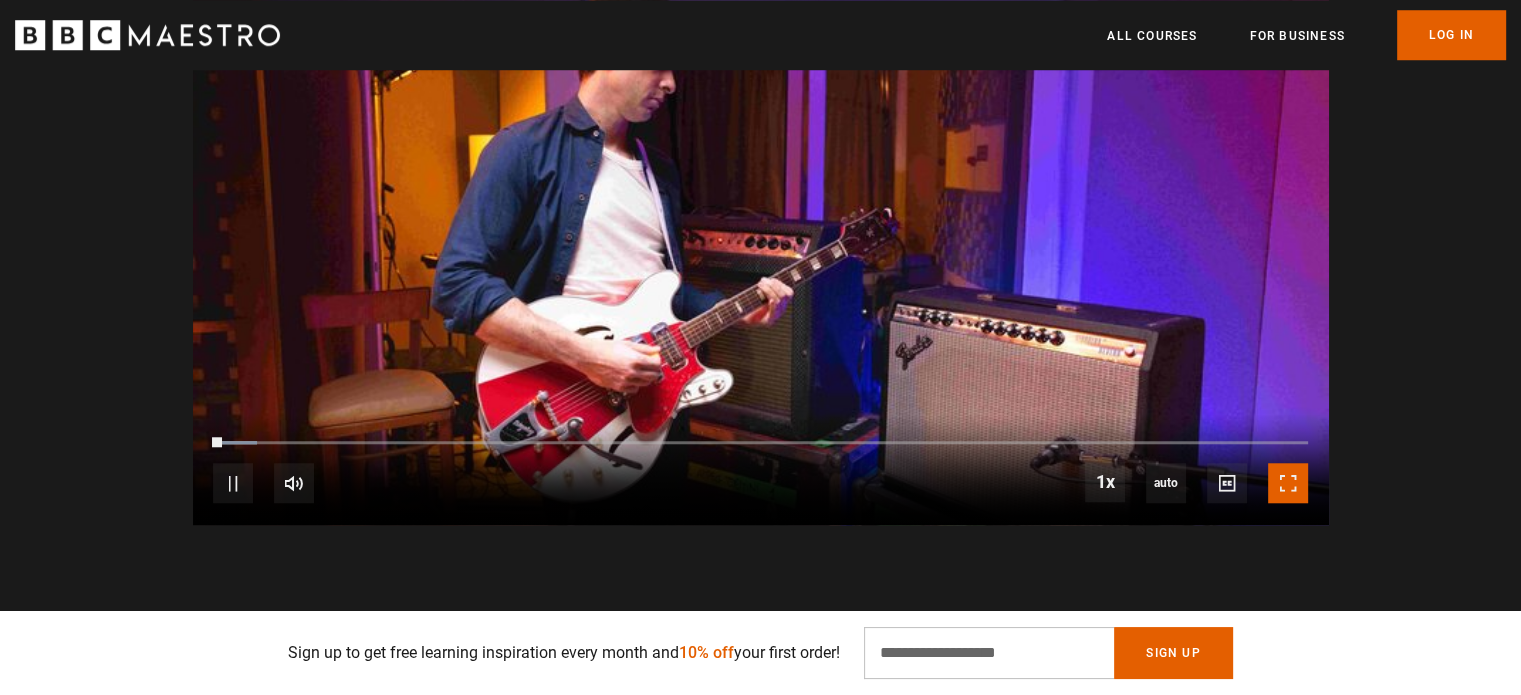 click at bounding box center (1288, 483) 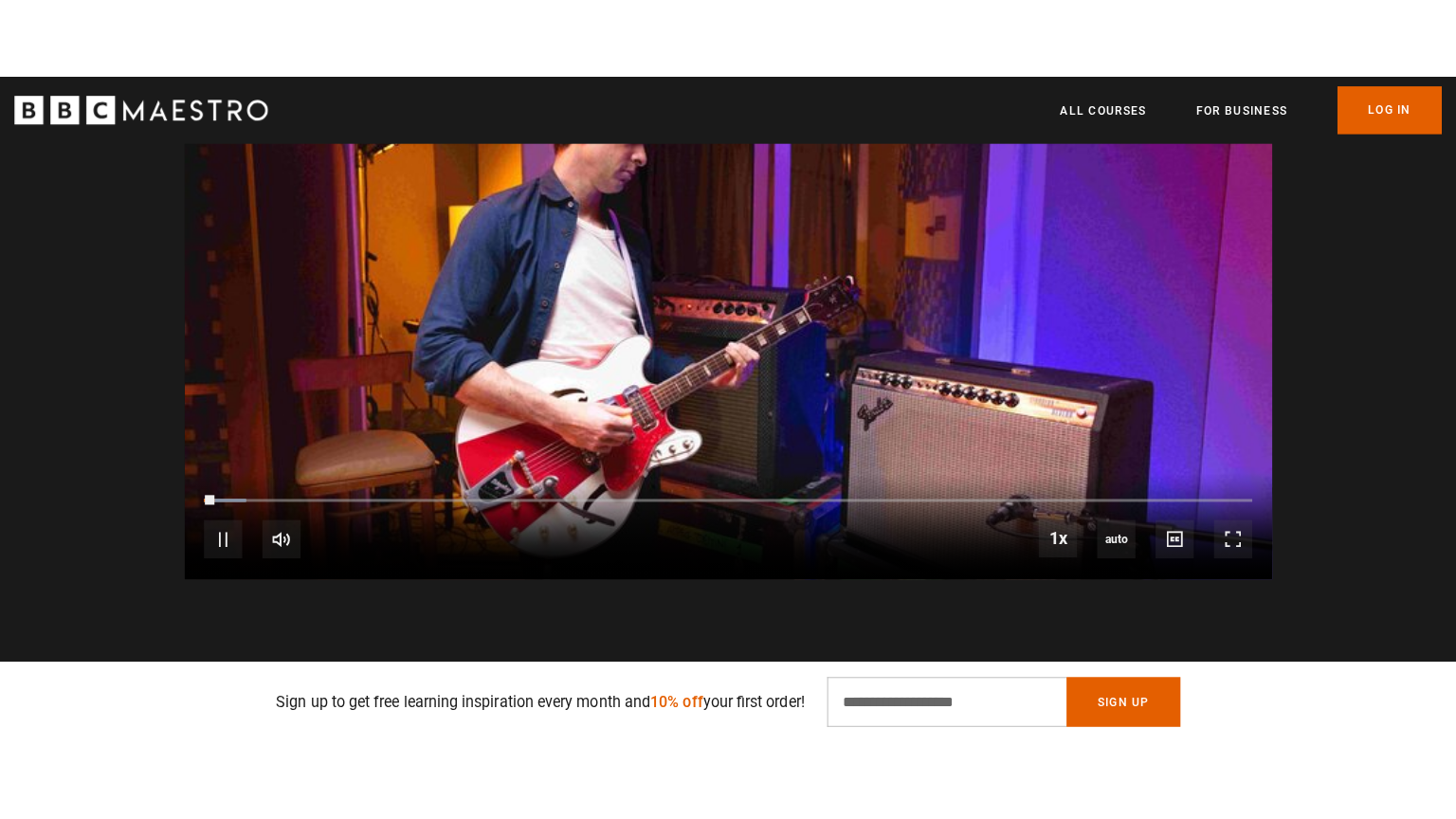 scroll, scrollTop: 1526, scrollLeft: 0, axis: vertical 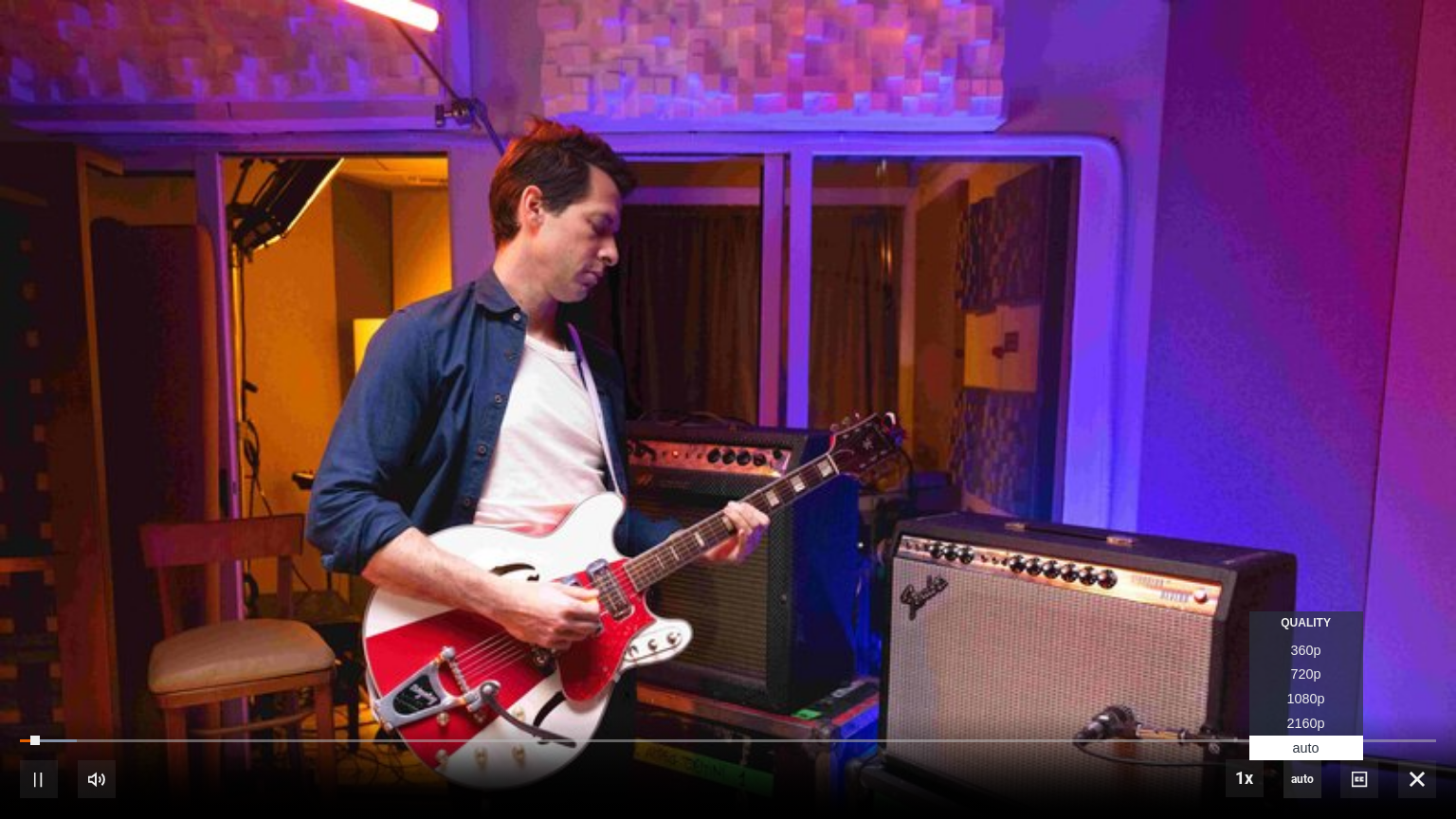 click on "auto" at bounding box center (1302, 779) 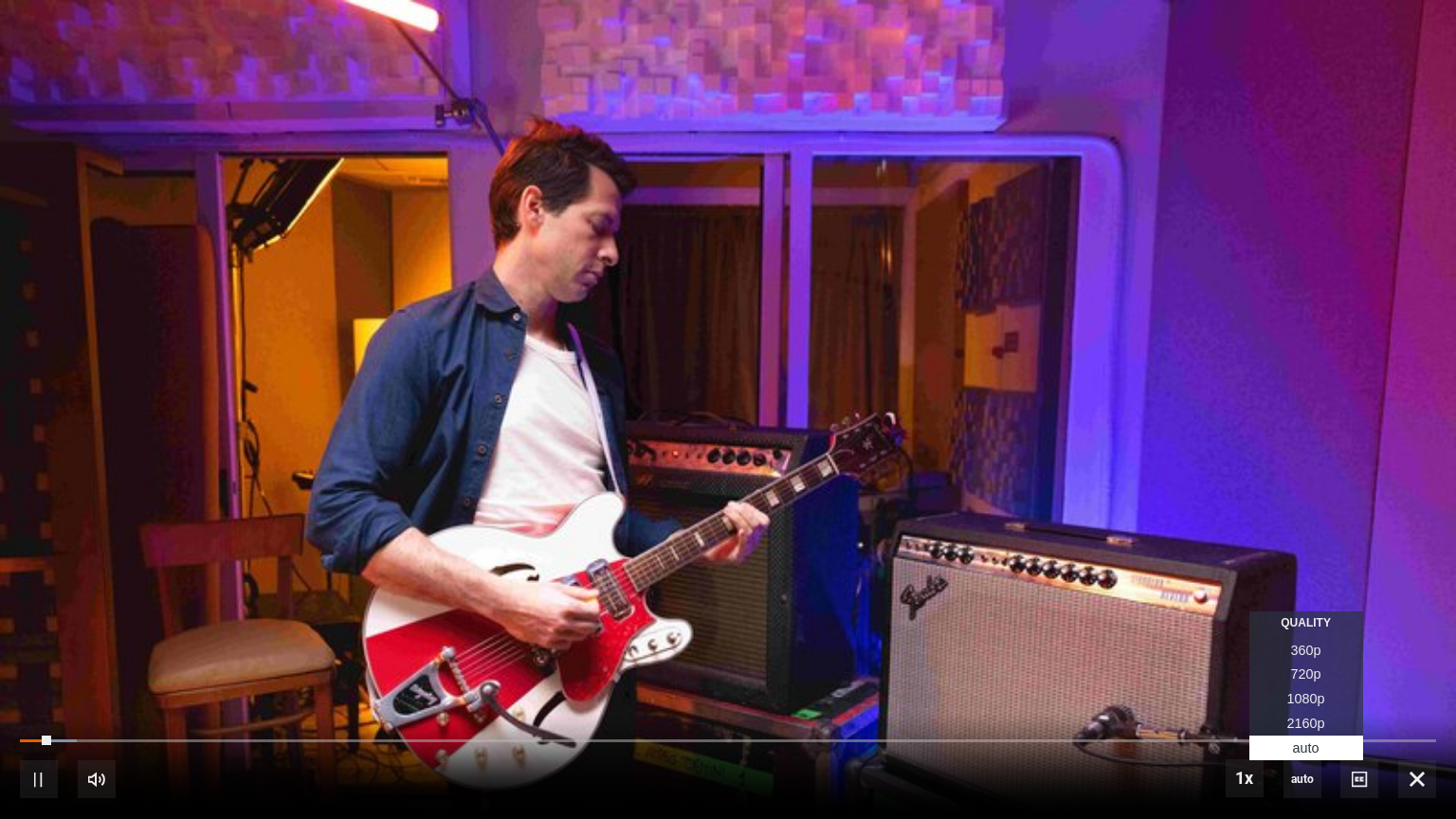 click on "1080p" at bounding box center (1306, 699) 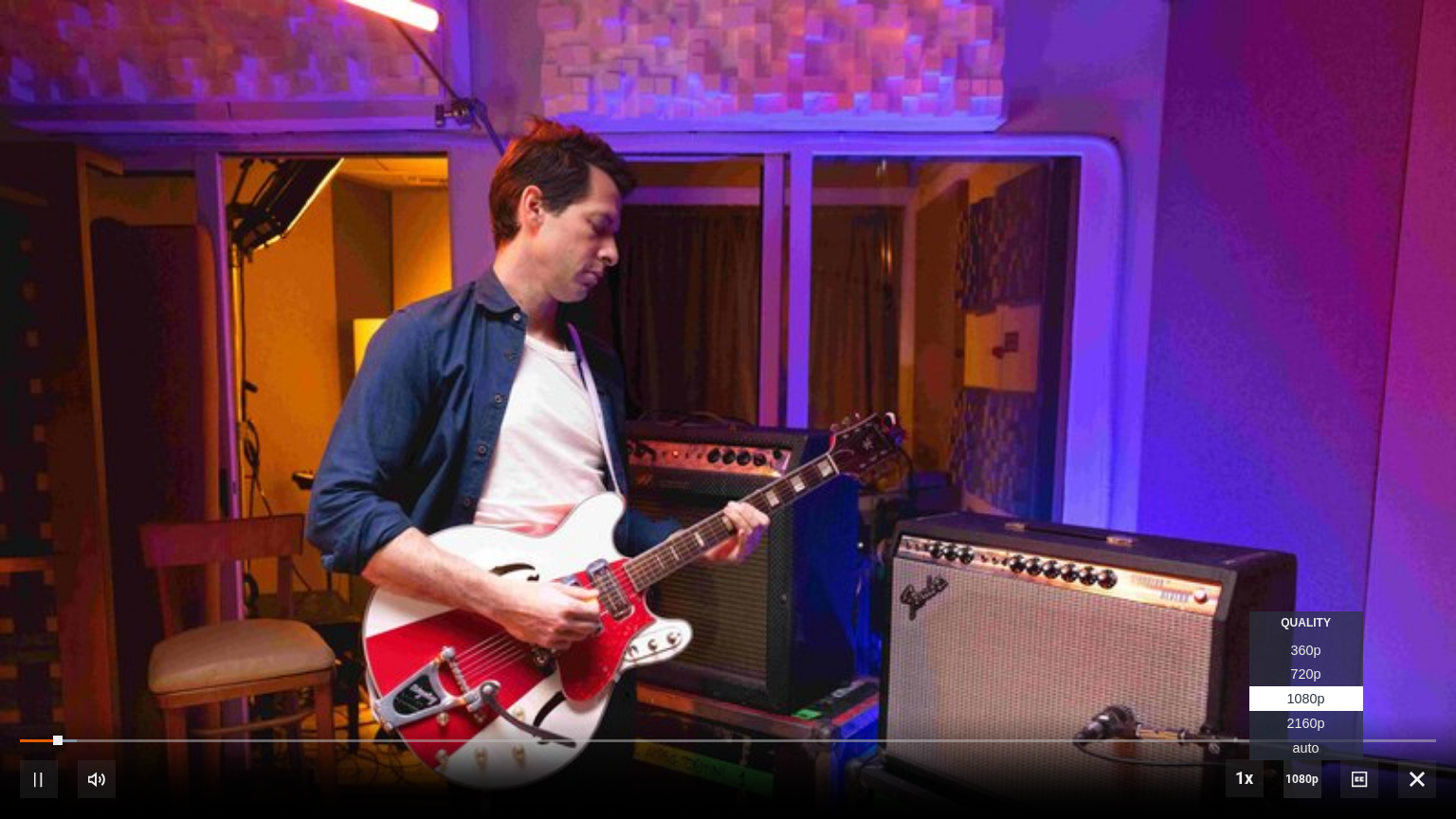 scroll, scrollTop: 0, scrollLeft: 247, axis: horizontal 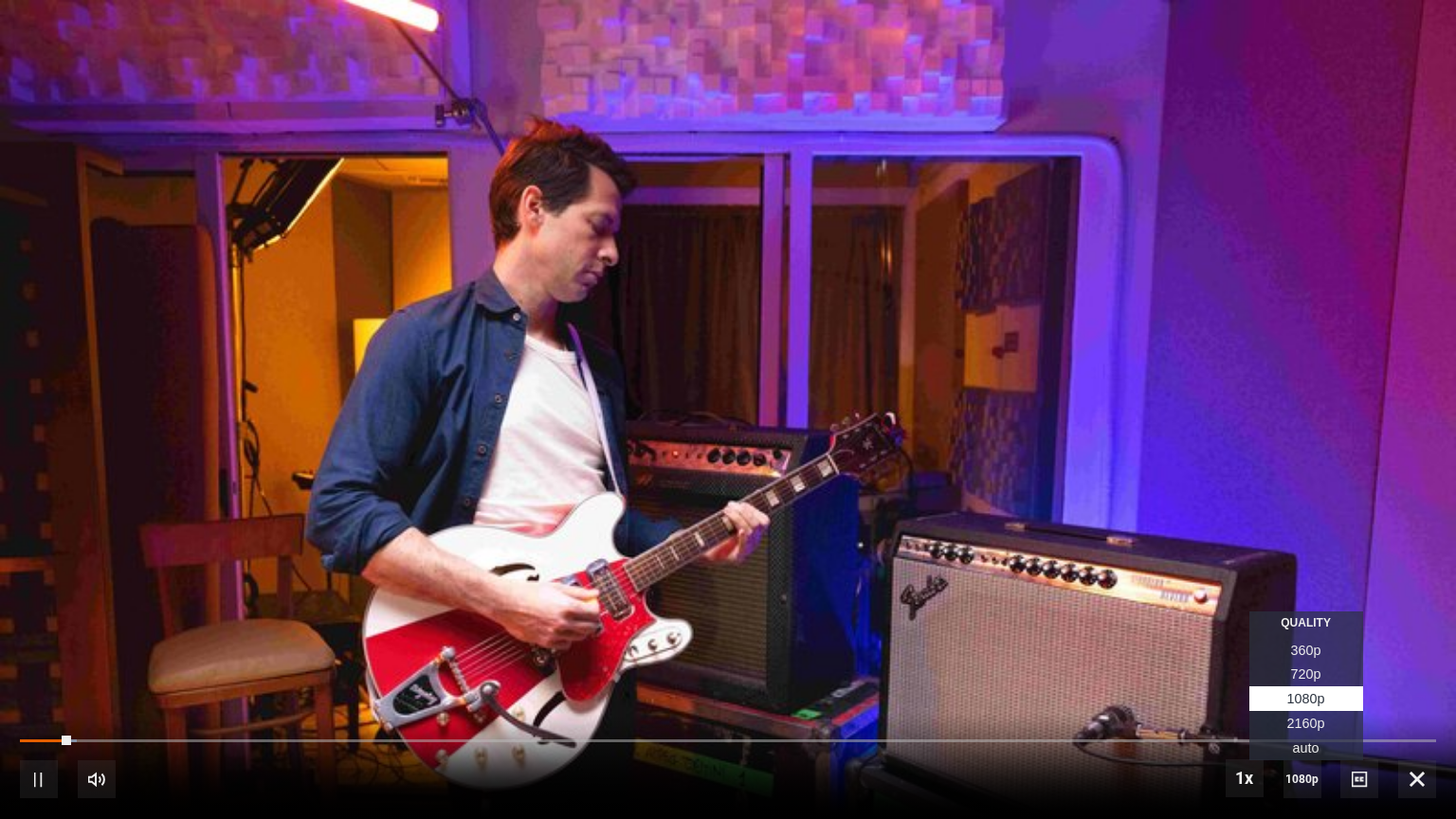 click on "2160p" at bounding box center (1306, 723) 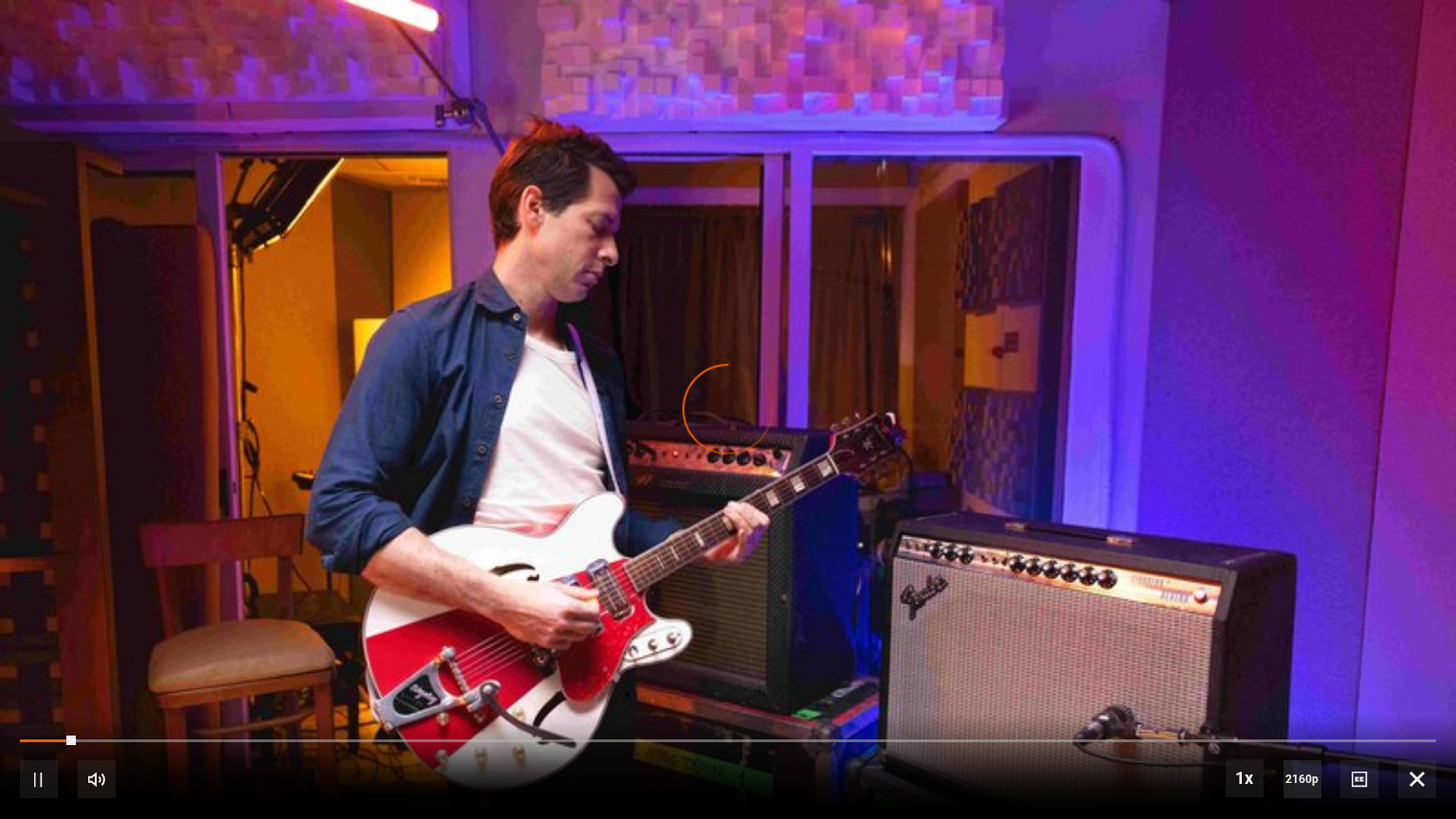type 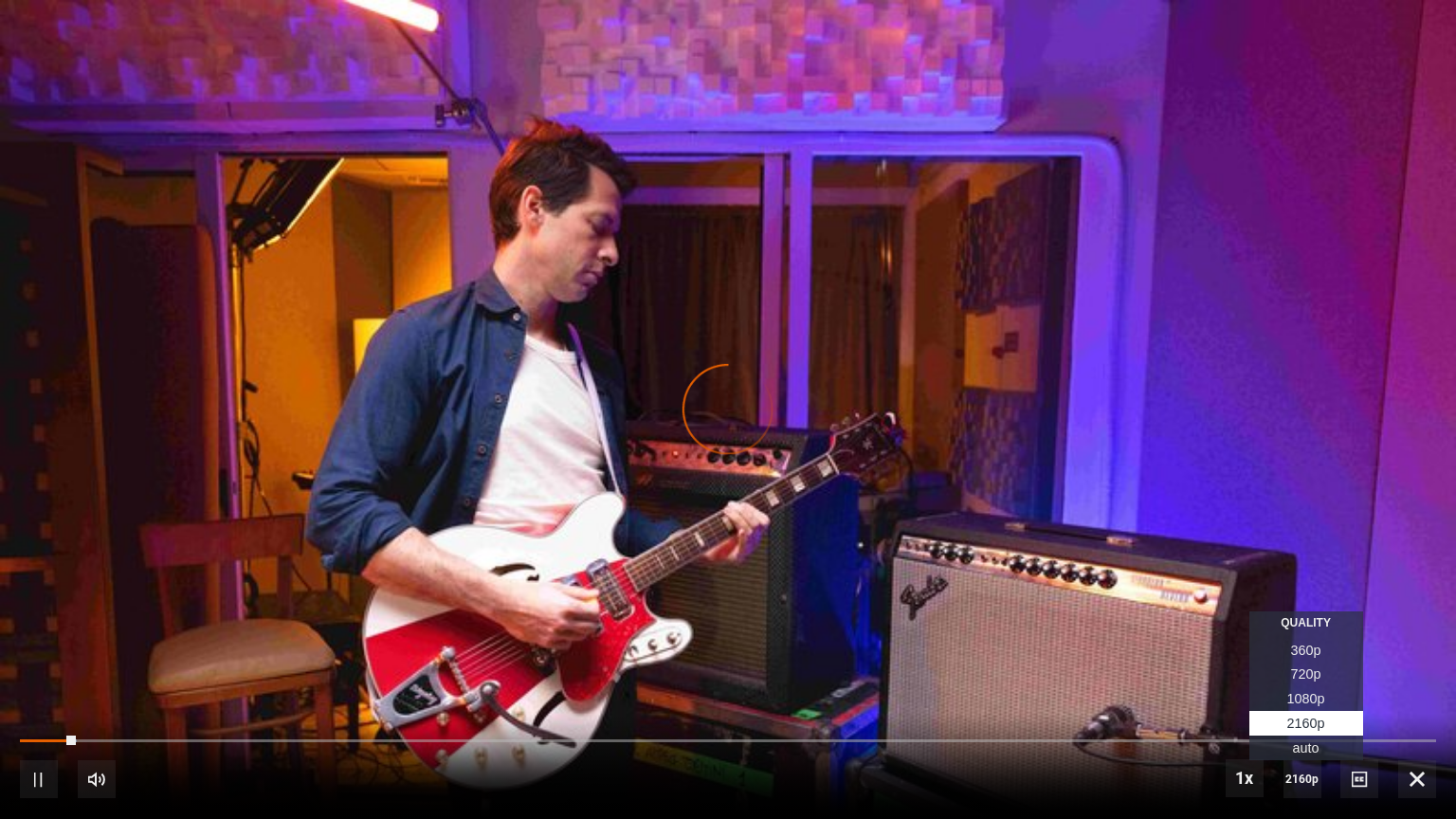 type 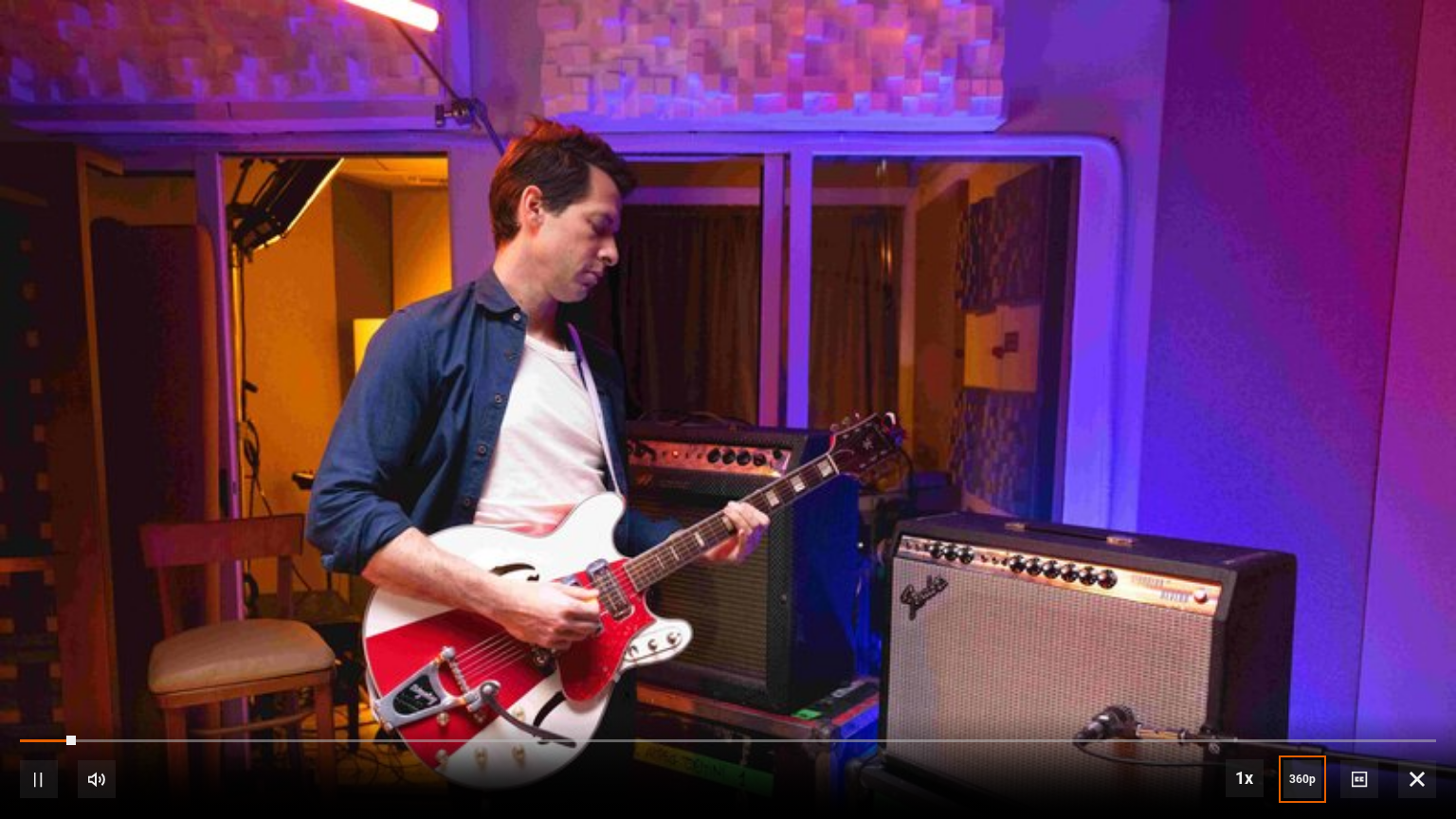 click on "360p" at bounding box center (1302, 779) 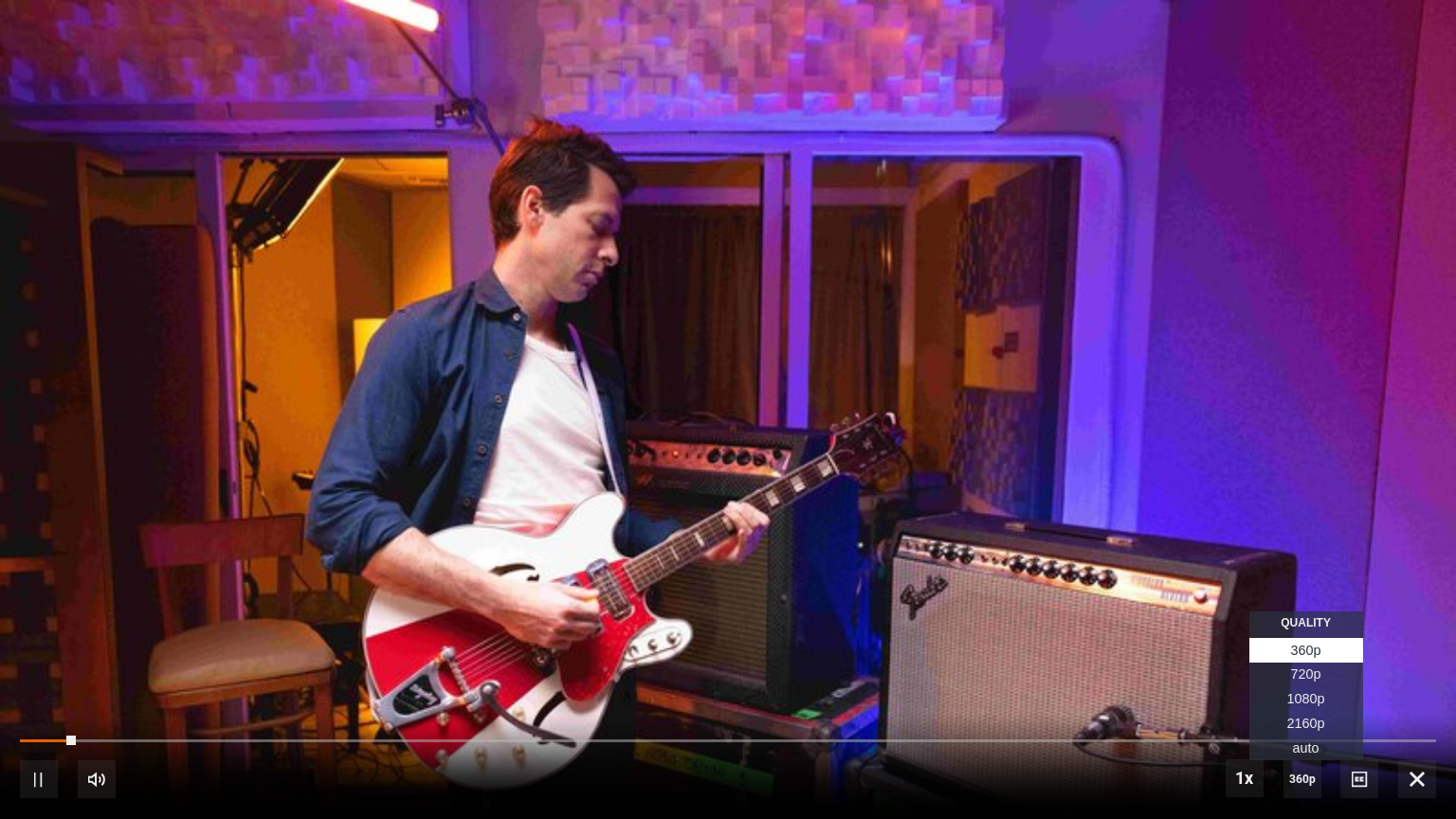 click on "2160p" at bounding box center (1306, 723) 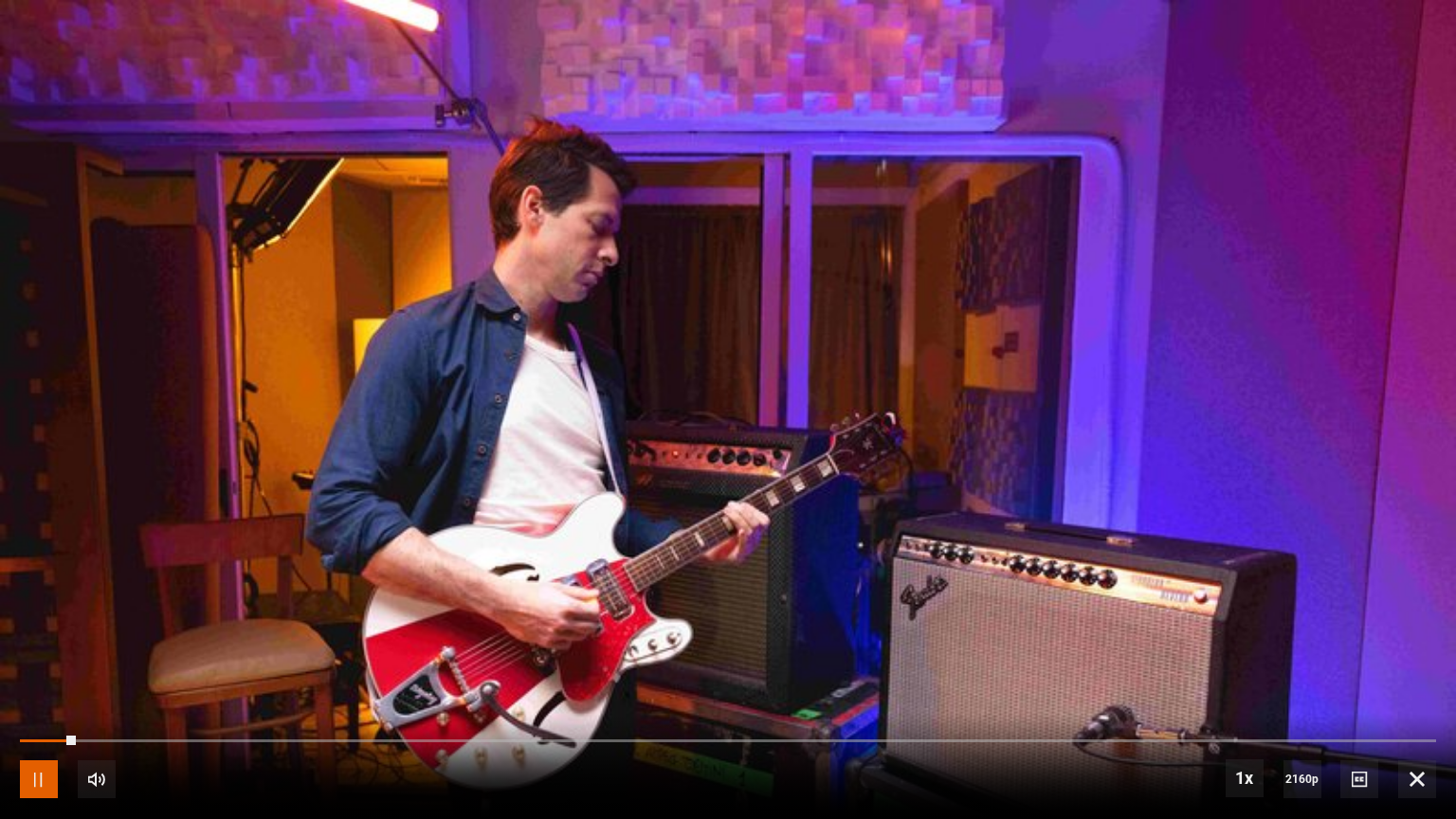 click at bounding box center [39, 779] 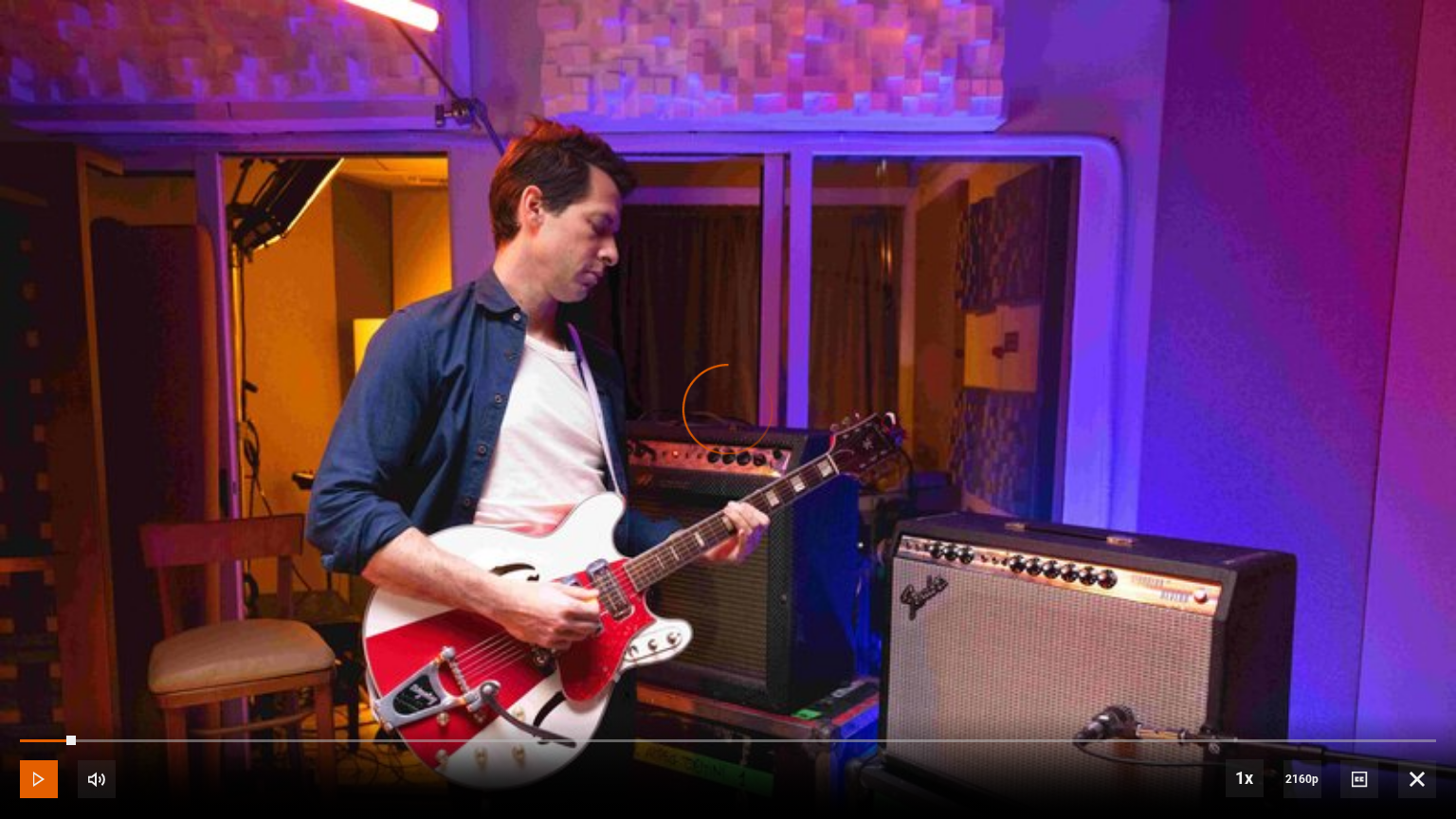 click at bounding box center [39, 779] 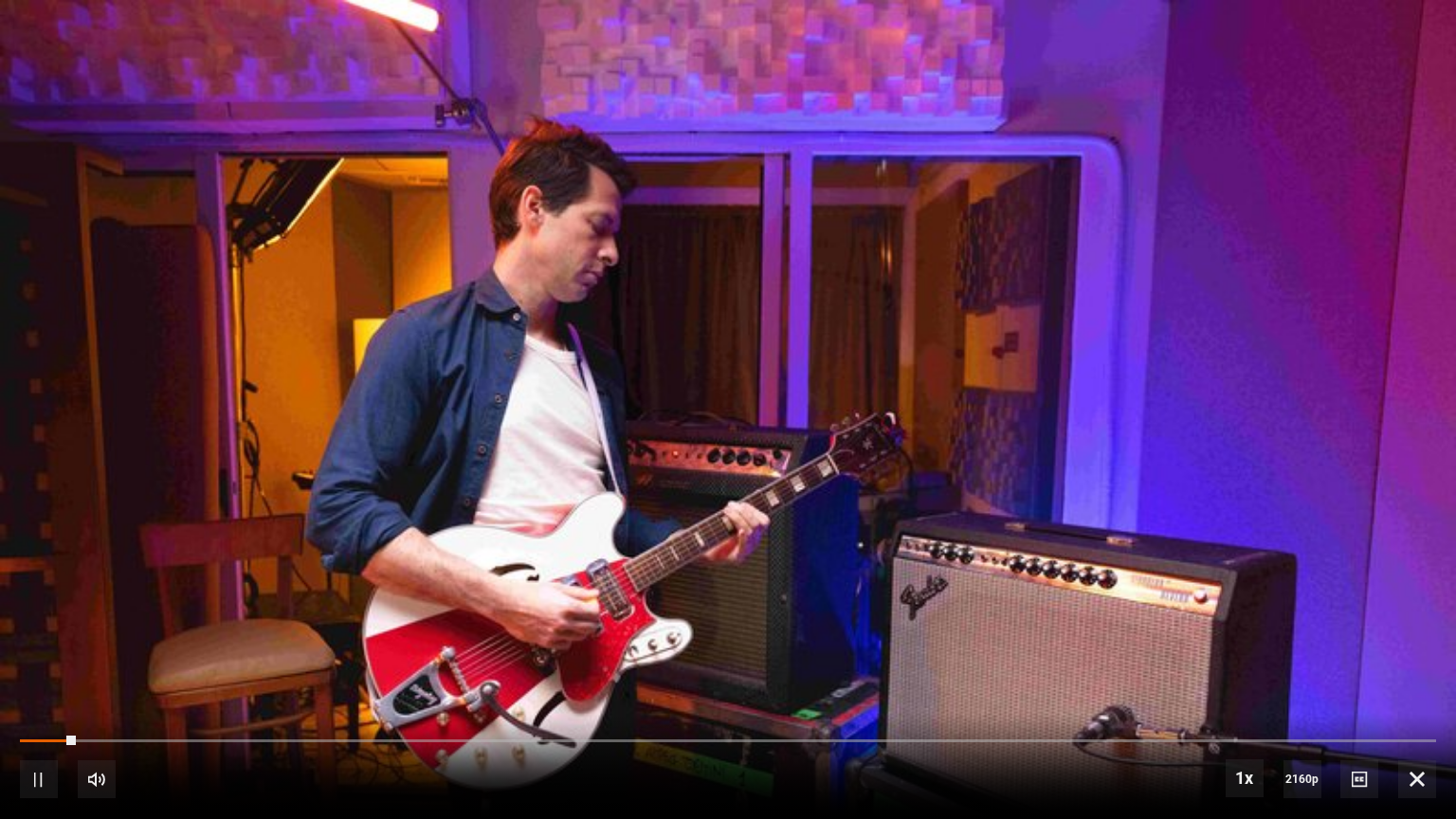 click on "10s Skip Back 10 seconds Pause 10s Skip Forward 10 seconds Loaded :  0.00% 0:02 0:04 Pause Mute Current Time  0:04 - Duration  2:05 1x Playback Rate 2x 1.5x 1x , selected 0.5x 2160p Quality 360p 720p 1080p 2160p , selected Auto Captions captions off , selected English  Captions" at bounding box center [728, 766] 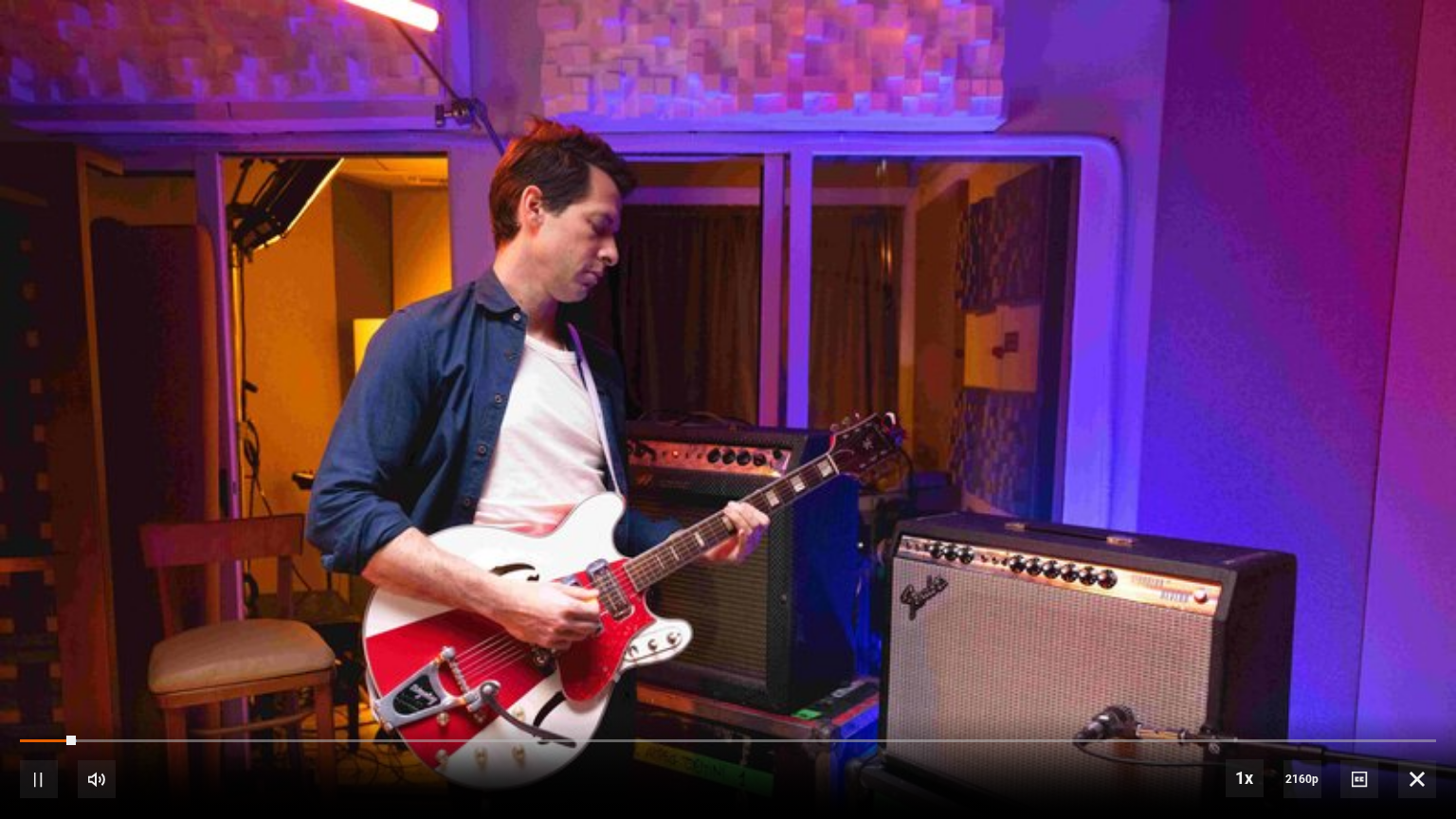 scroll, scrollTop: 0, scrollLeft: 497, axis: horizontal 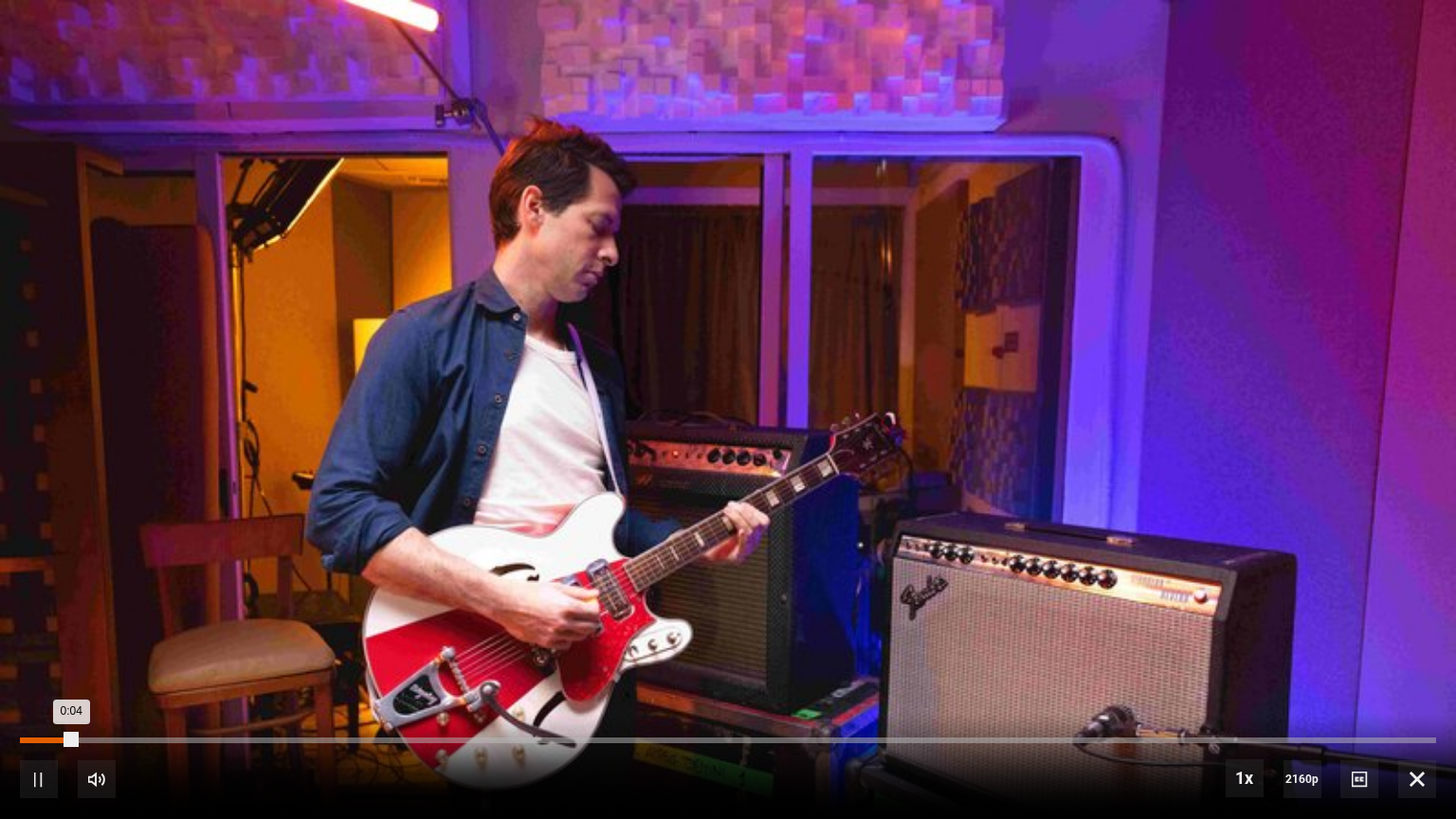 drag, startPoint x: 10, startPoint y: 732, endPoint x: 25, endPoint y: 737, distance: 15.811388 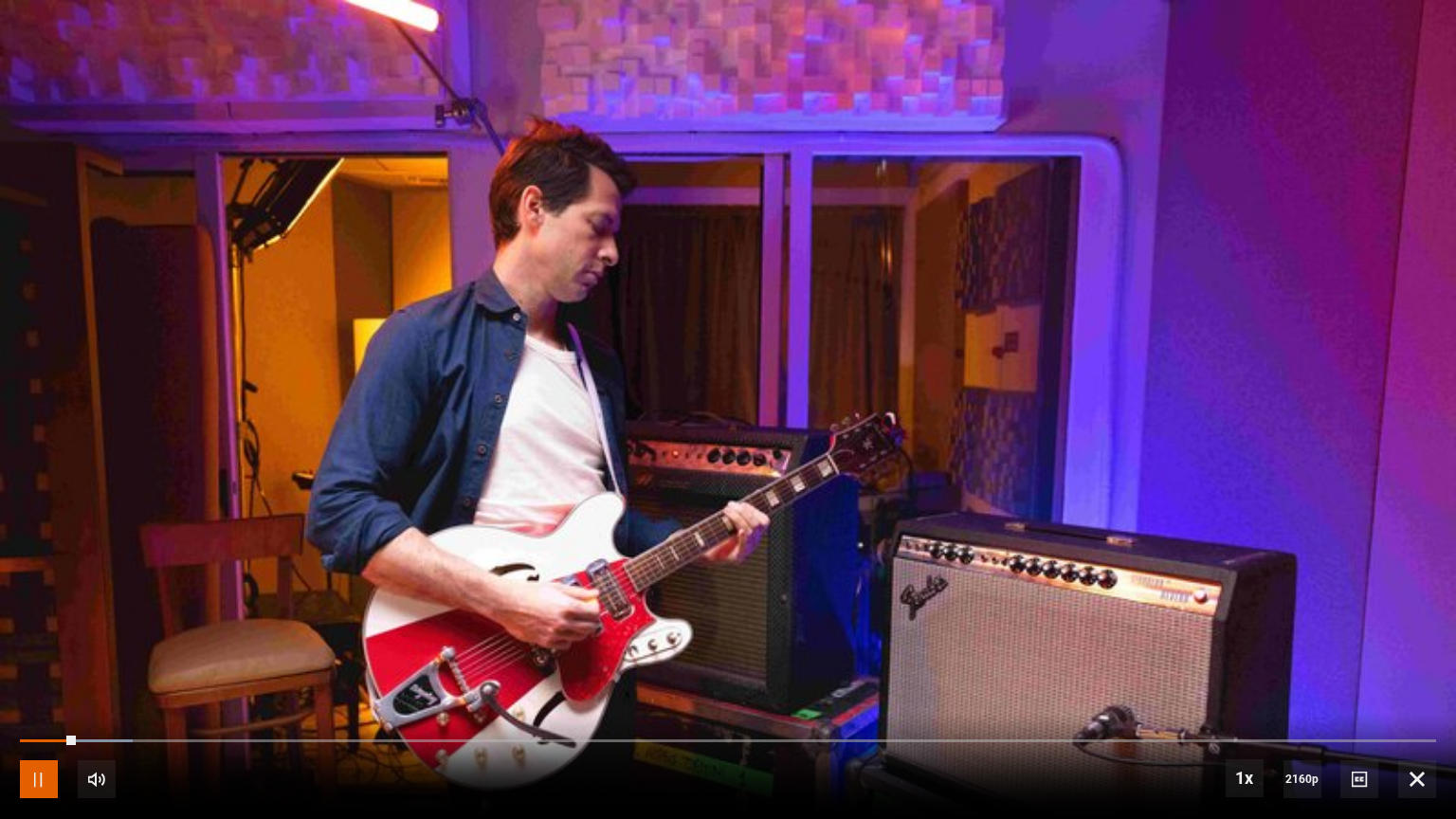 drag, startPoint x: 25, startPoint y: 737, endPoint x: 34, endPoint y: 770, distance: 34.20526 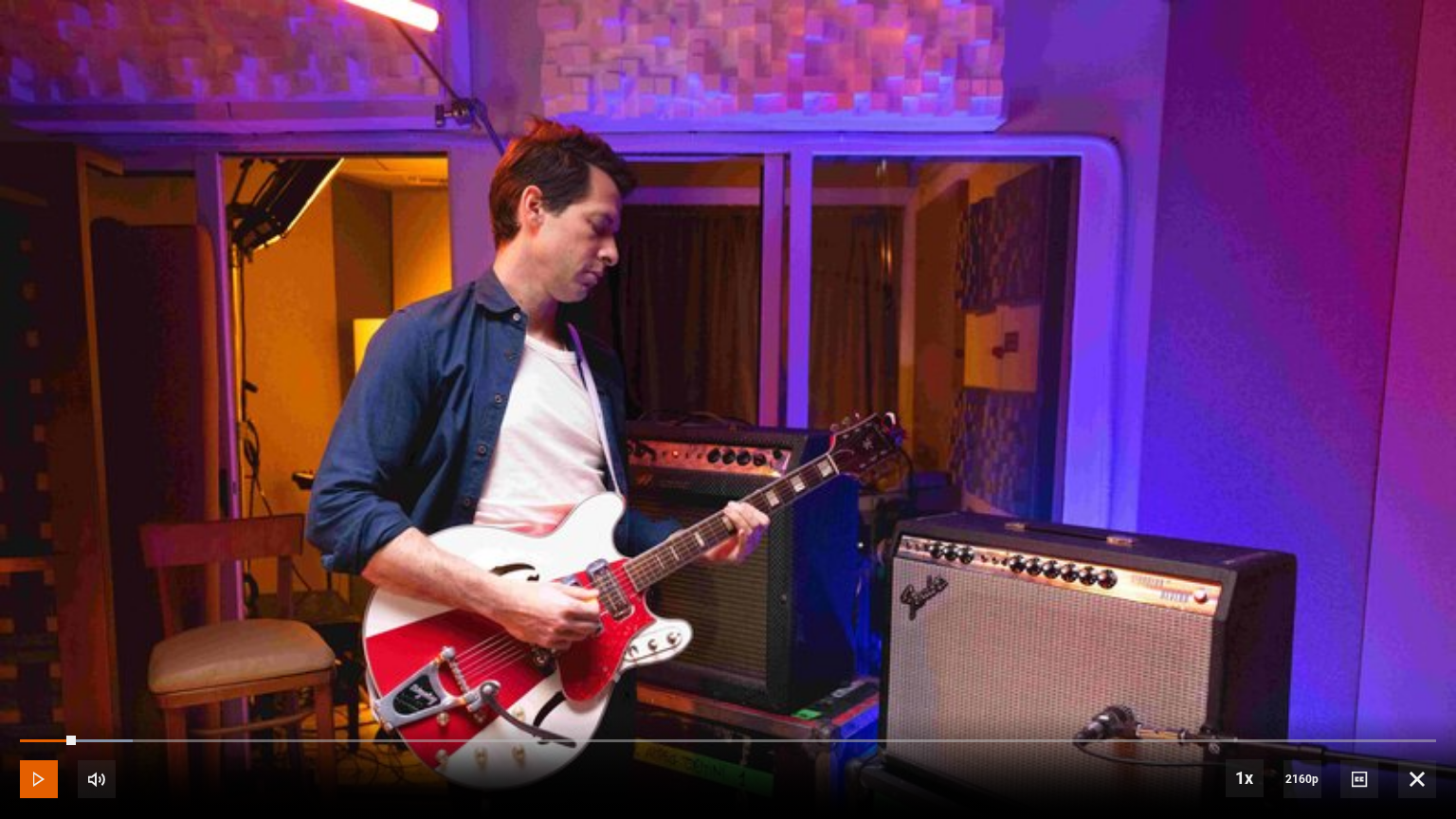 click at bounding box center [39, 779] 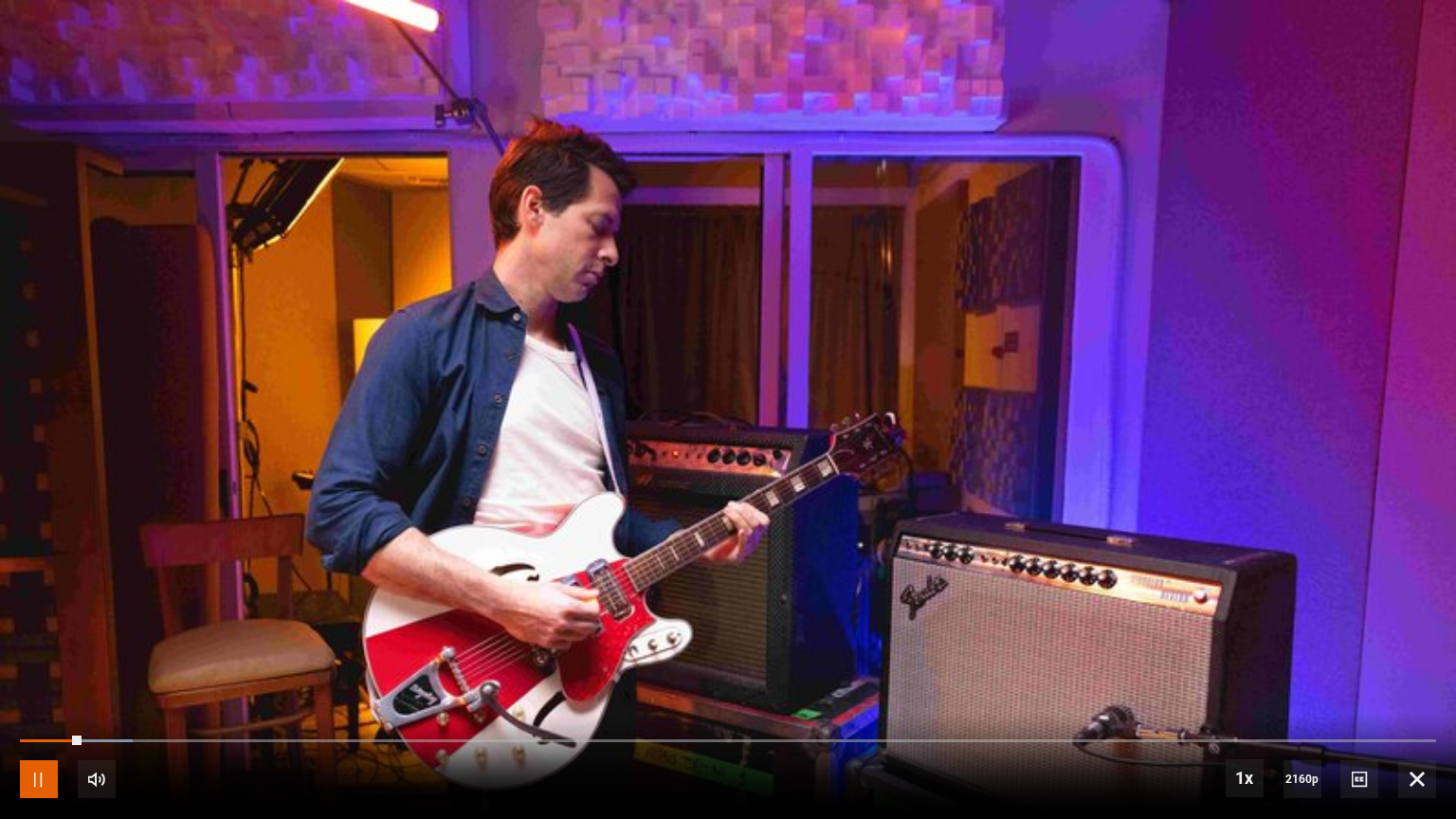 click at bounding box center (39, 779) 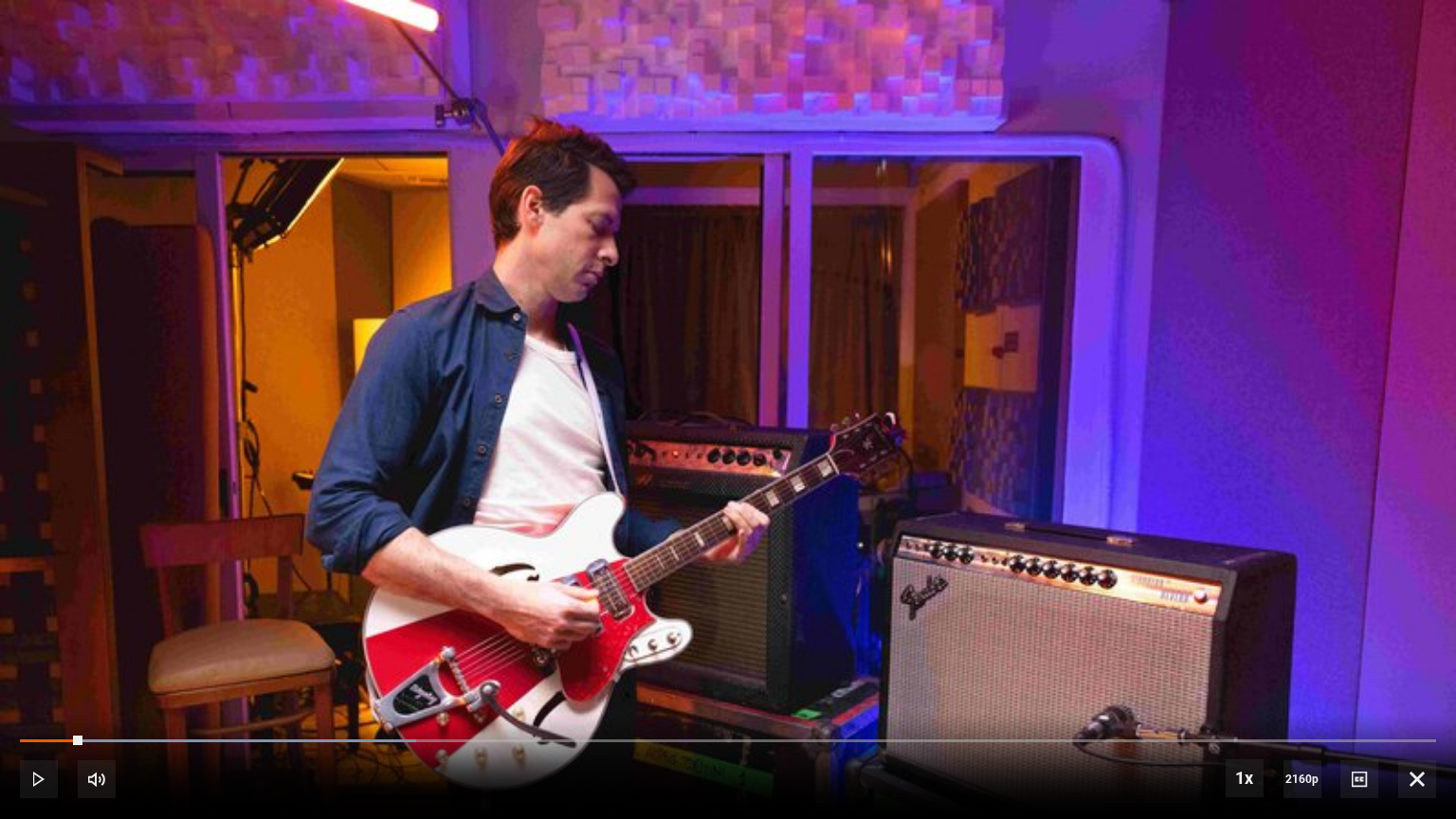 scroll, scrollTop: 0, scrollLeft: 993, axis: horizontal 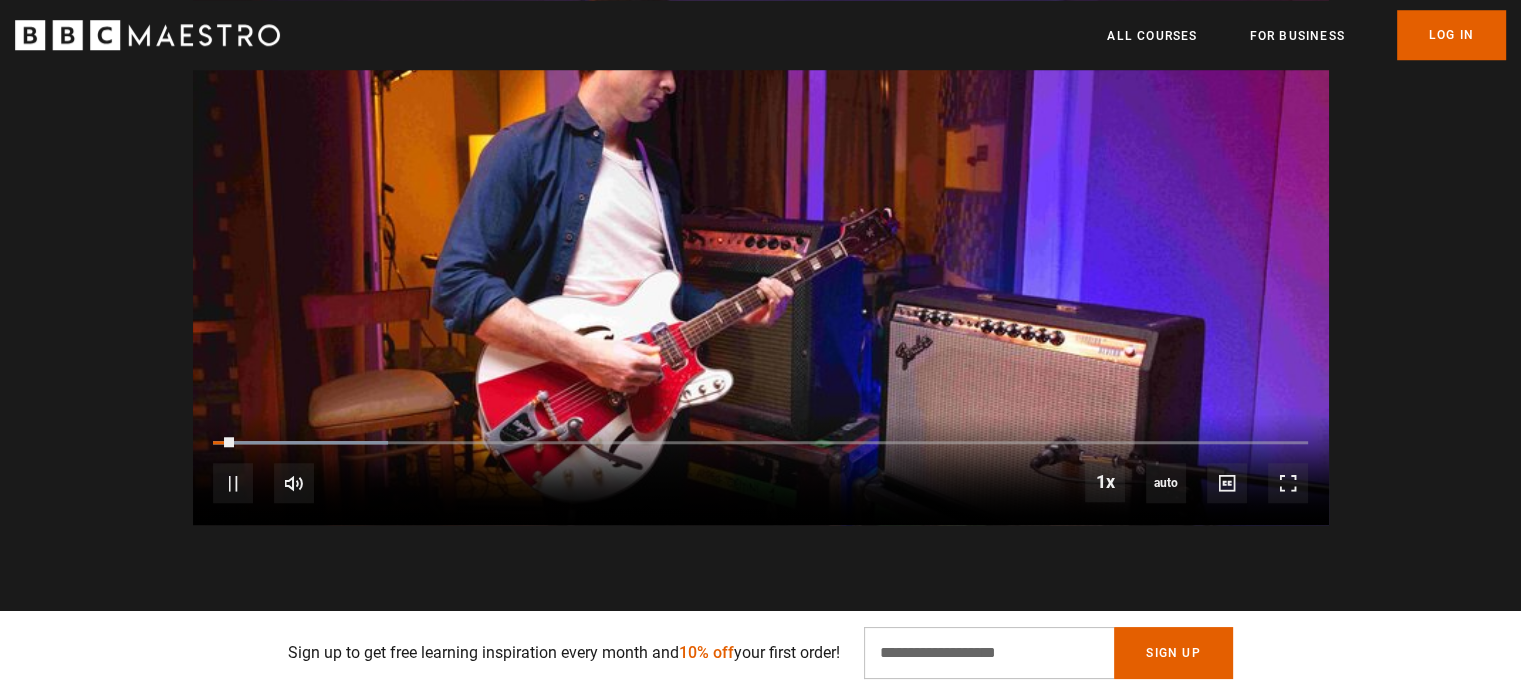 click on "10s Skip Back 10 seconds Pause 10s Skip Forward 10 seconds Loaded :  16.00% 0:45 0:02 Pause Mute Current Time  0:02 - Duration  2:05 1x Playback Rate 2x 1.5x 1x , selected 0.5x auto Quality 360p 720p 1080p 2160p Auto , selected Captions captions off , selected English  Captions" at bounding box center [761, 469] 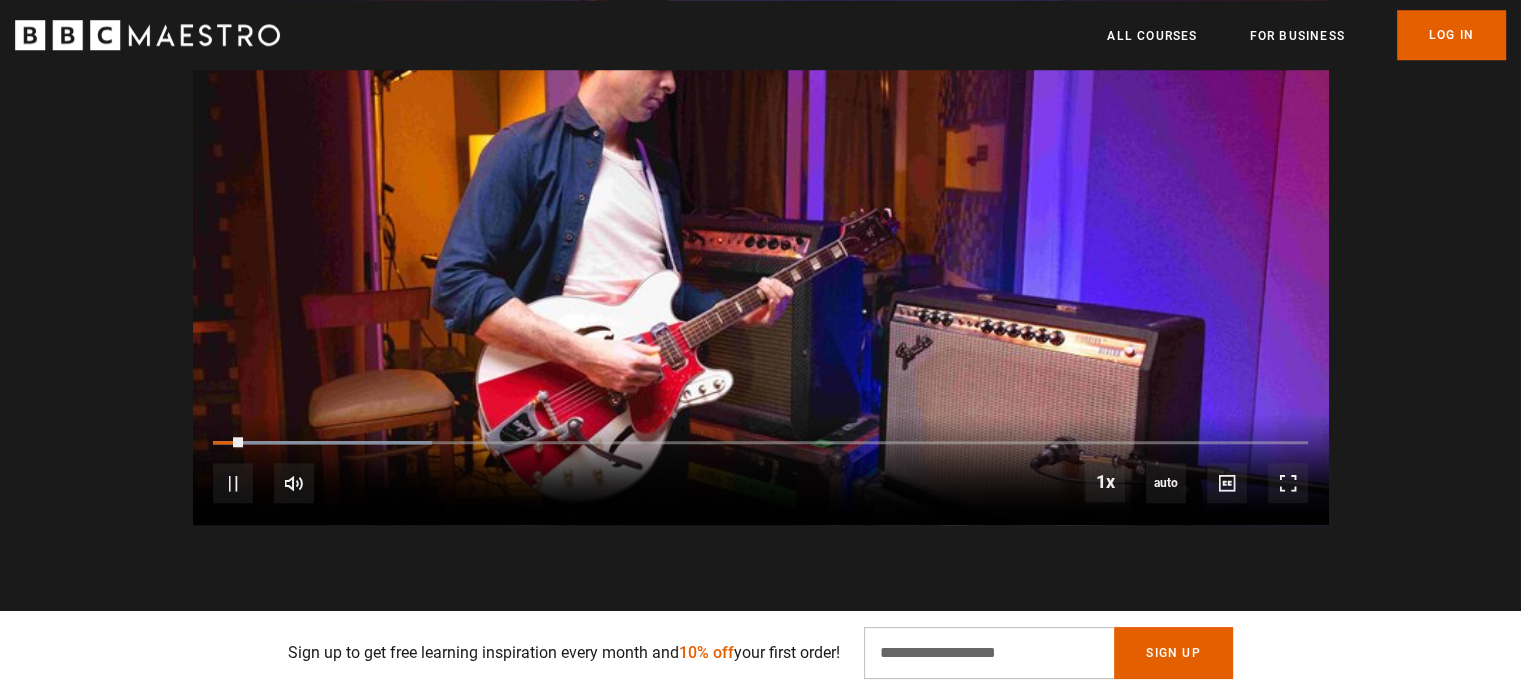 click on "10s Skip Back 10 seconds Pause 10s Skip Forward 10 seconds Loaded :  20.00% 0:45 0:03 Pause Mute Current Time  0:03 - Duration  2:05 1x Playback Rate 2x 1.5x 1x , selected 0.5x auto Quality 360p 720p 1080p 2160p Auto , selected Captions captions off , selected English  Captions" at bounding box center (761, 469) 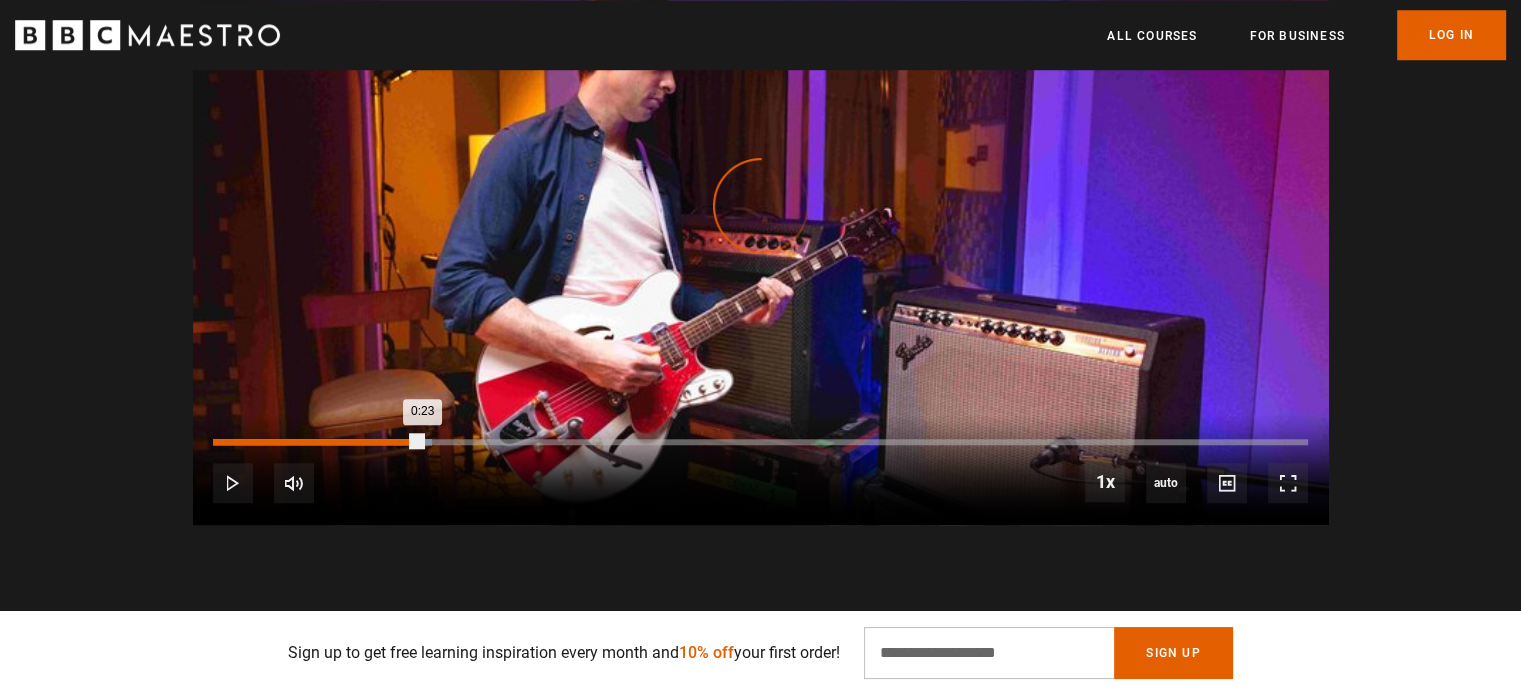 click on "Loaded :  20.00% 0:23 0:23" at bounding box center [760, 442] 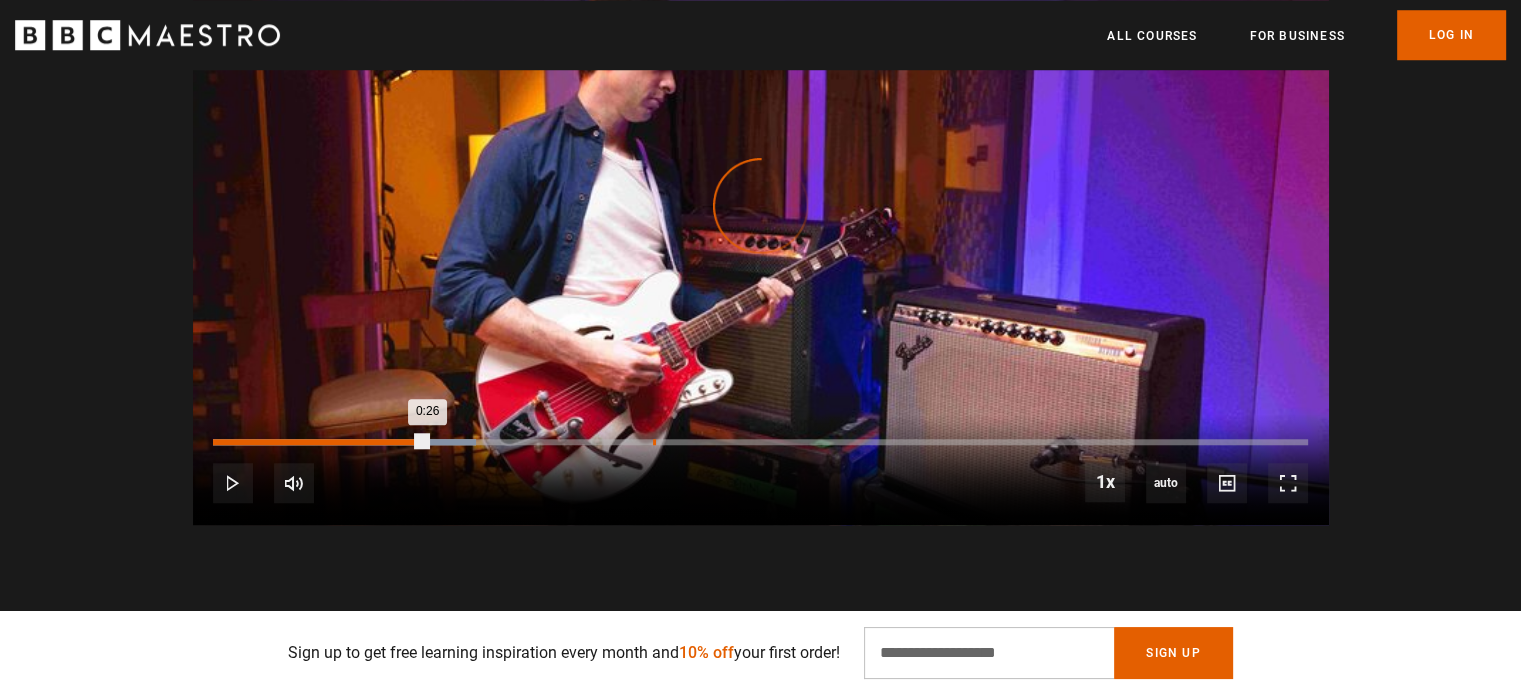 drag, startPoint x: 445, startPoint y: 464, endPoint x: 654, endPoint y: 462, distance: 209.00957 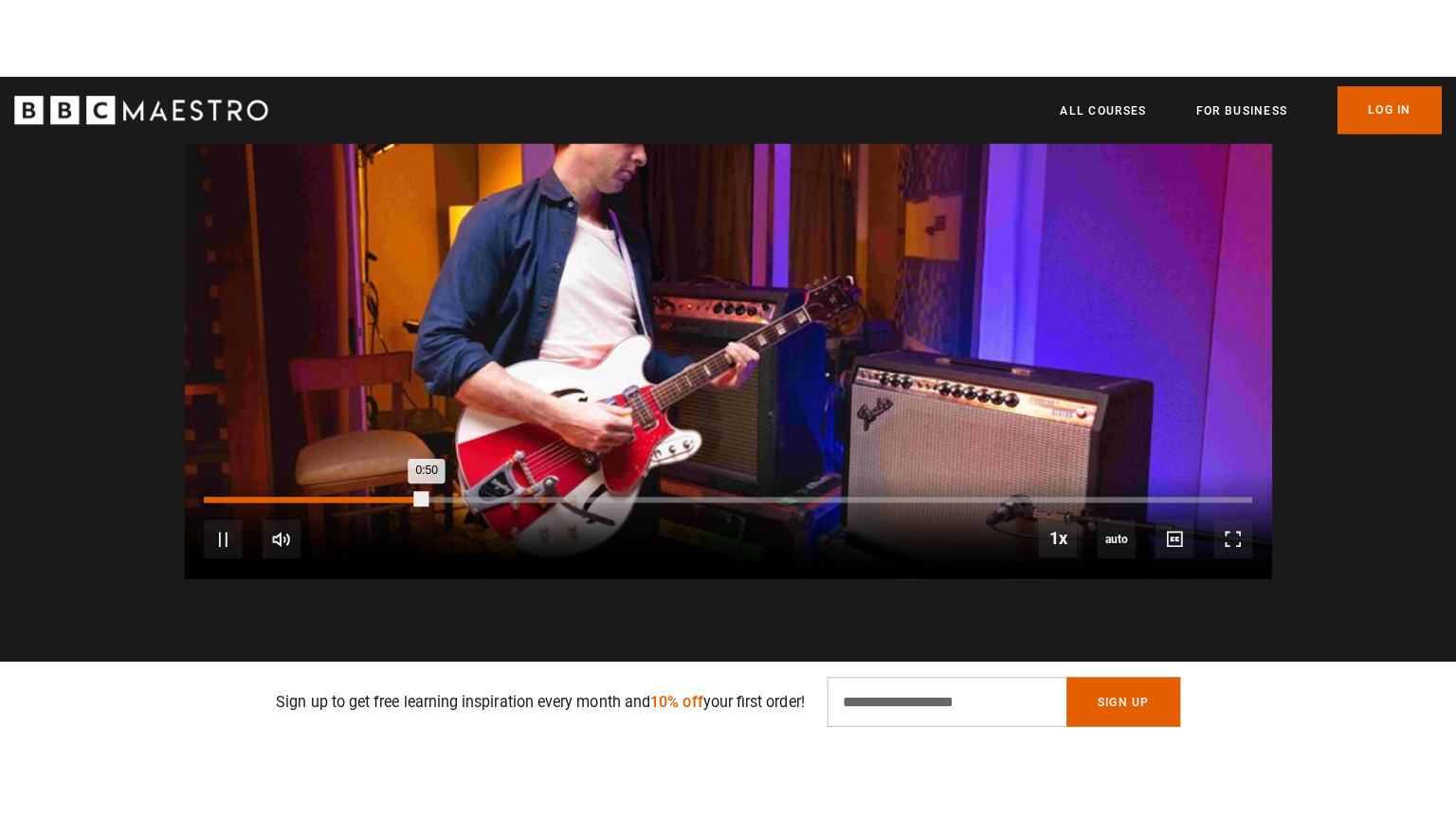 scroll, scrollTop: 0, scrollLeft: 247, axis: horizontal 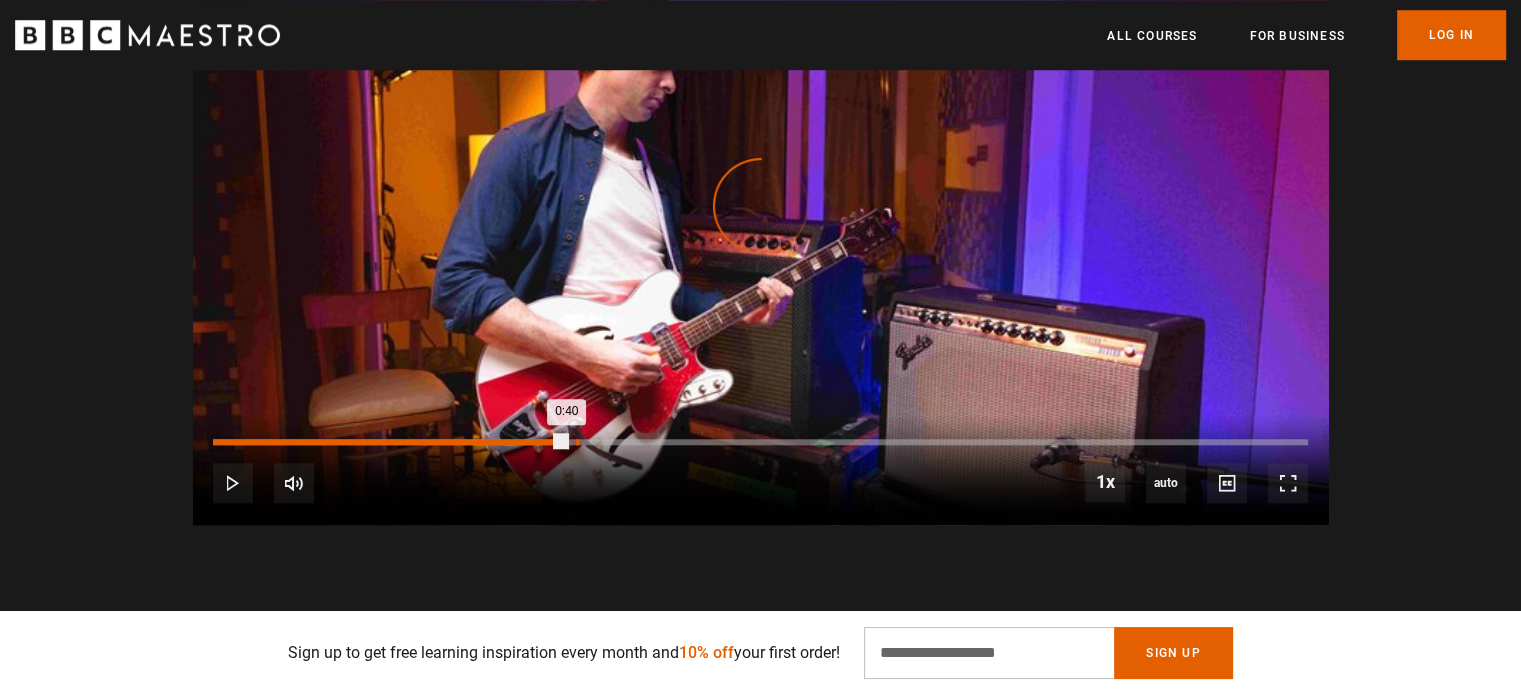 drag, startPoint x: 576, startPoint y: 468, endPoint x: 711, endPoint y: 465, distance: 135.03333 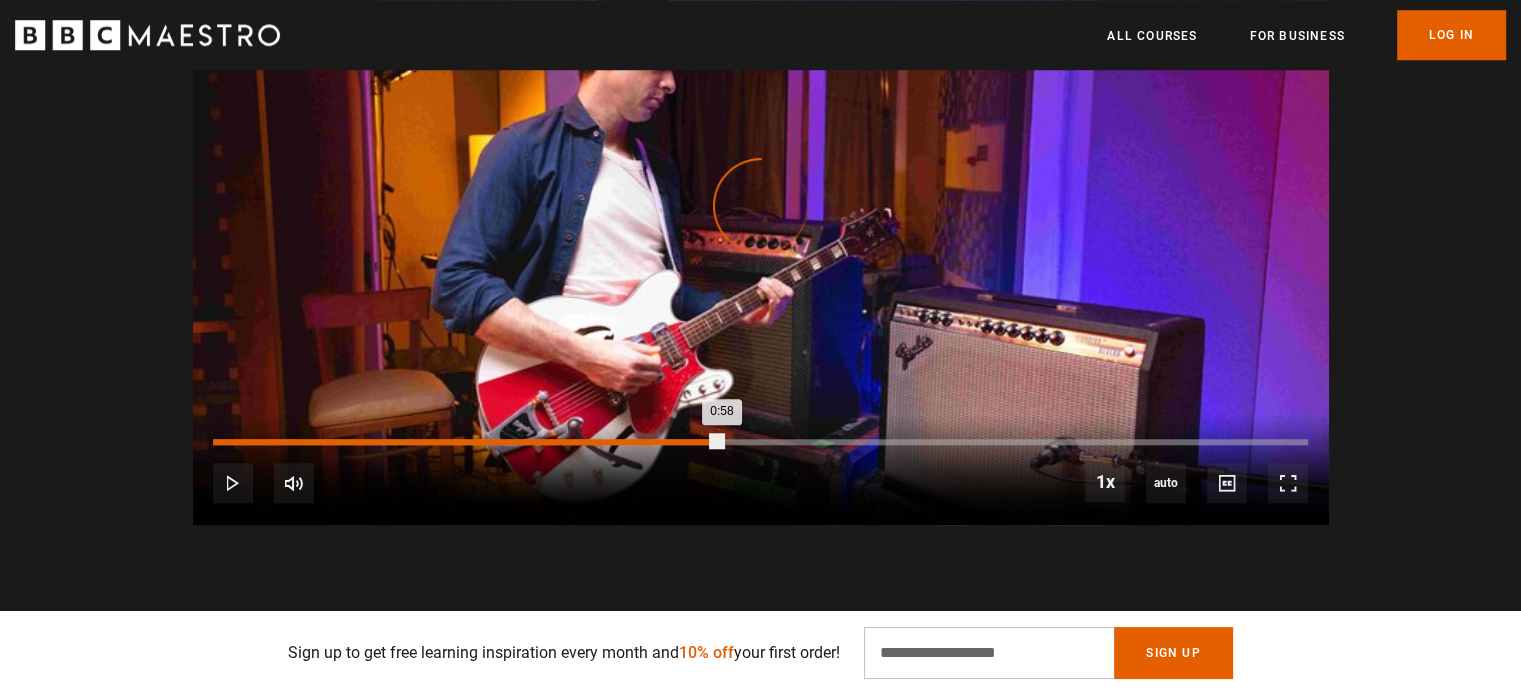 click on "Loaded :  0.00% 0:57 0:58" at bounding box center (760, 442) 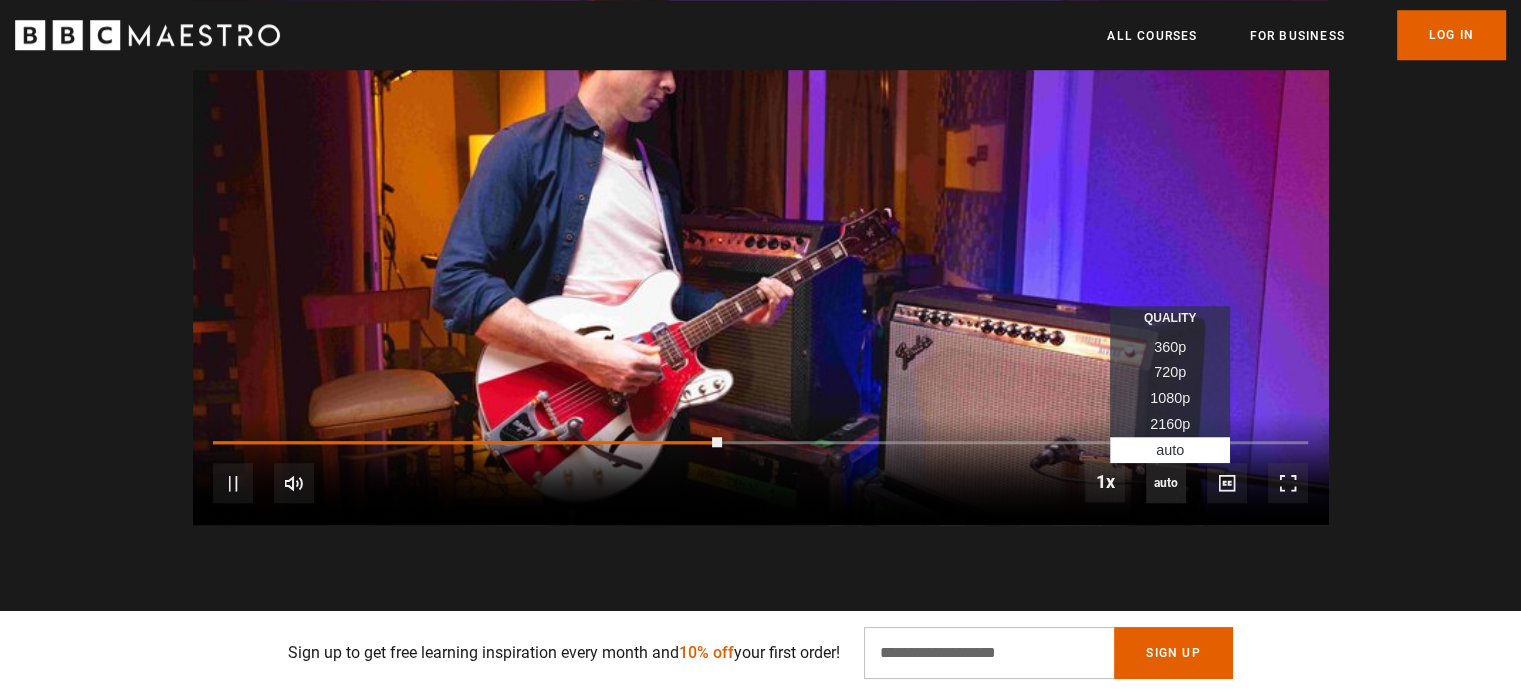 click on "auto" at bounding box center (1166, 483) 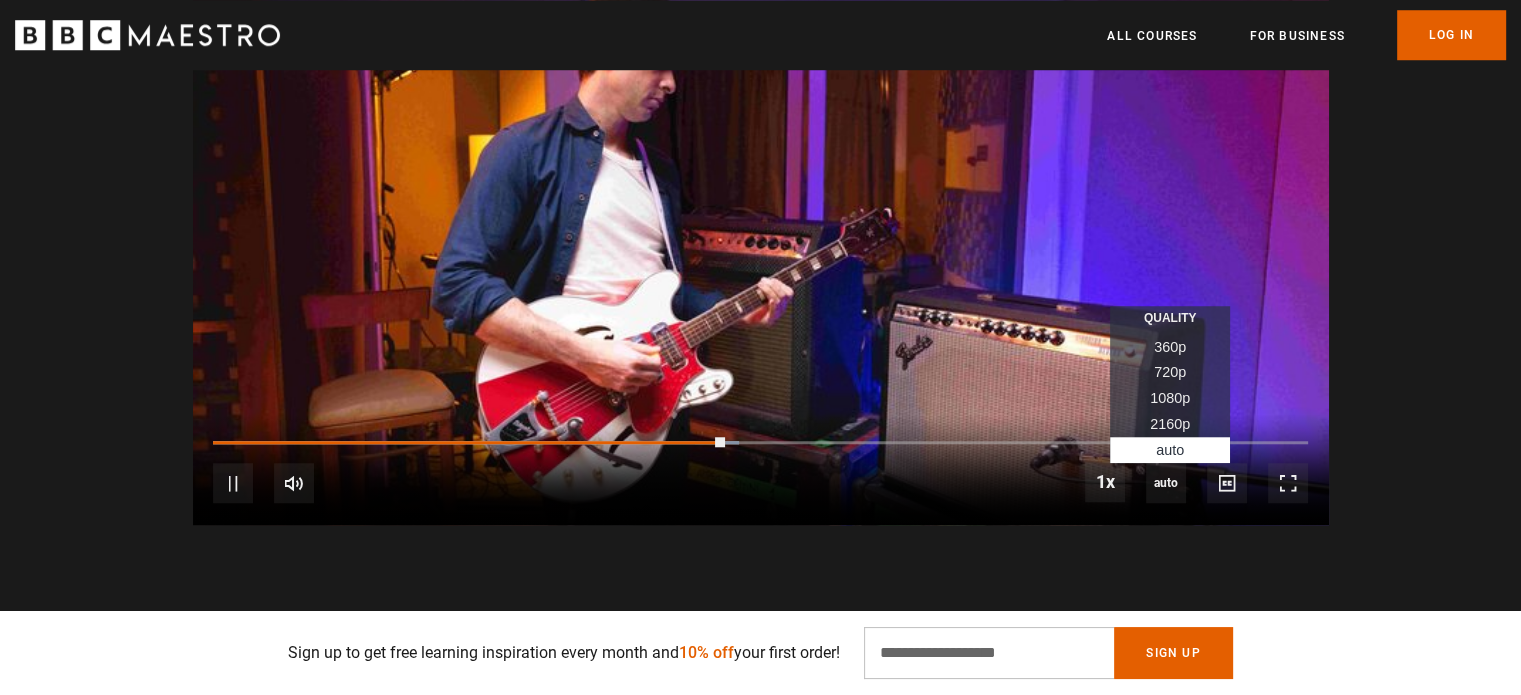 click on "1080p" at bounding box center (1170, 399) 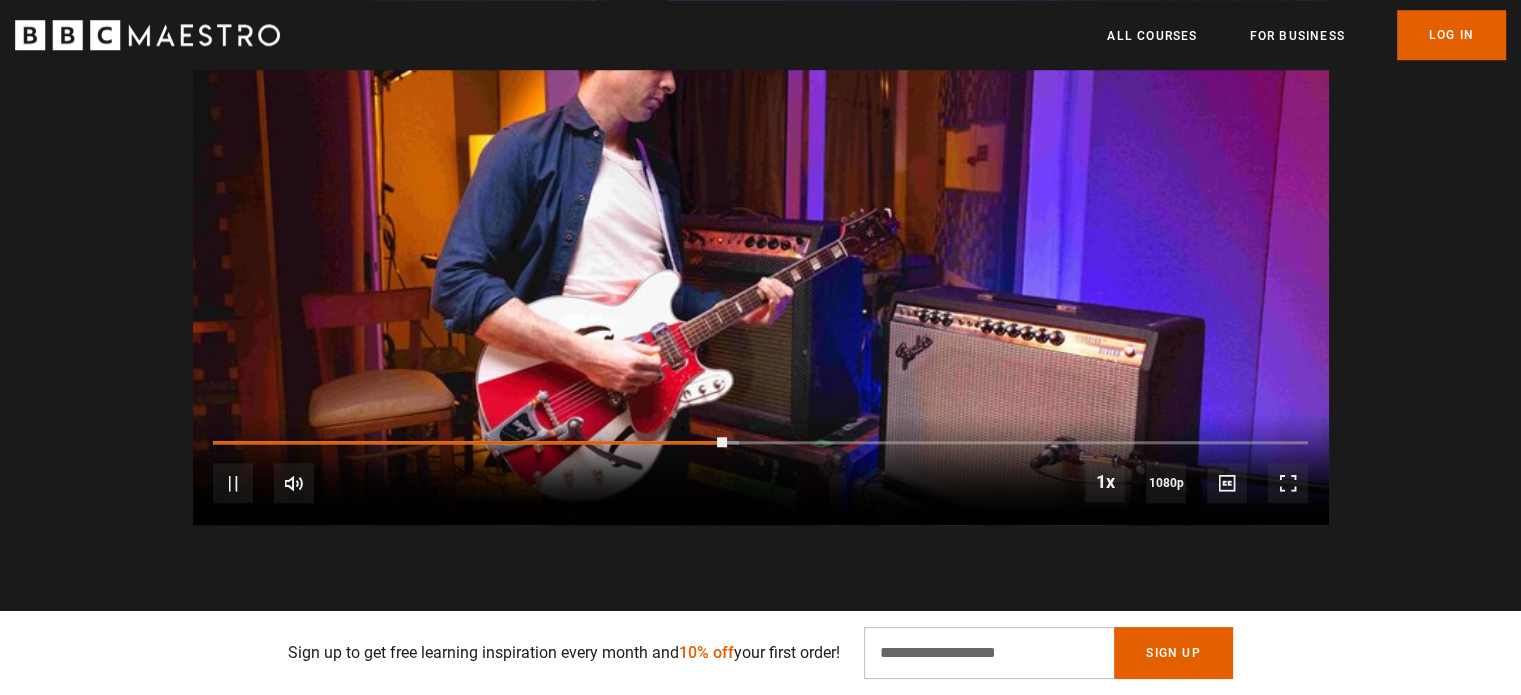 click at bounding box center (761, 205) 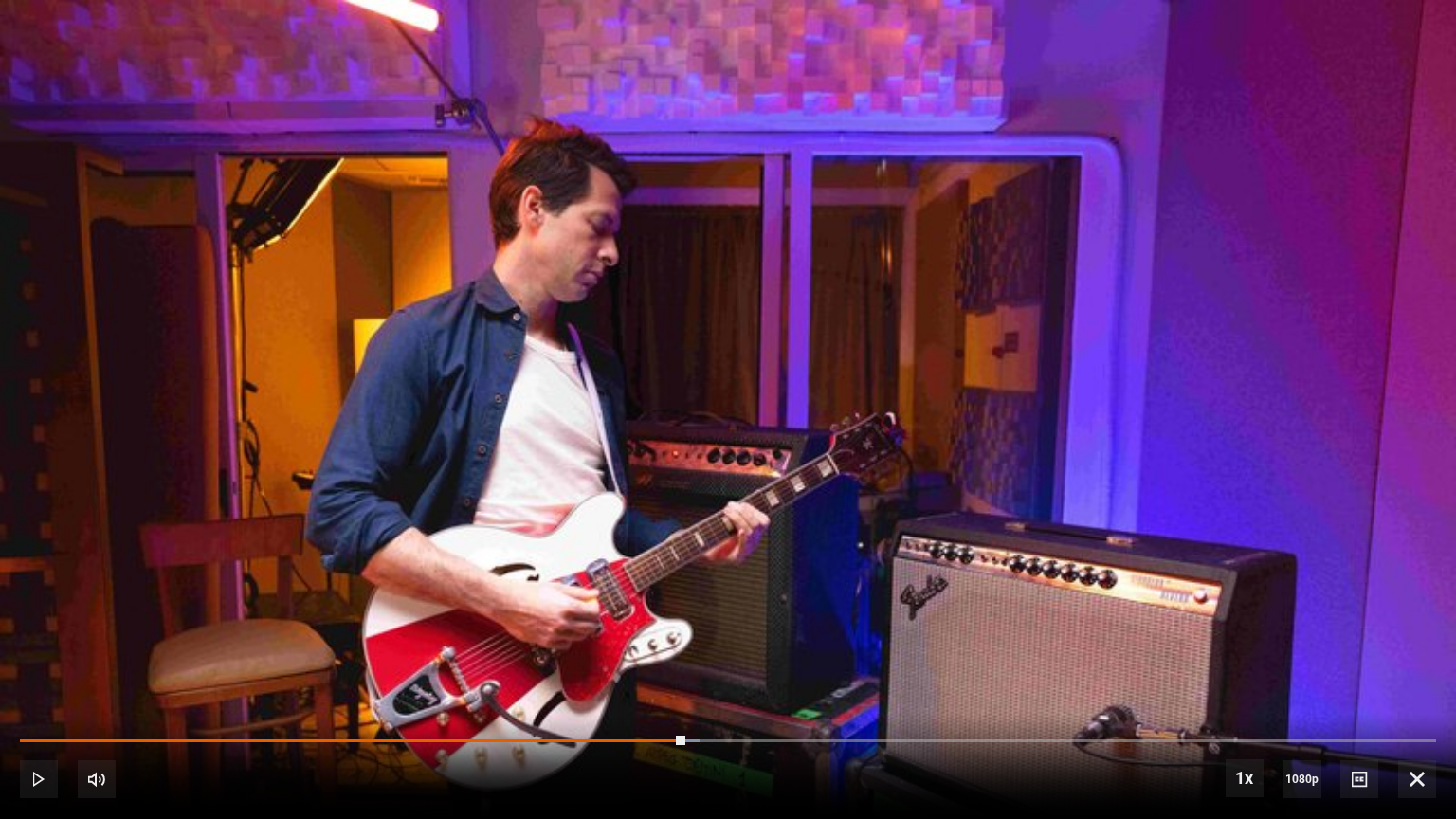 click at bounding box center [728, 410] 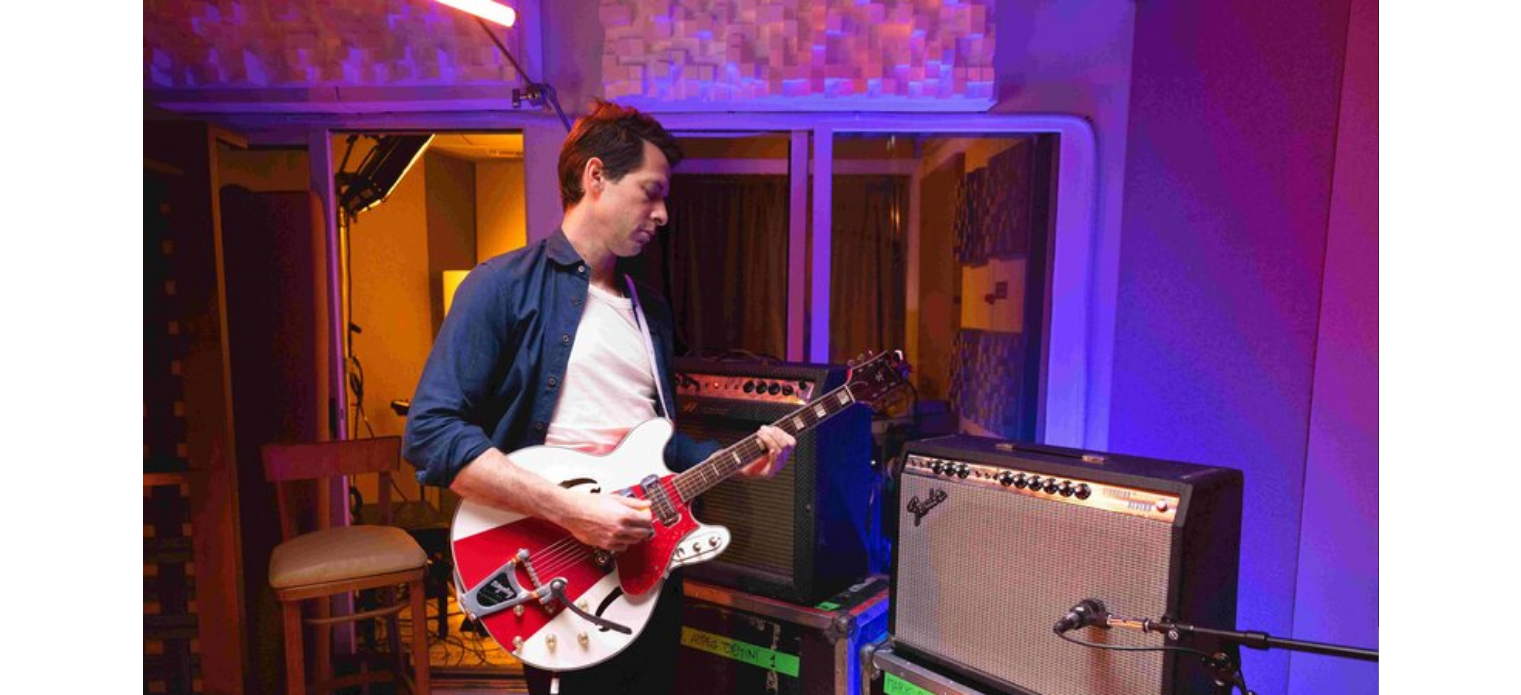 scroll, scrollTop: 0, scrollLeft: 1048, axis: horizontal 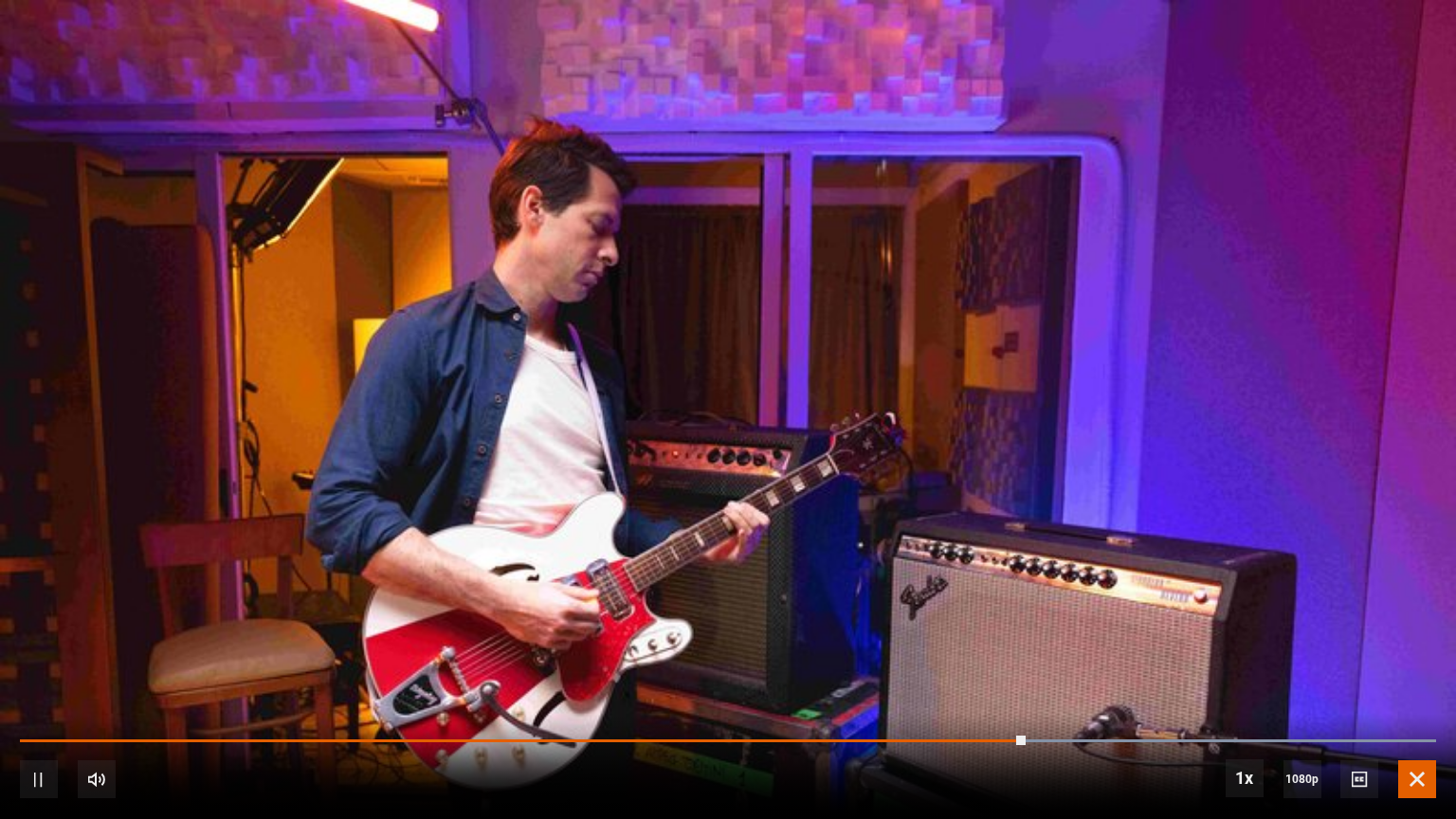 click at bounding box center (1417, 779) 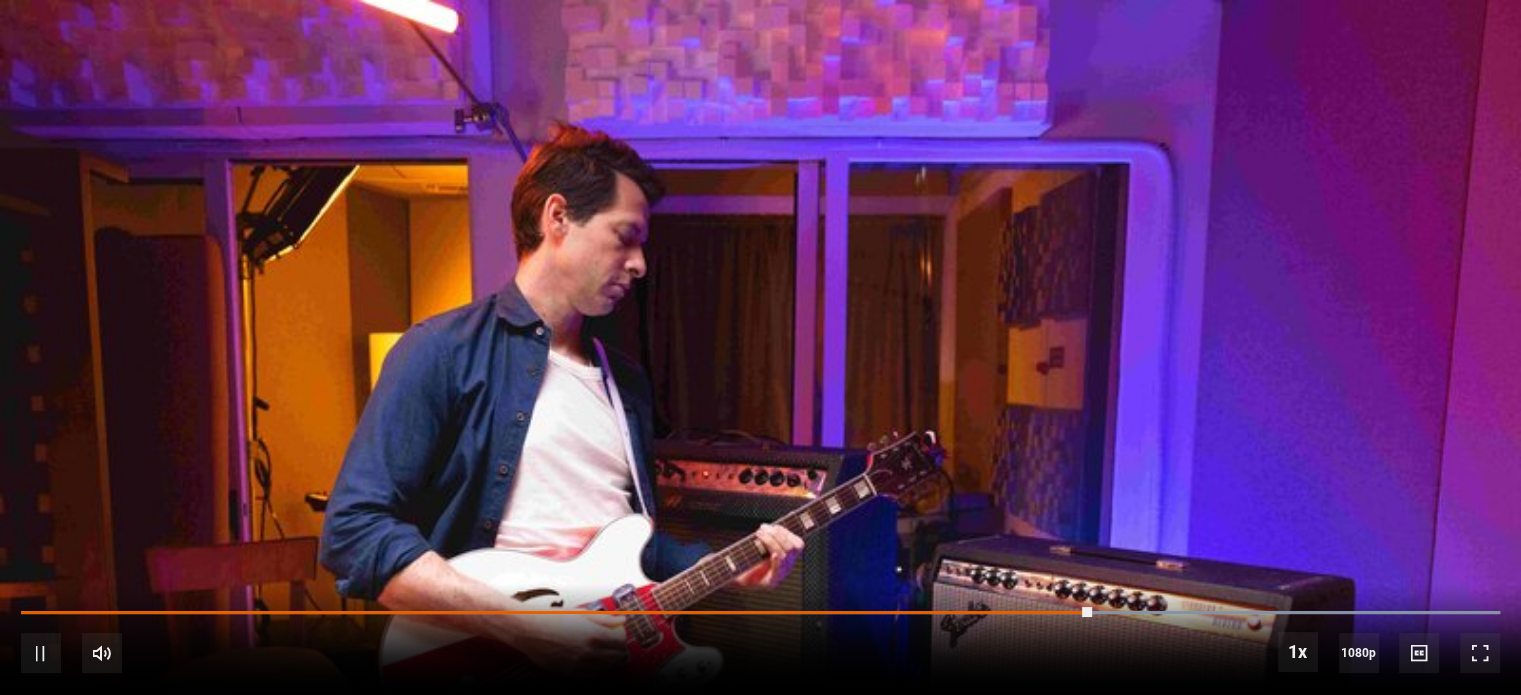 scroll, scrollTop: 800, scrollLeft: 0, axis: vertical 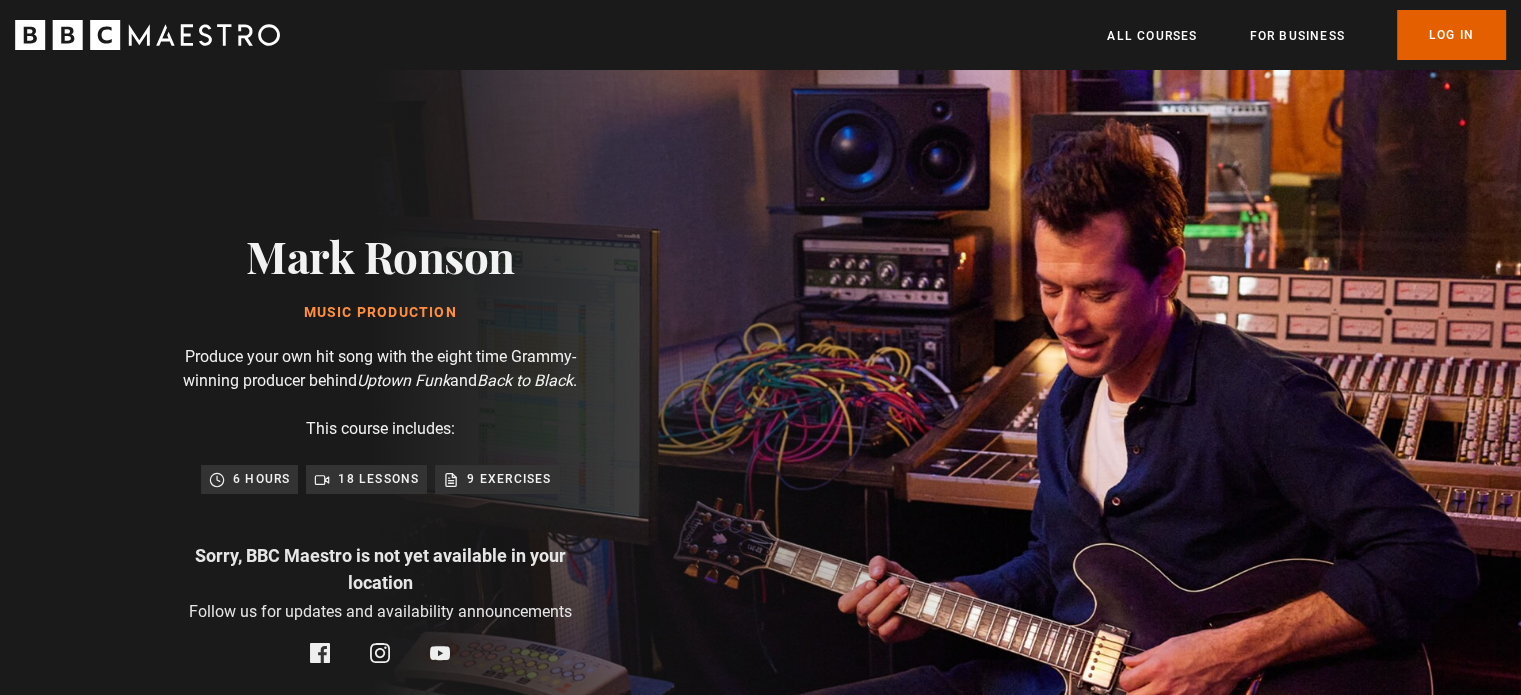 click 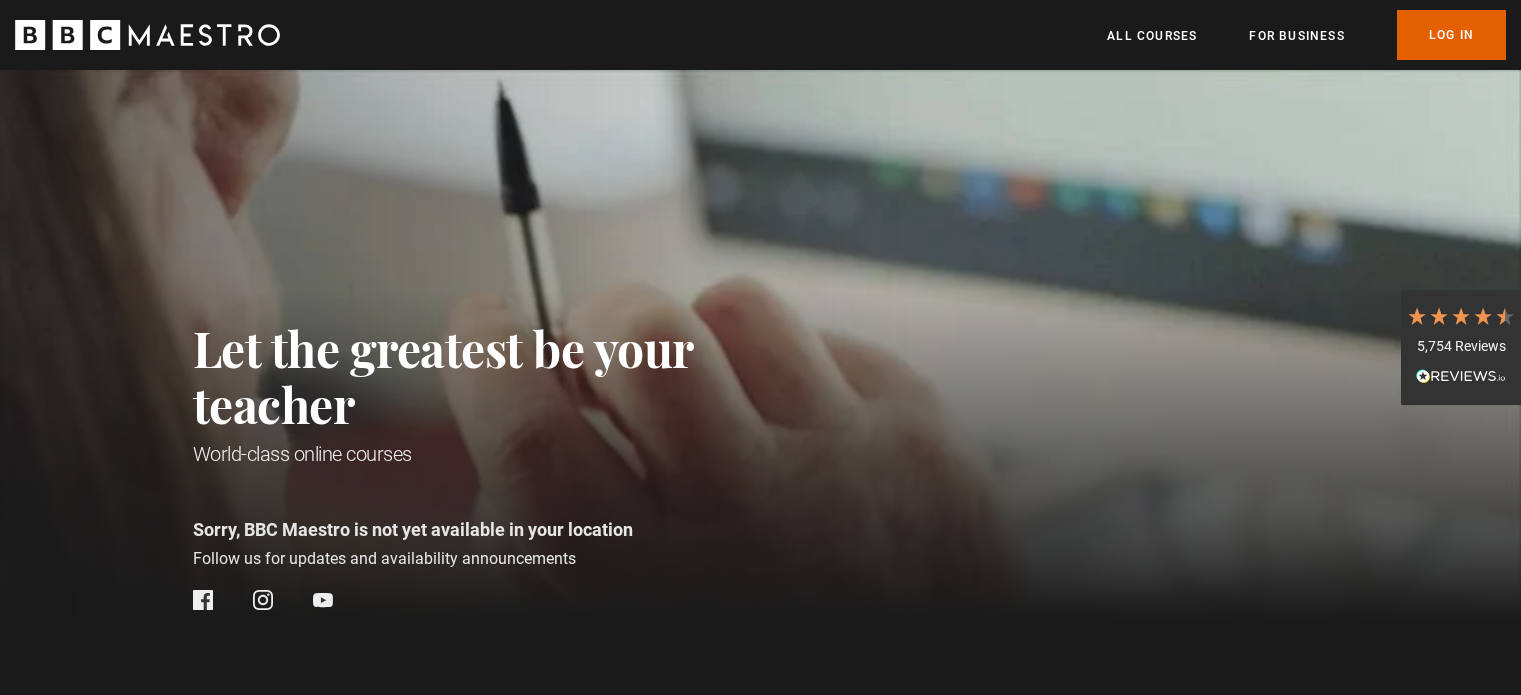 scroll, scrollTop: 0, scrollLeft: 0, axis: both 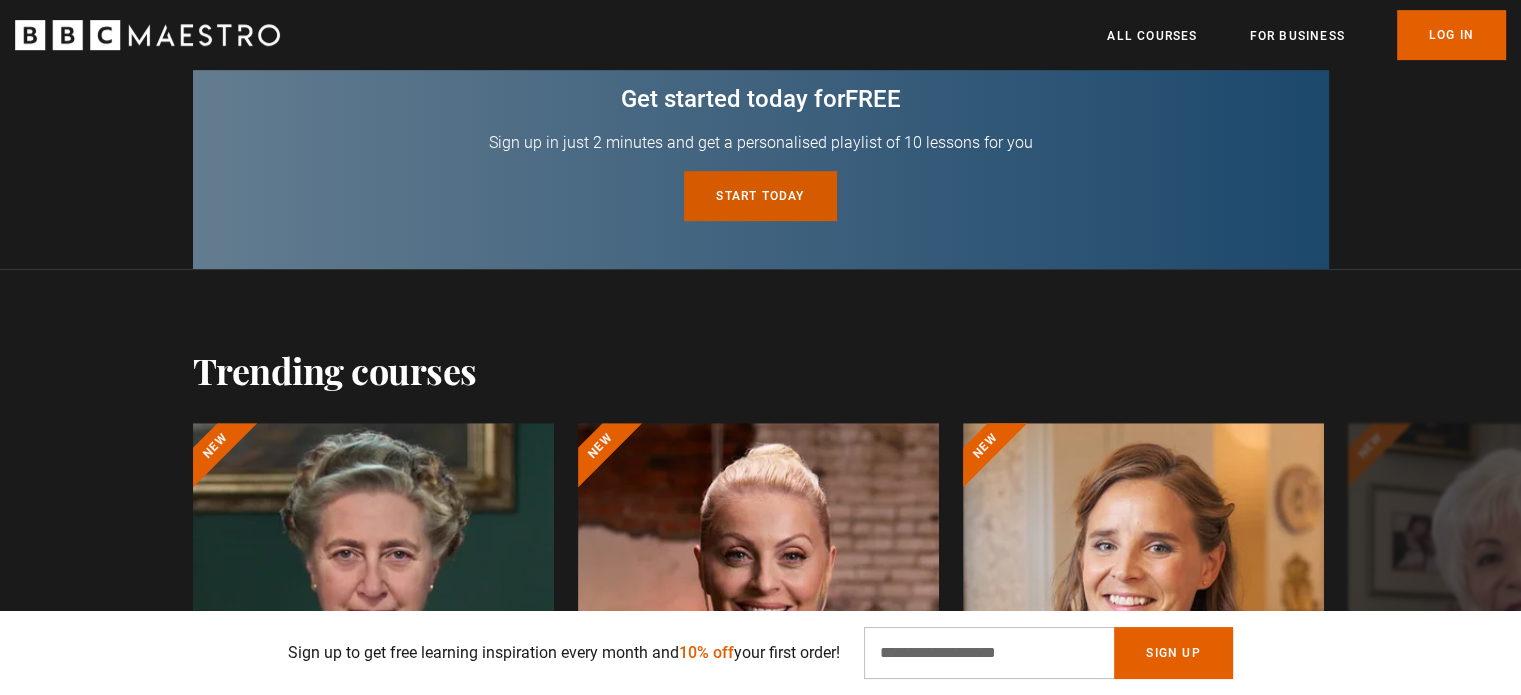 click on "Start today  for free" at bounding box center [760, 196] 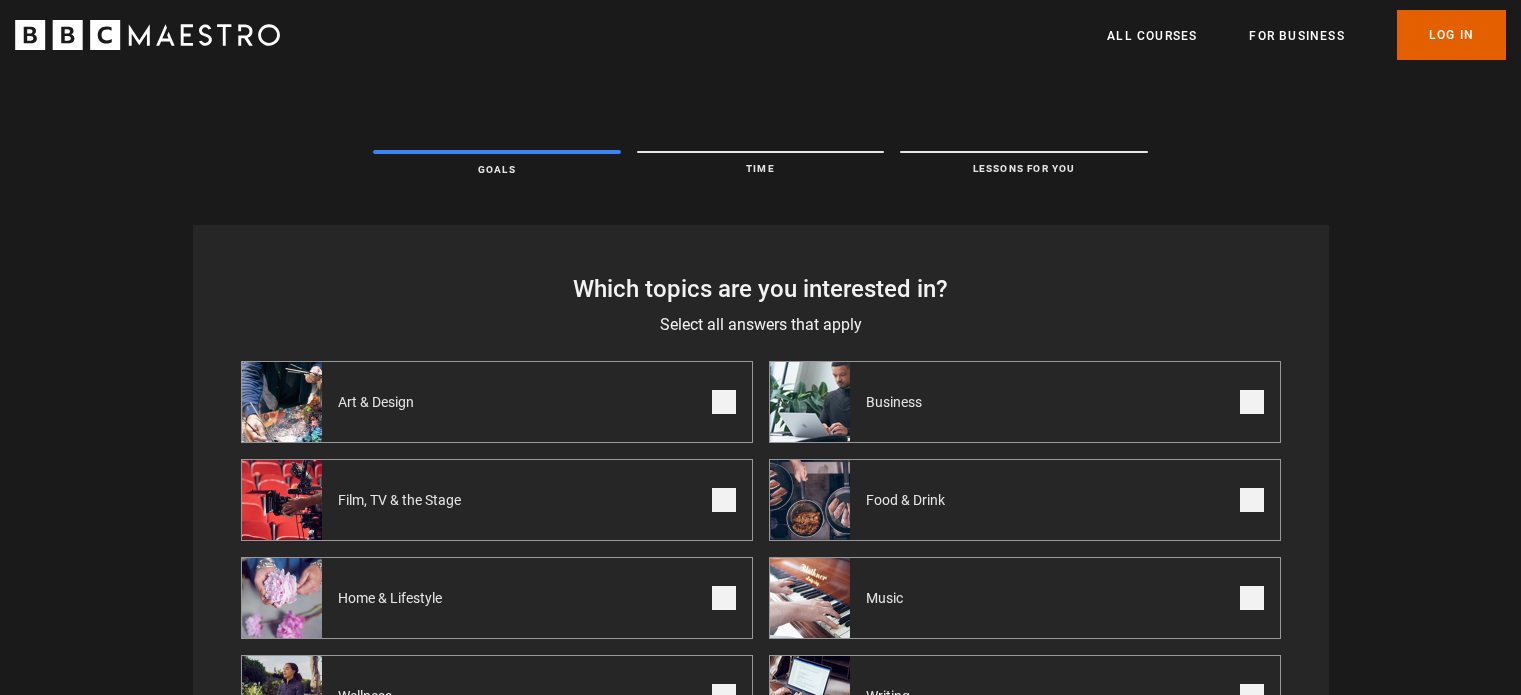 scroll, scrollTop: 0, scrollLeft: 0, axis: both 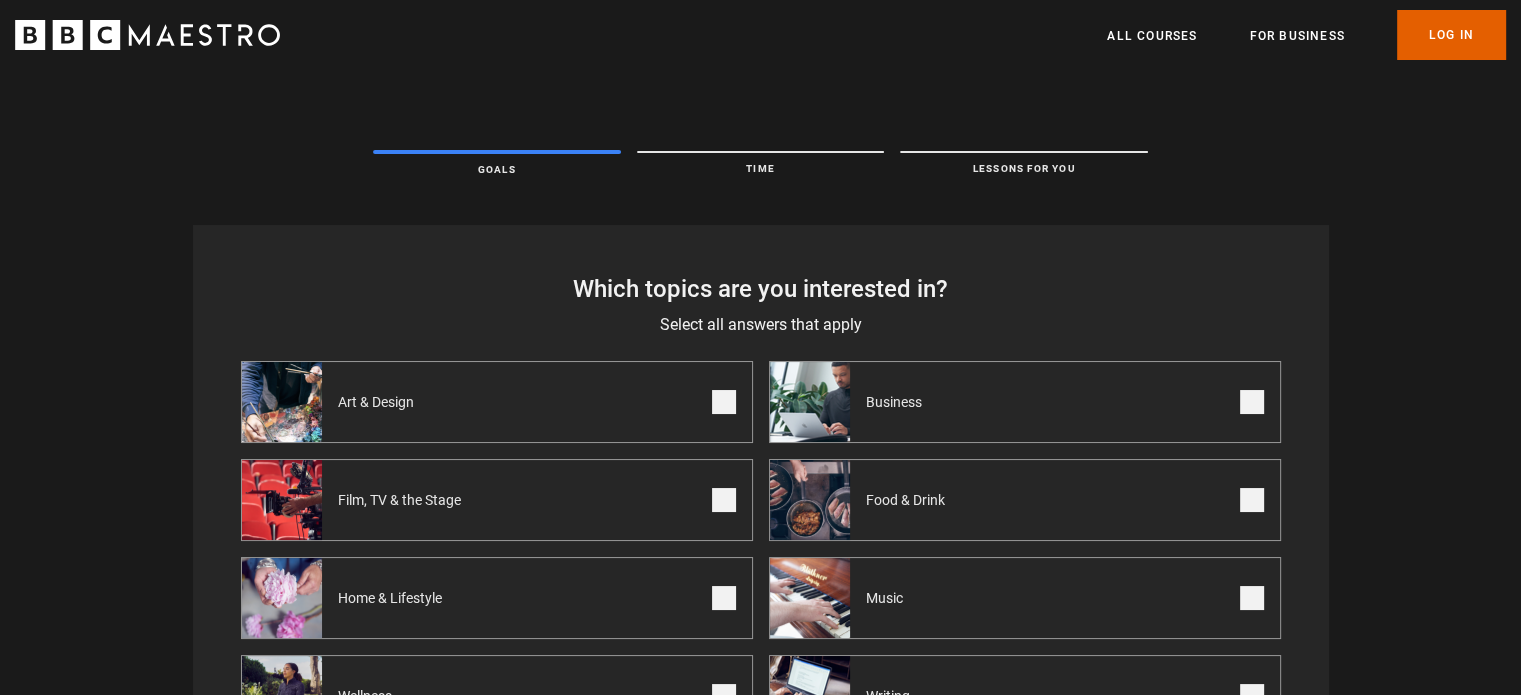 click on "Business" at bounding box center (858, 402) 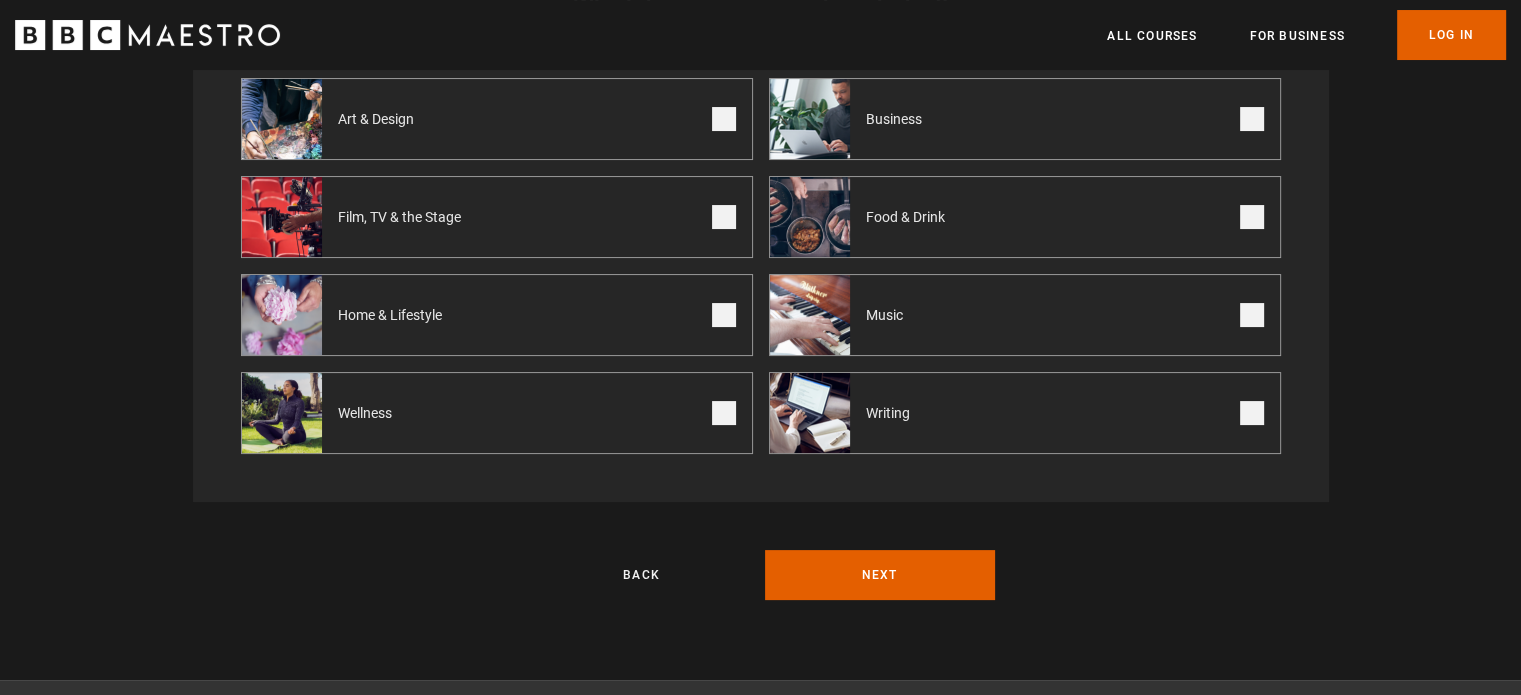 scroll, scrollTop: 300, scrollLeft: 0, axis: vertical 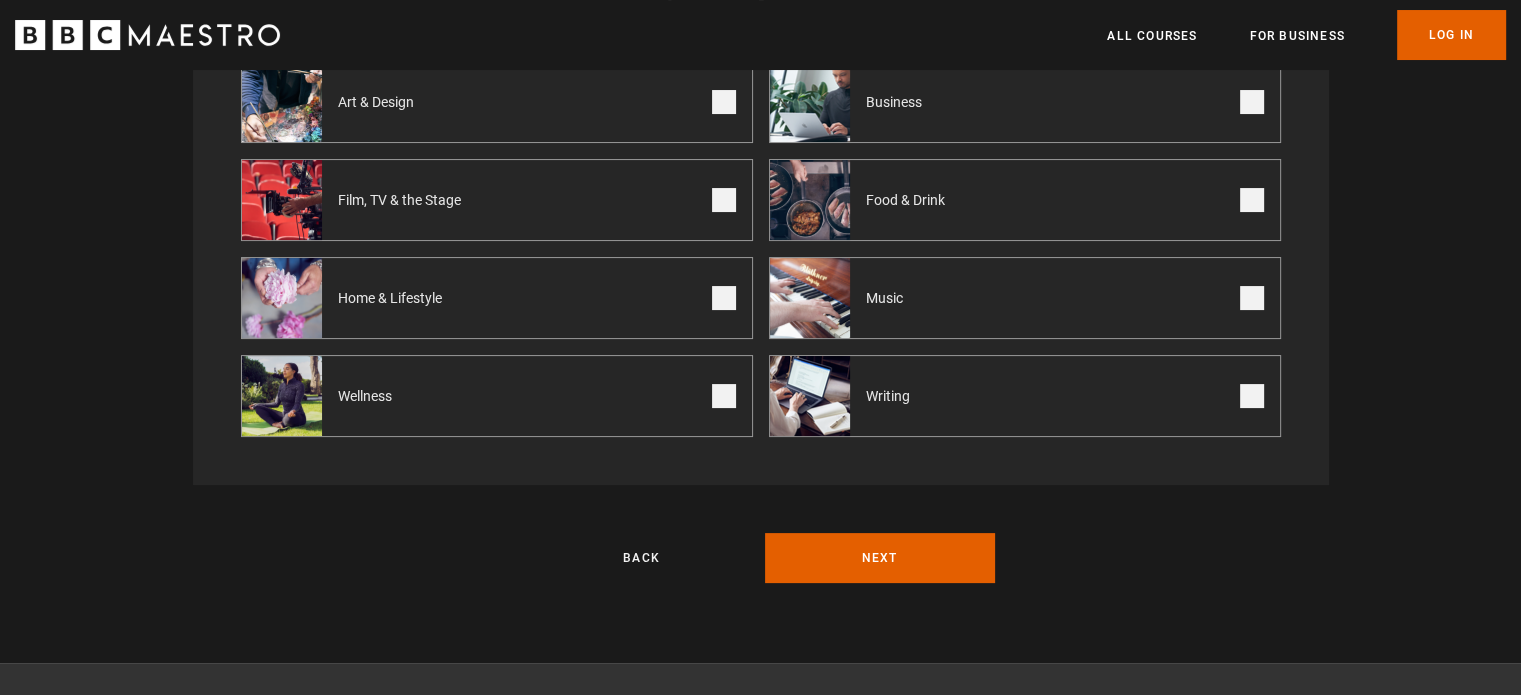click on "Music" at bounding box center (1025, 298) 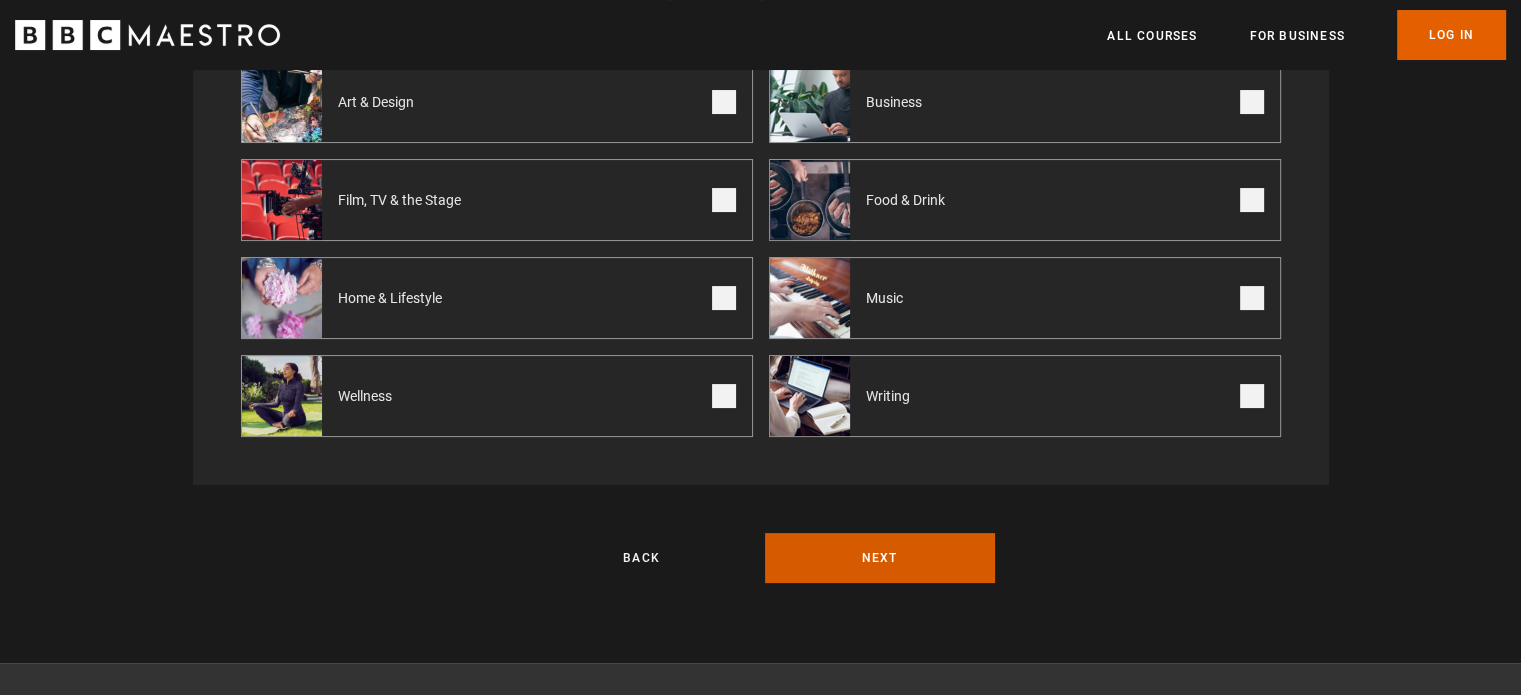 click on "Next" at bounding box center (880, 558) 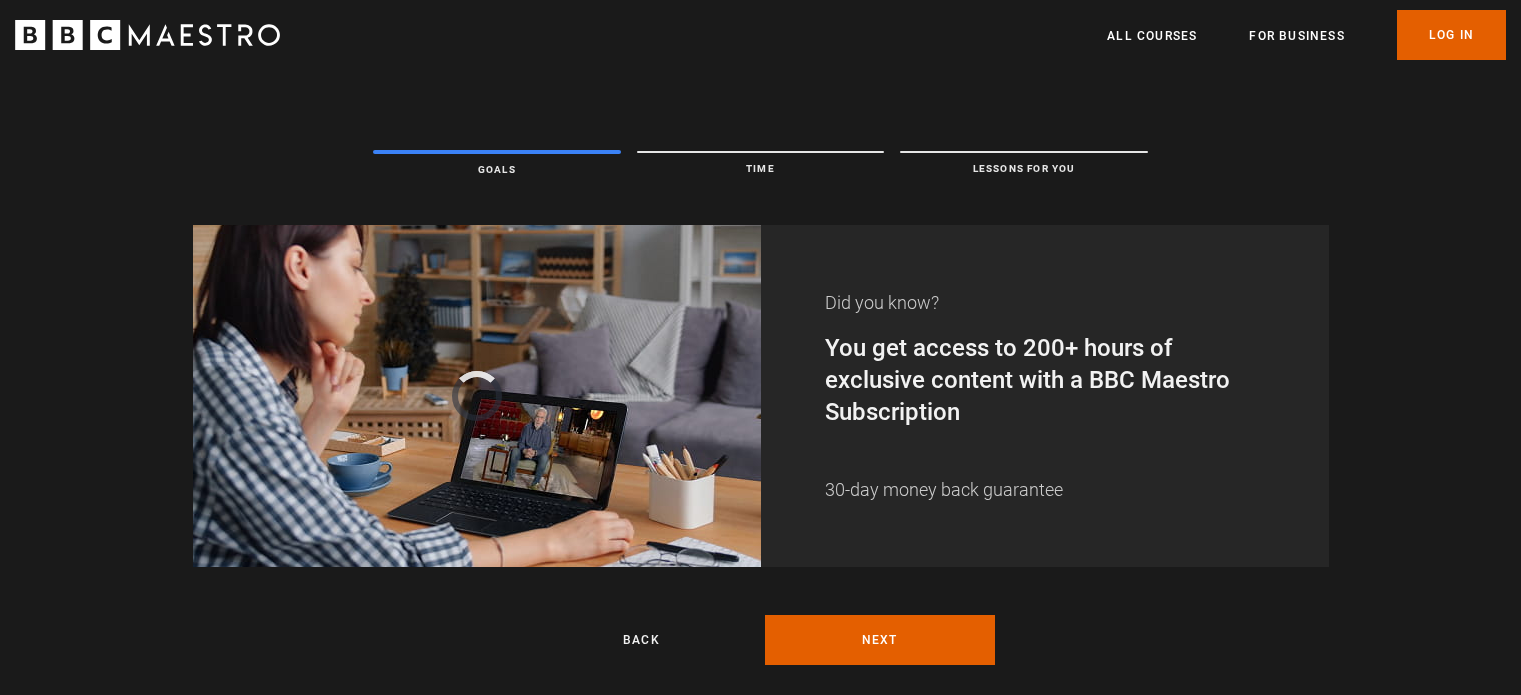 scroll, scrollTop: 0, scrollLeft: 0, axis: both 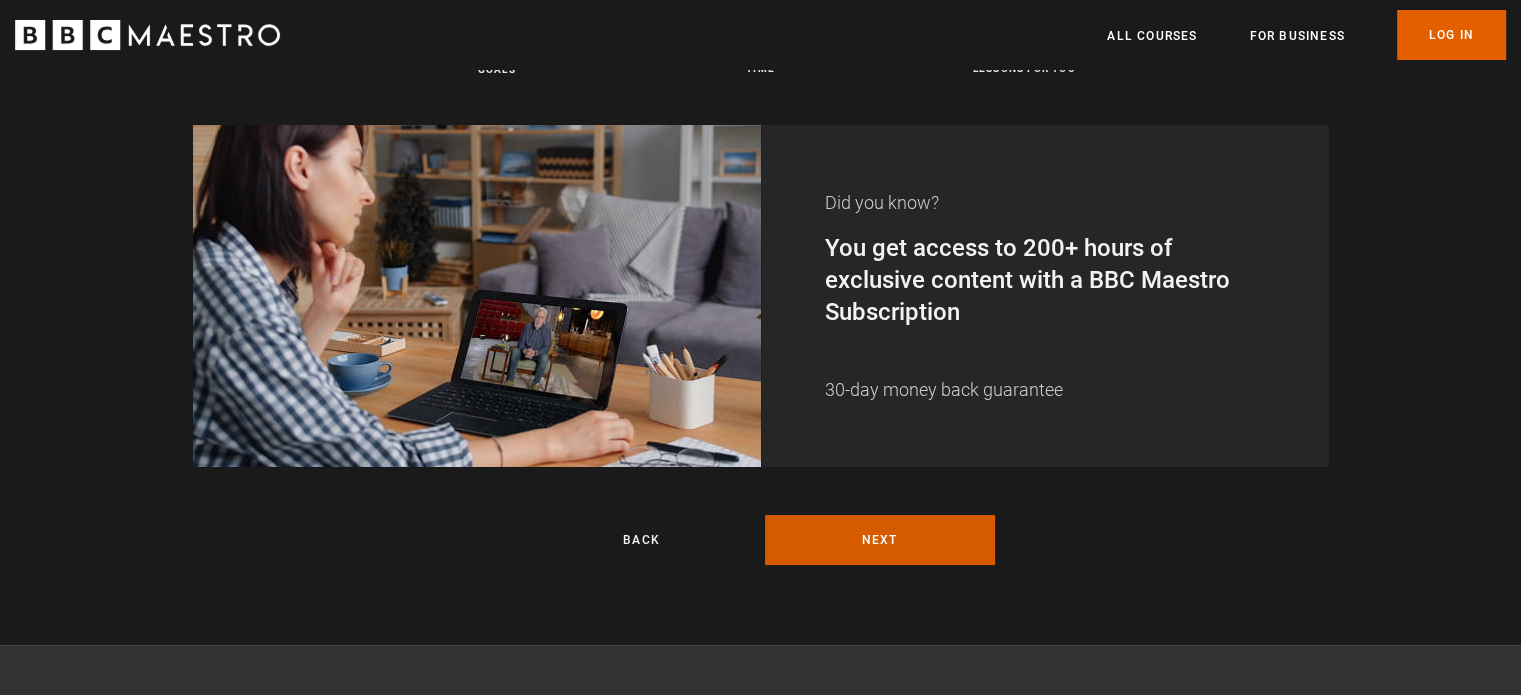 click on "Next" at bounding box center [880, 540] 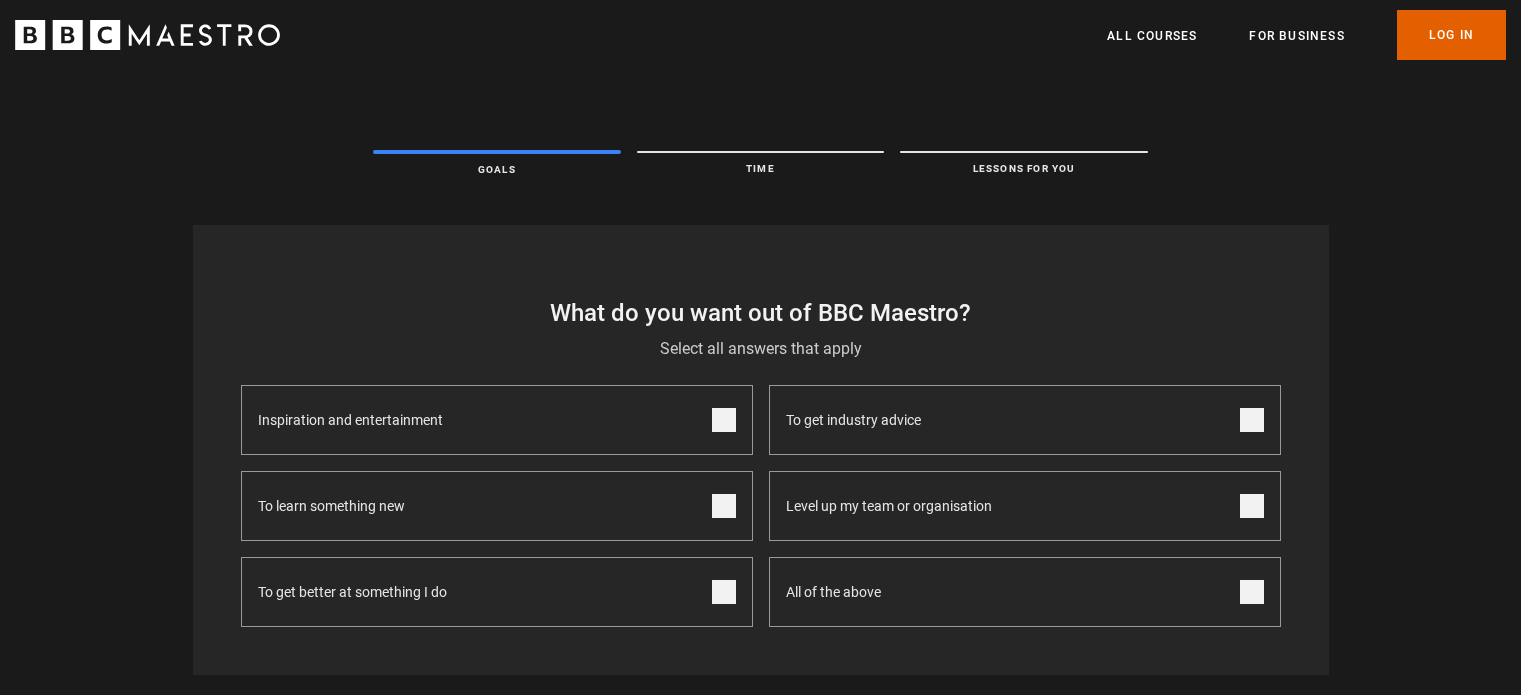 scroll, scrollTop: 0, scrollLeft: 0, axis: both 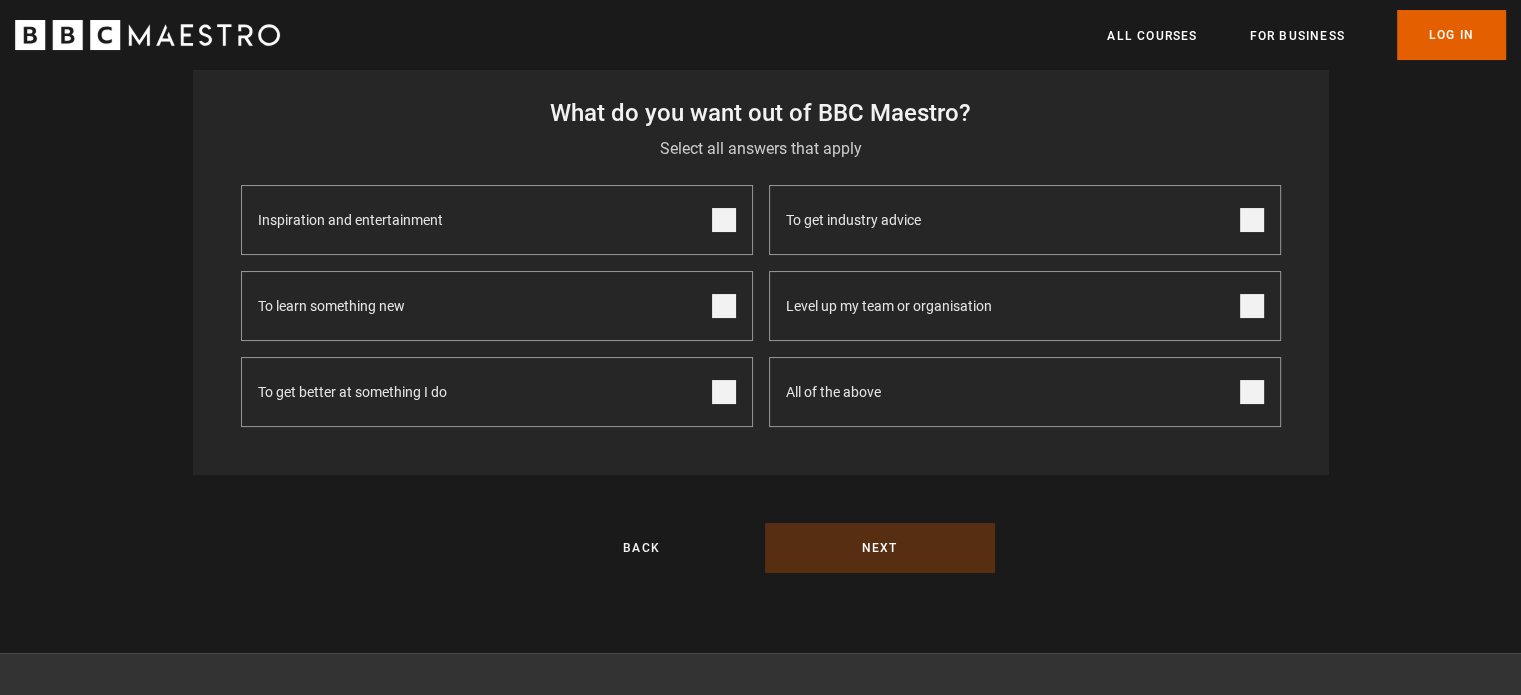 click on "To get better at something I do" at bounding box center (497, 392) 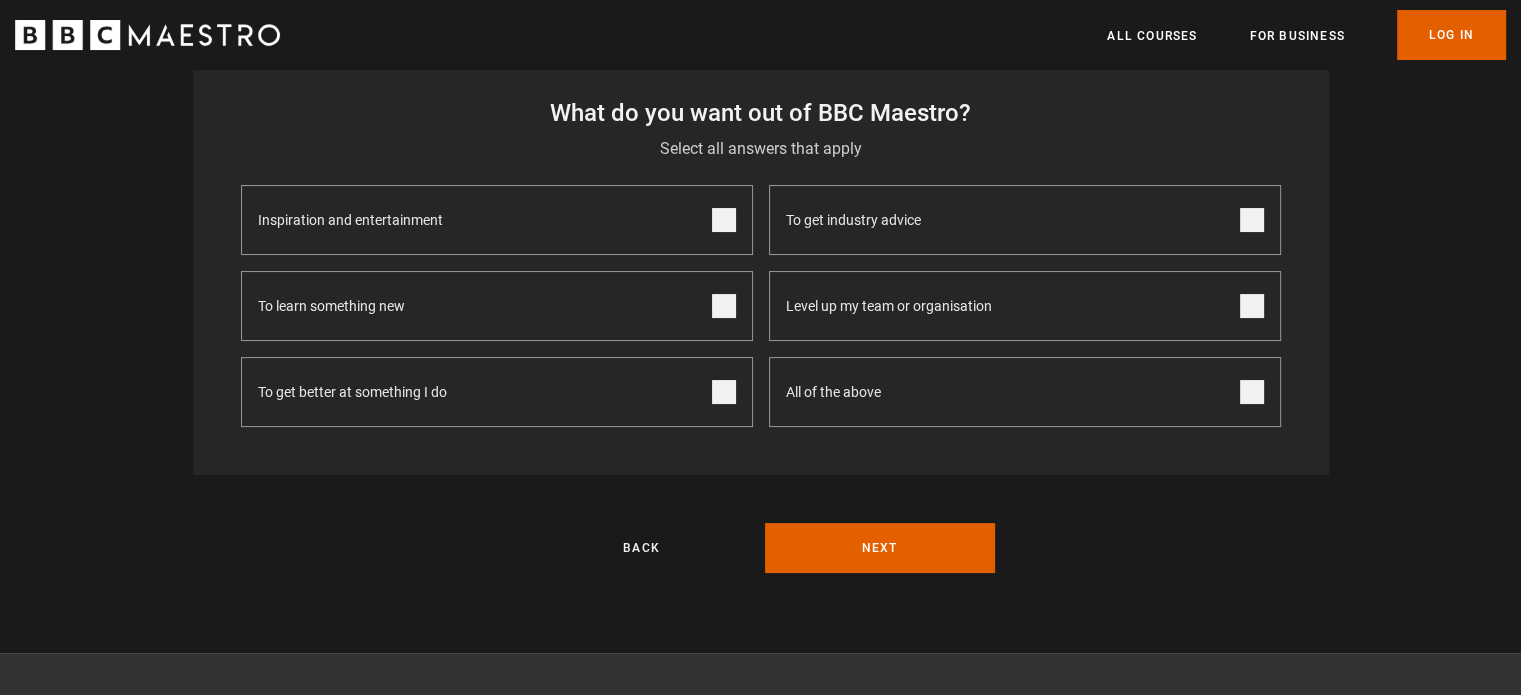 click on "Inspiration and entertainment" at bounding box center [497, 220] 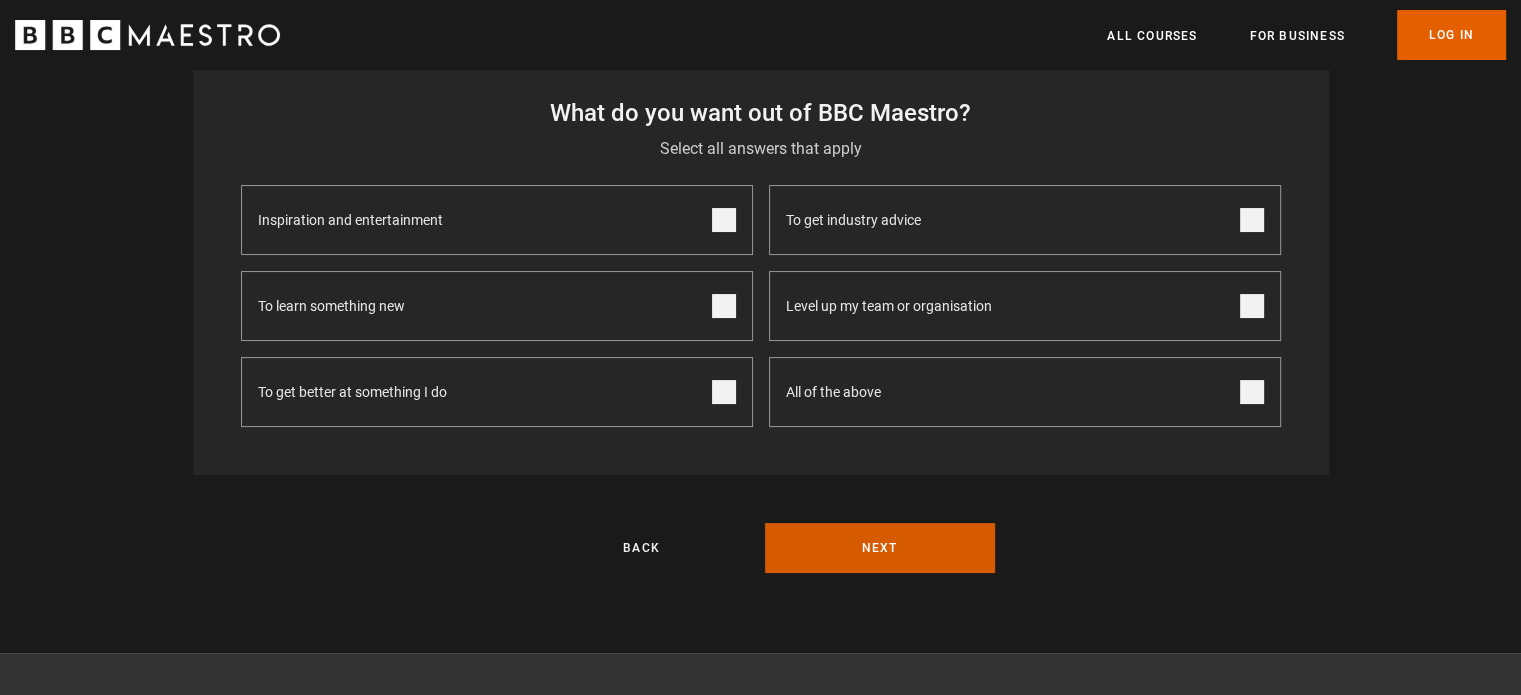 click on "Next" at bounding box center [880, 548] 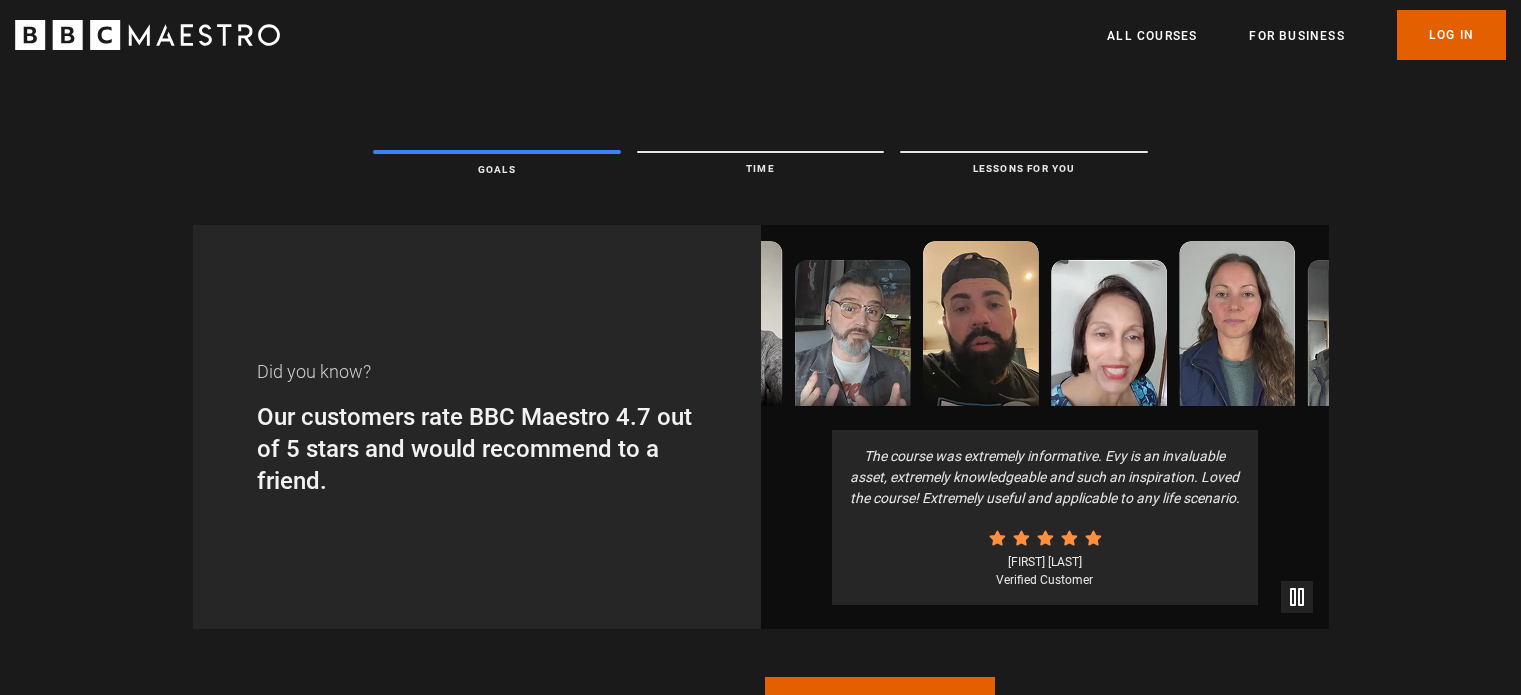 scroll, scrollTop: 0, scrollLeft: 0, axis: both 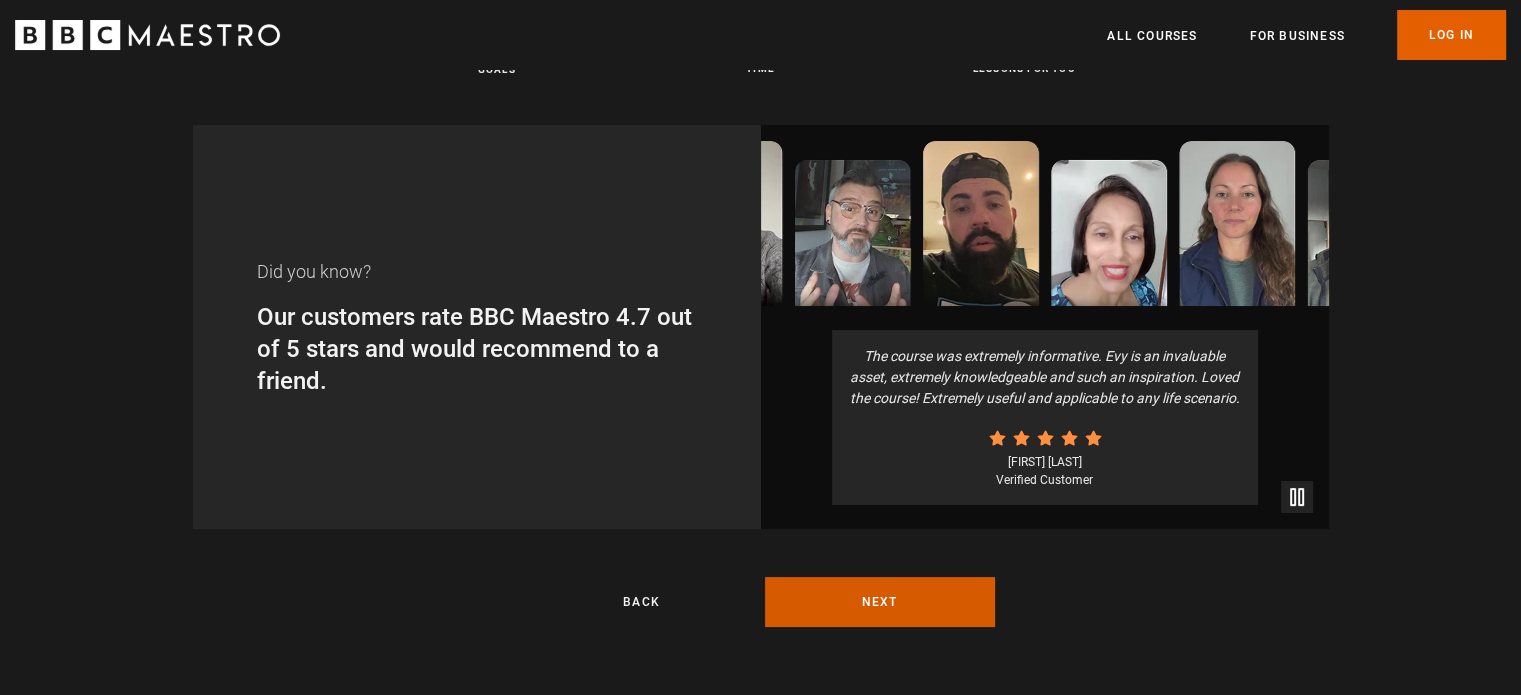 click on "Next" at bounding box center [880, 602] 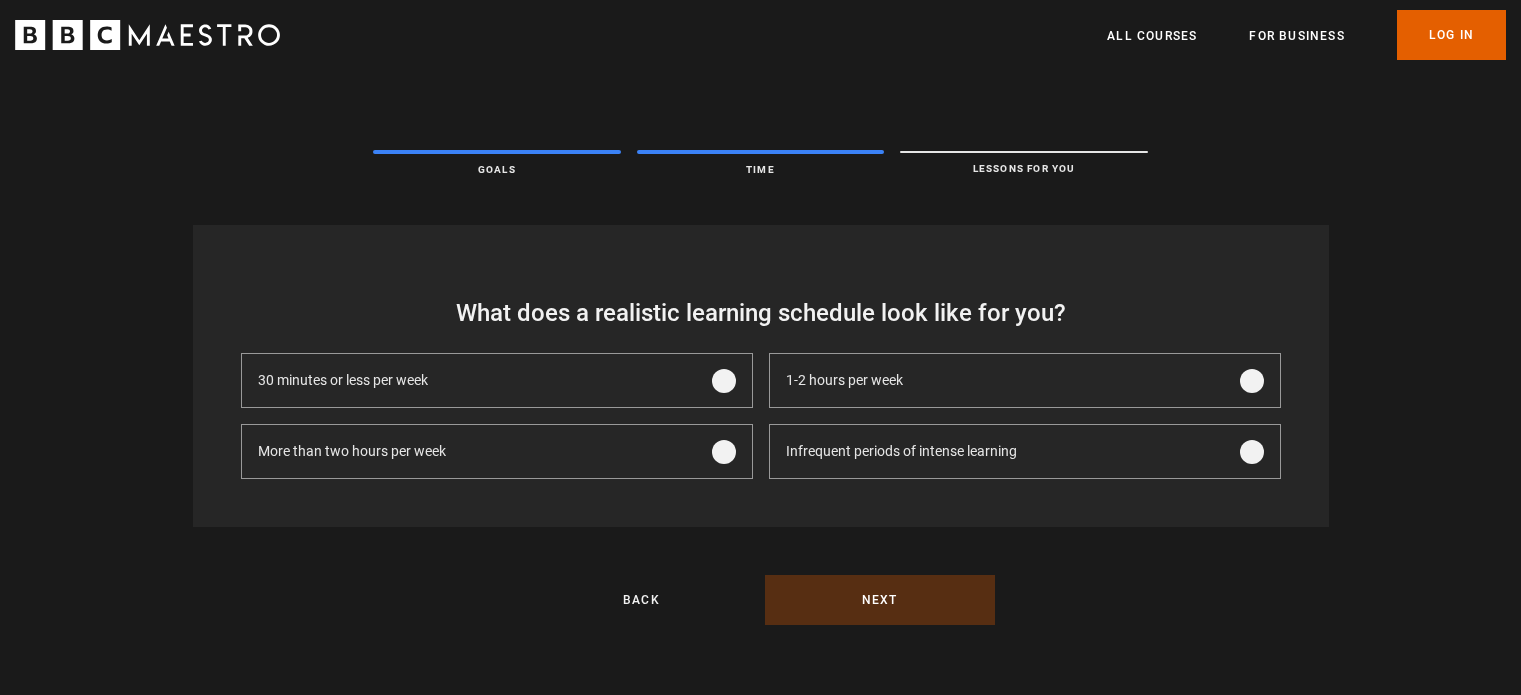scroll, scrollTop: 0, scrollLeft: 0, axis: both 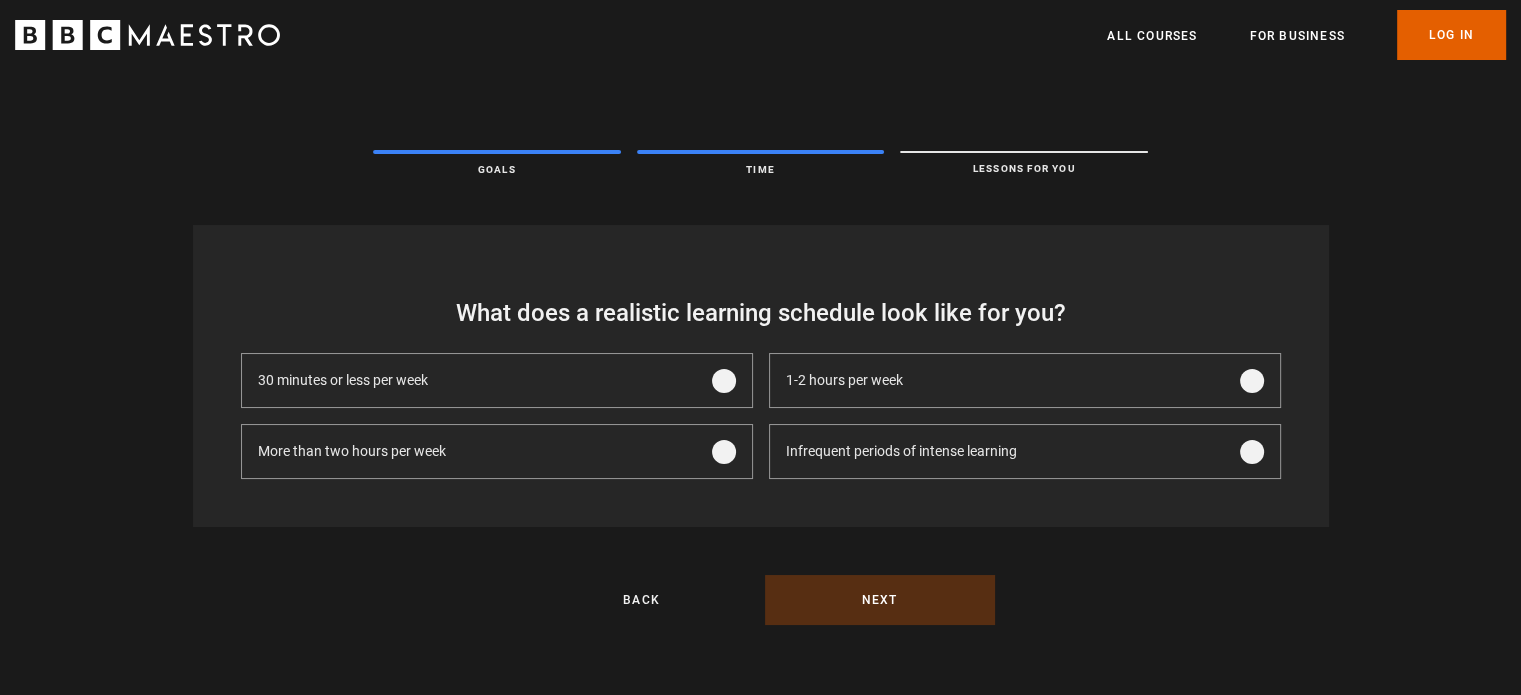 click on "More than two hours per week" at bounding box center [497, 451] 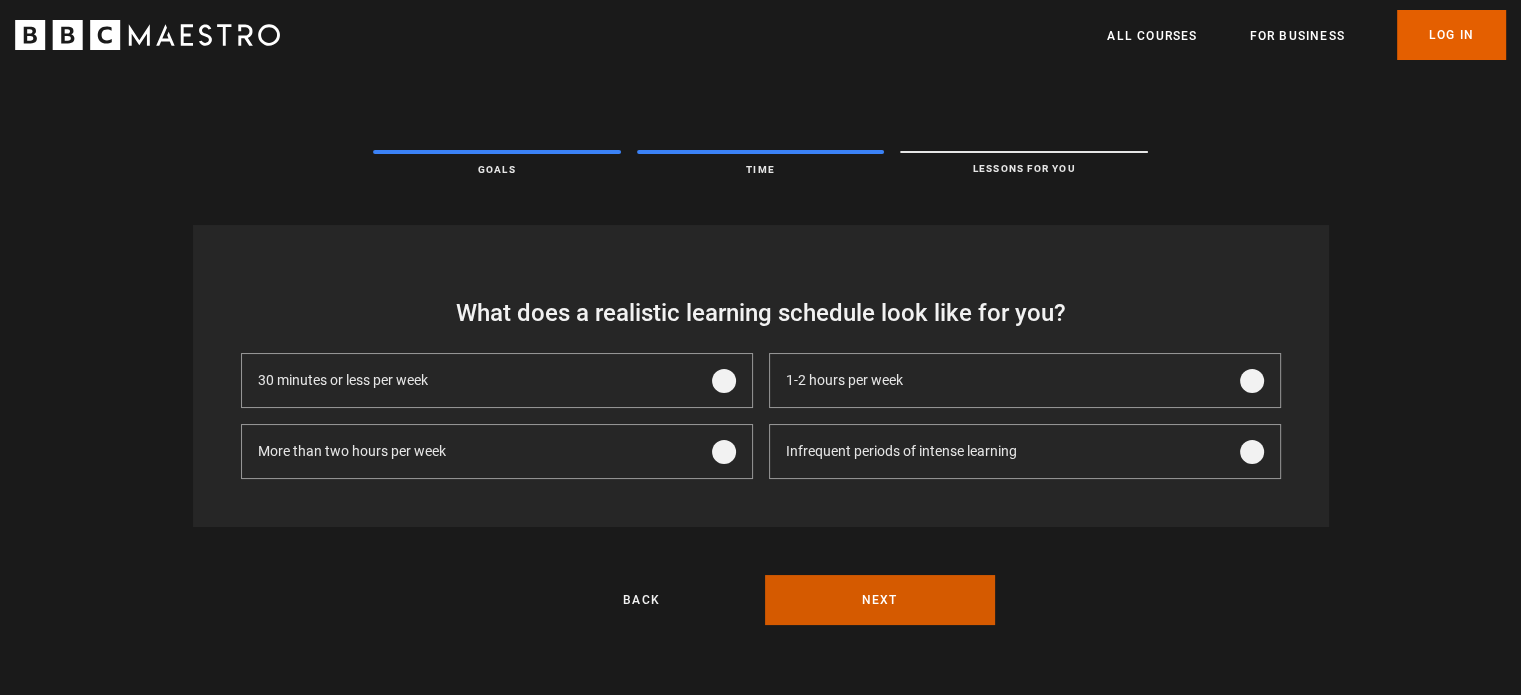 click on "Next" at bounding box center [880, 600] 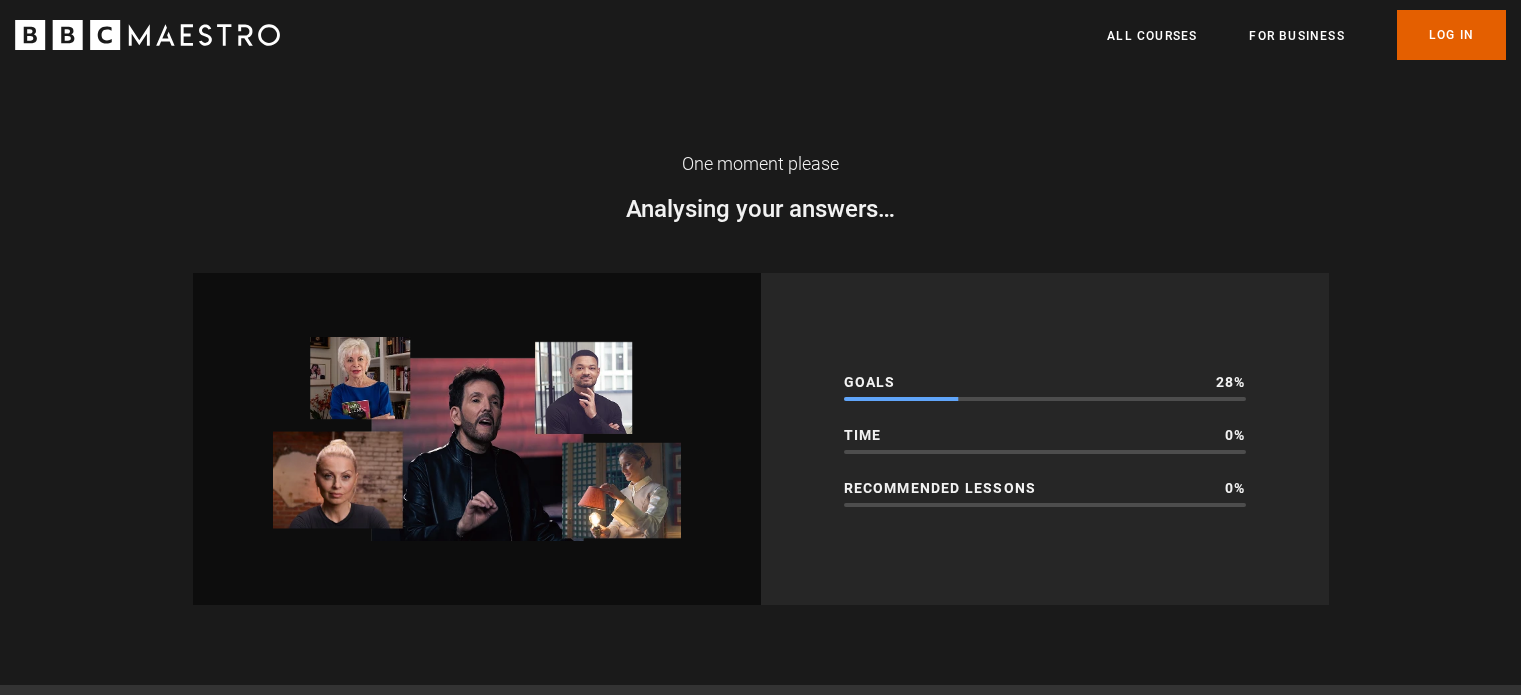 scroll, scrollTop: 0, scrollLeft: 0, axis: both 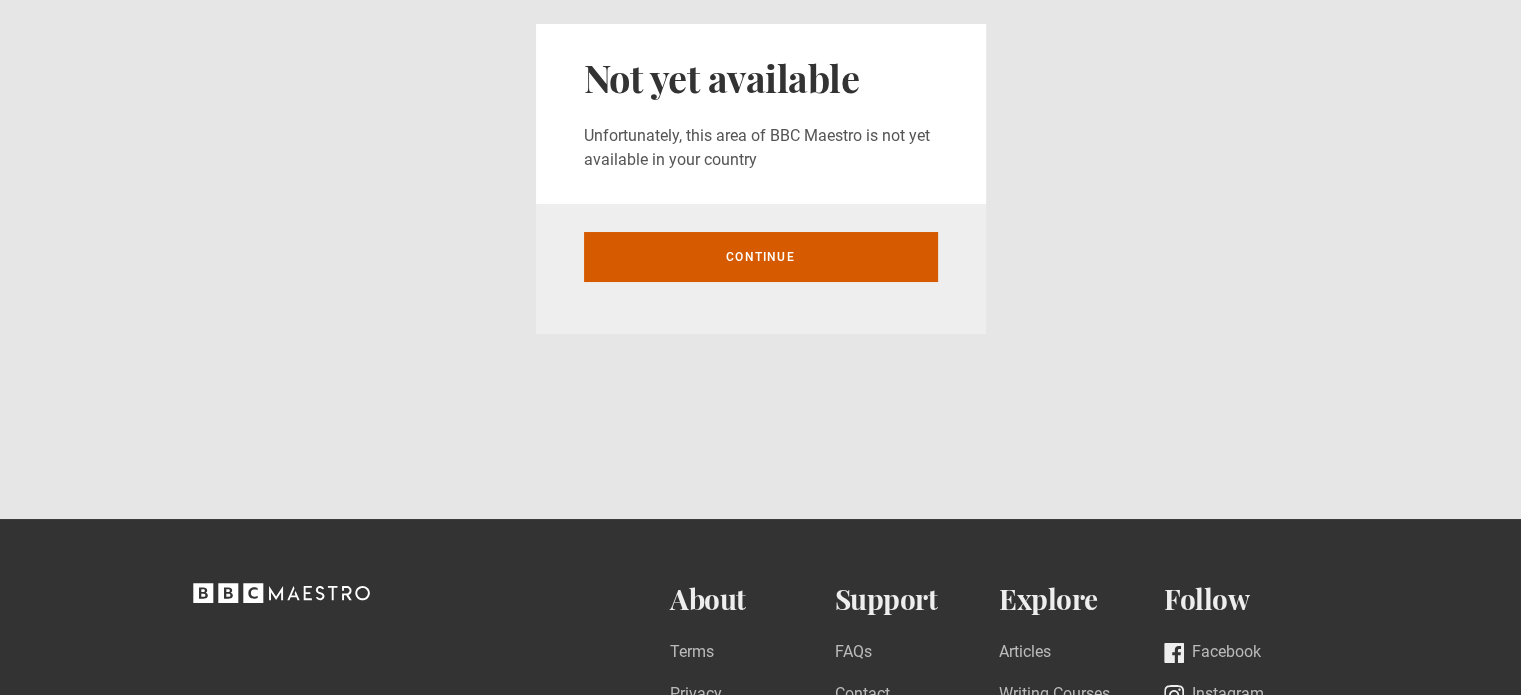 click on "Continue" at bounding box center (761, 257) 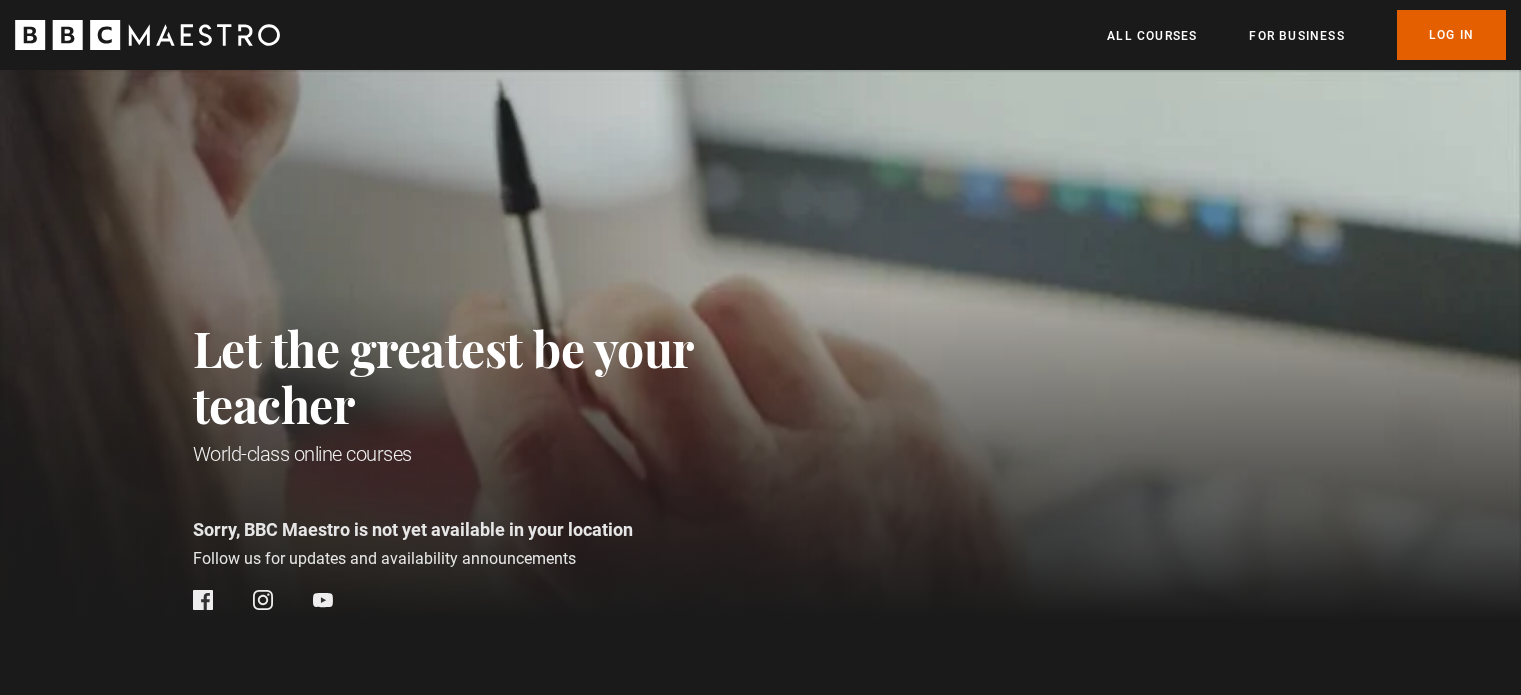 scroll, scrollTop: 0, scrollLeft: 0, axis: both 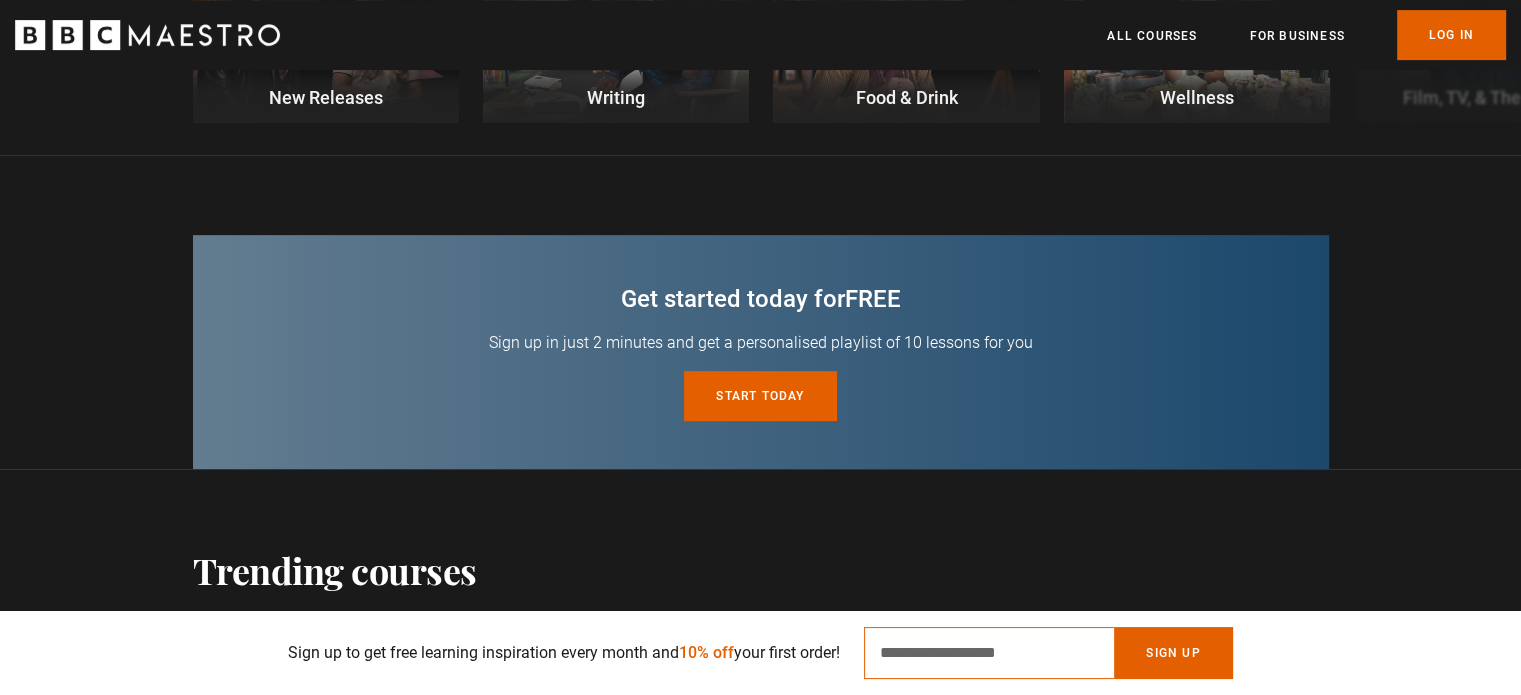 click on "Email Address" at bounding box center [989, 653] 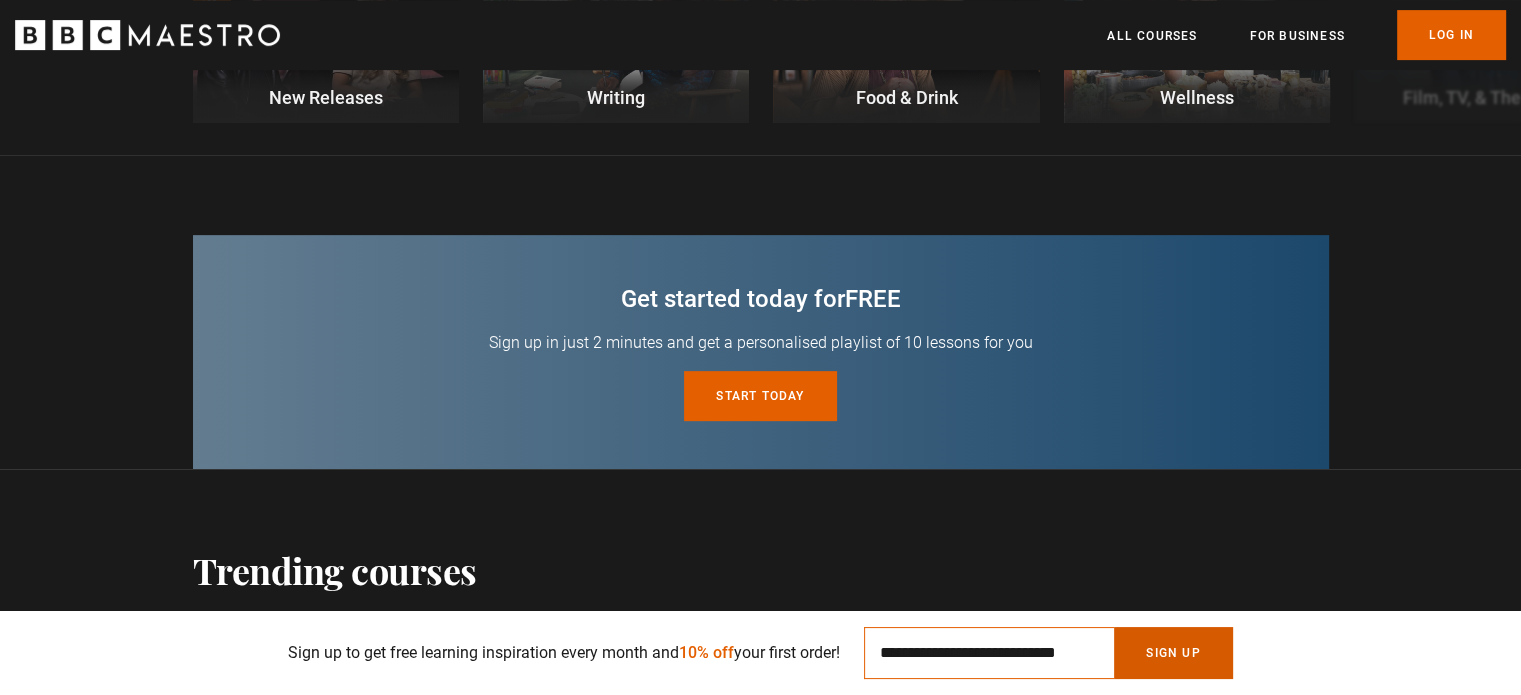 type on "**********" 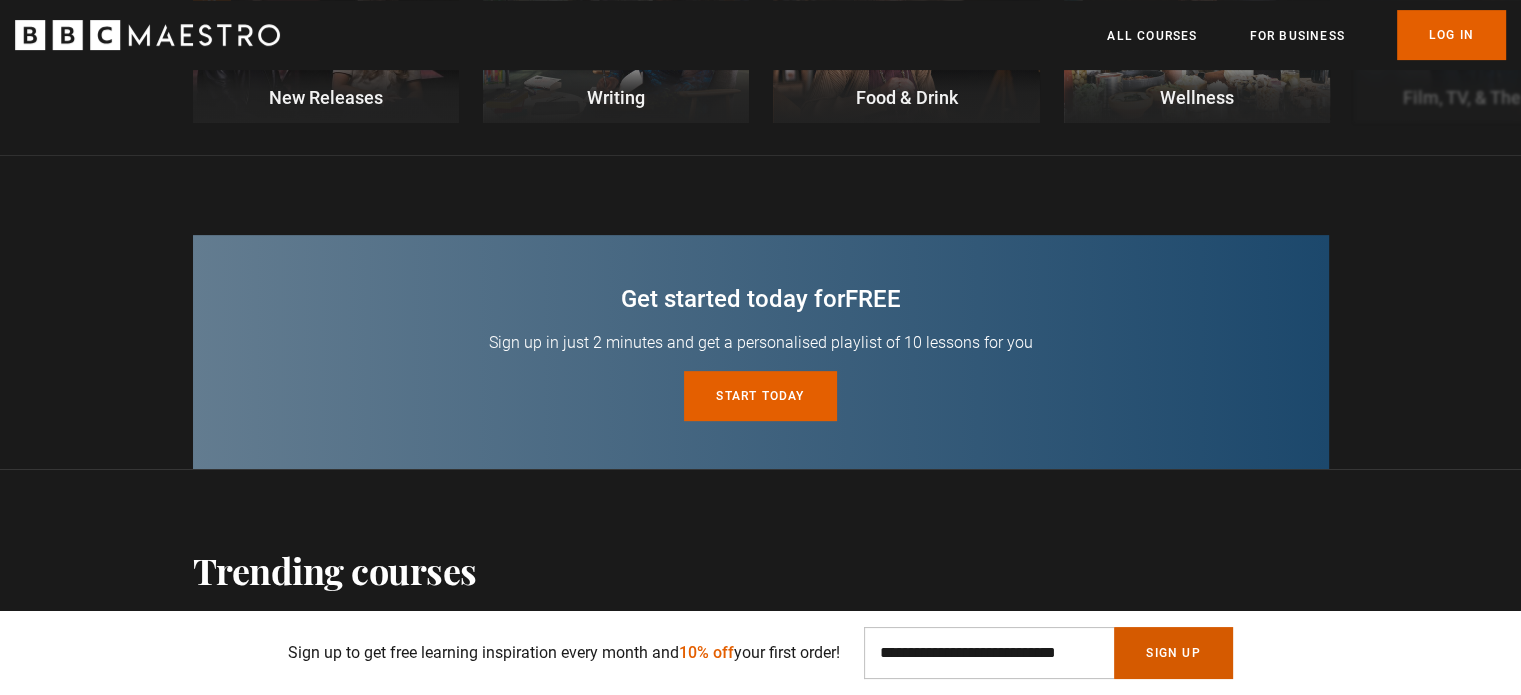 click on "Sign Up" at bounding box center [1173, 653] 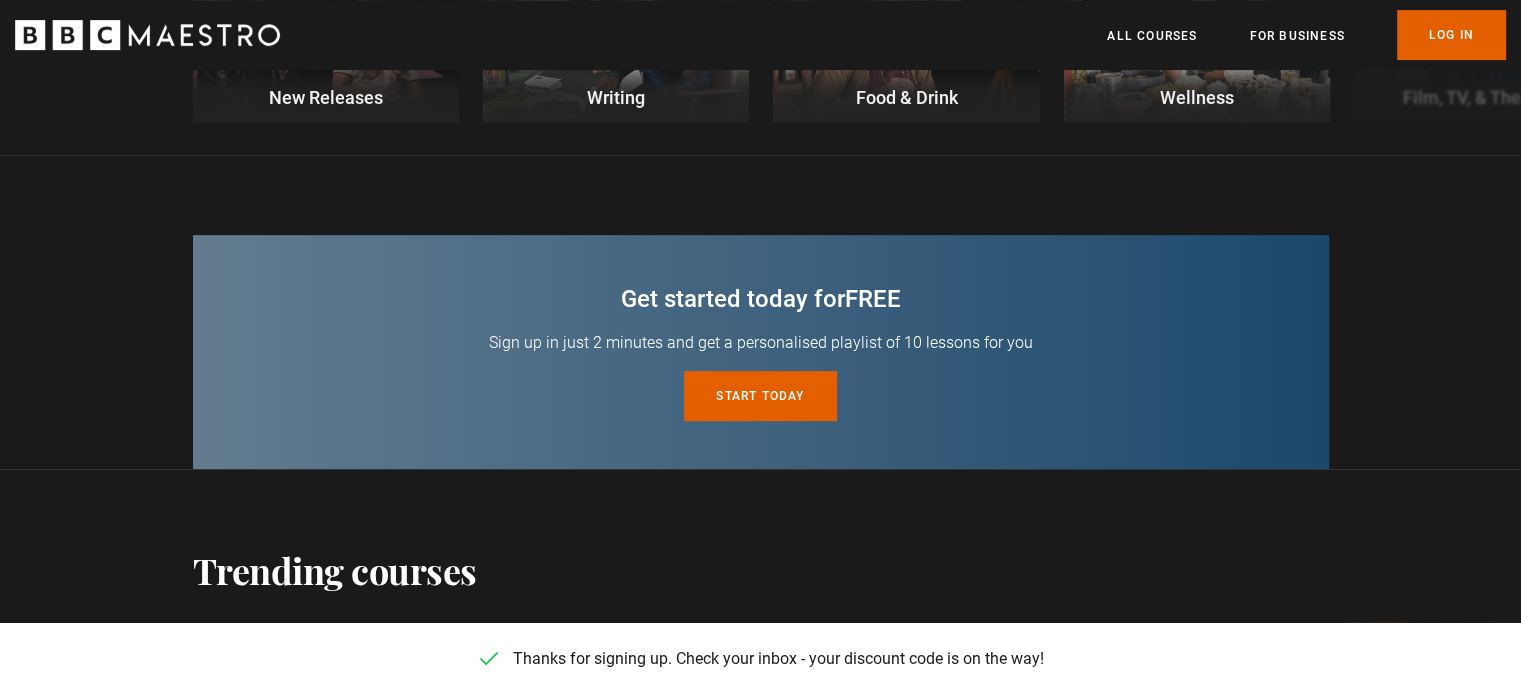 scroll, scrollTop: 0, scrollLeft: 524, axis: horizontal 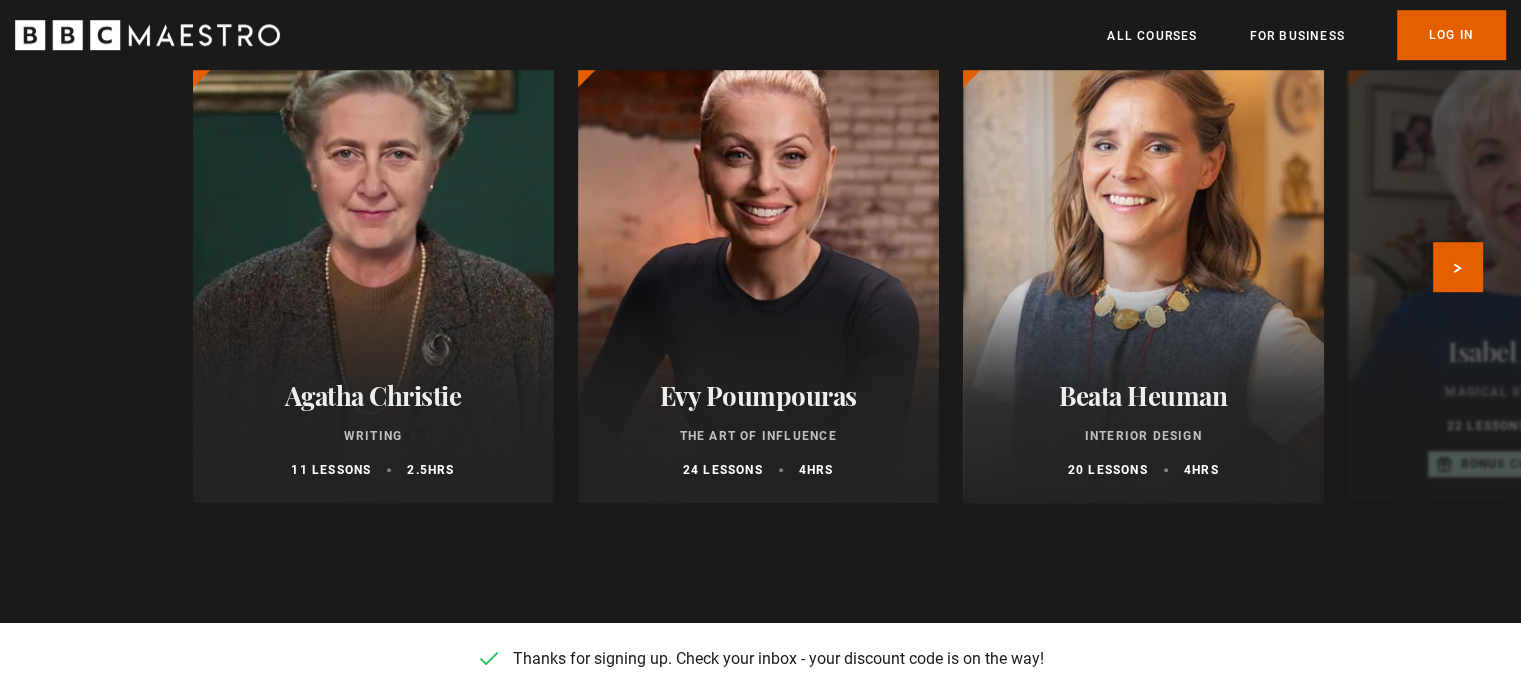 click on "Evy Poumpouras
The Art of Influence
24 lessons
4  hrs" at bounding box center (758, 429) 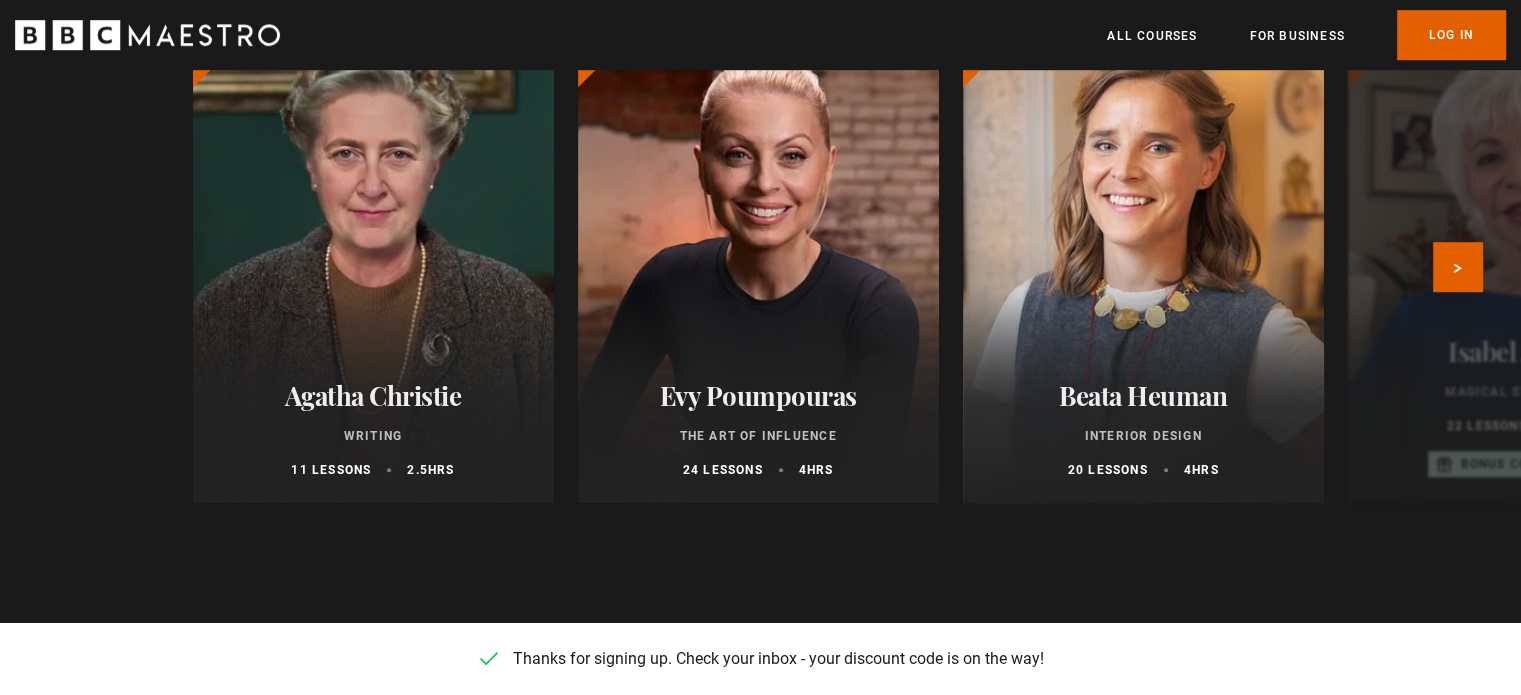 scroll, scrollTop: 0, scrollLeft: 785, axis: horizontal 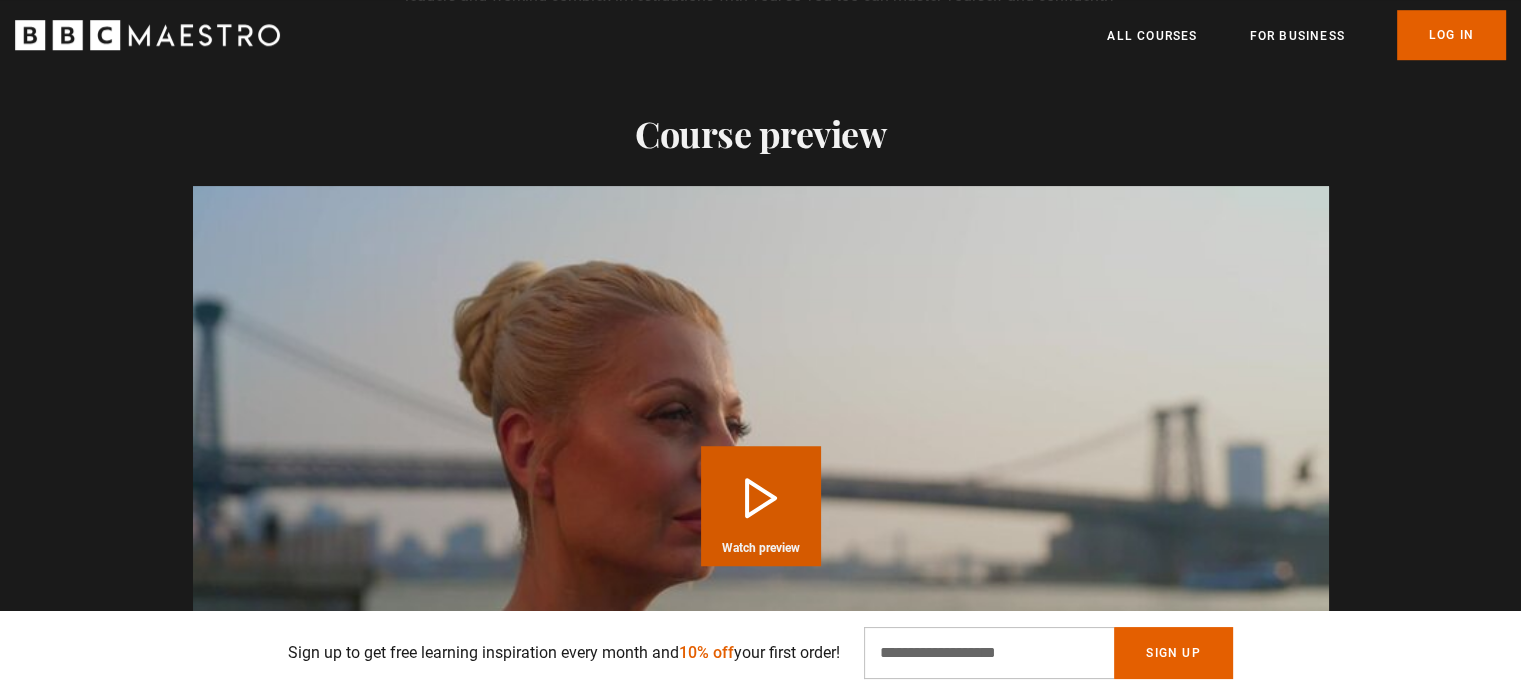 click at bounding box center [761, 505] 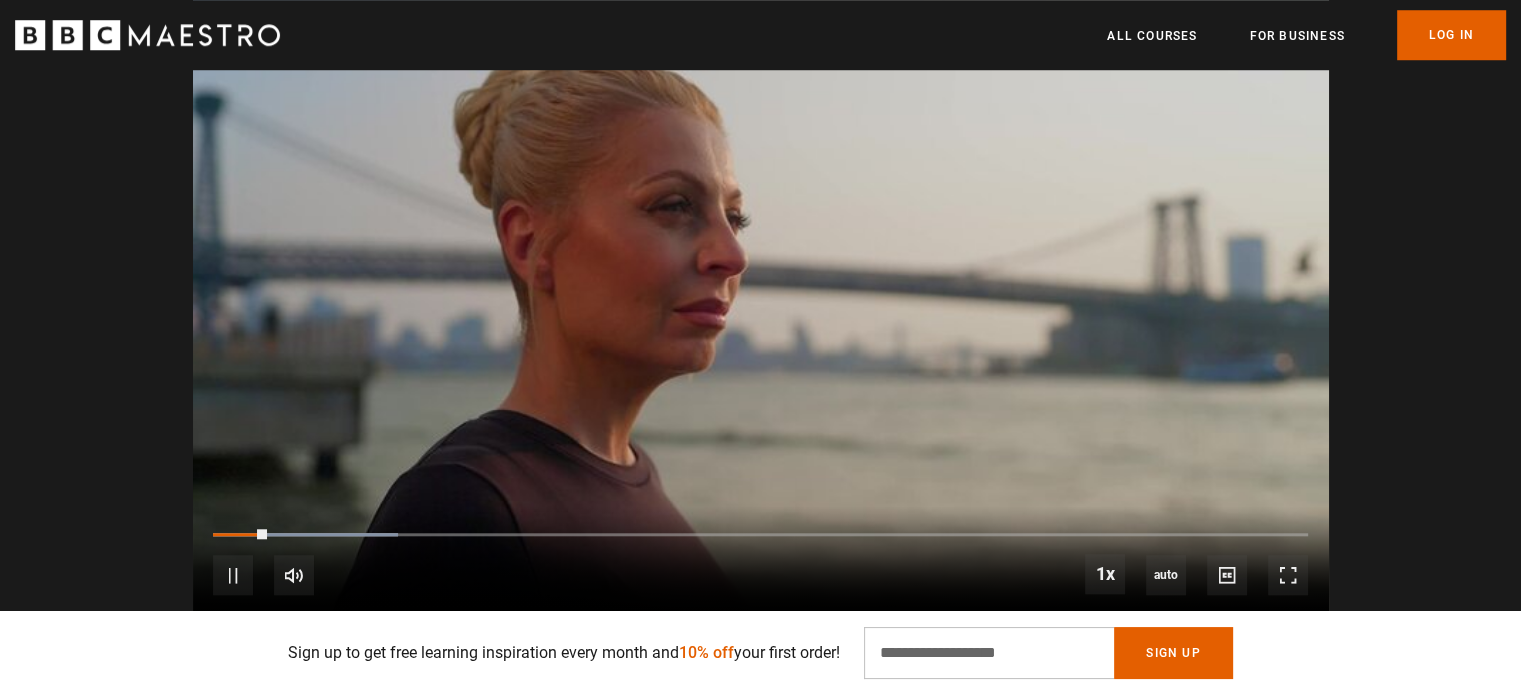 scroll, scrollTop: 1700, scrollLeft: 0, axis: vertical 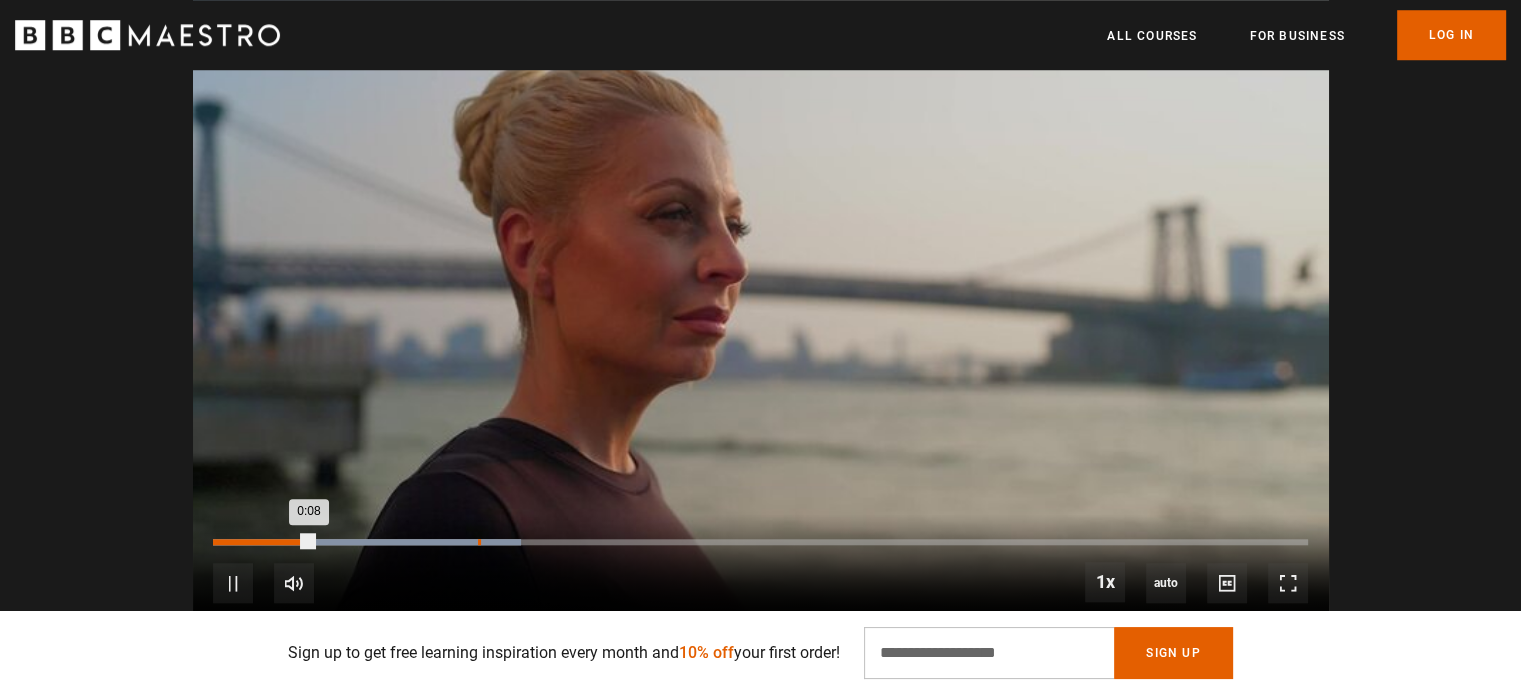 drag, startPoint x: 450, startPoint y: 537, endPoint x: 487, endPoint y: 543, distance: 37.48333 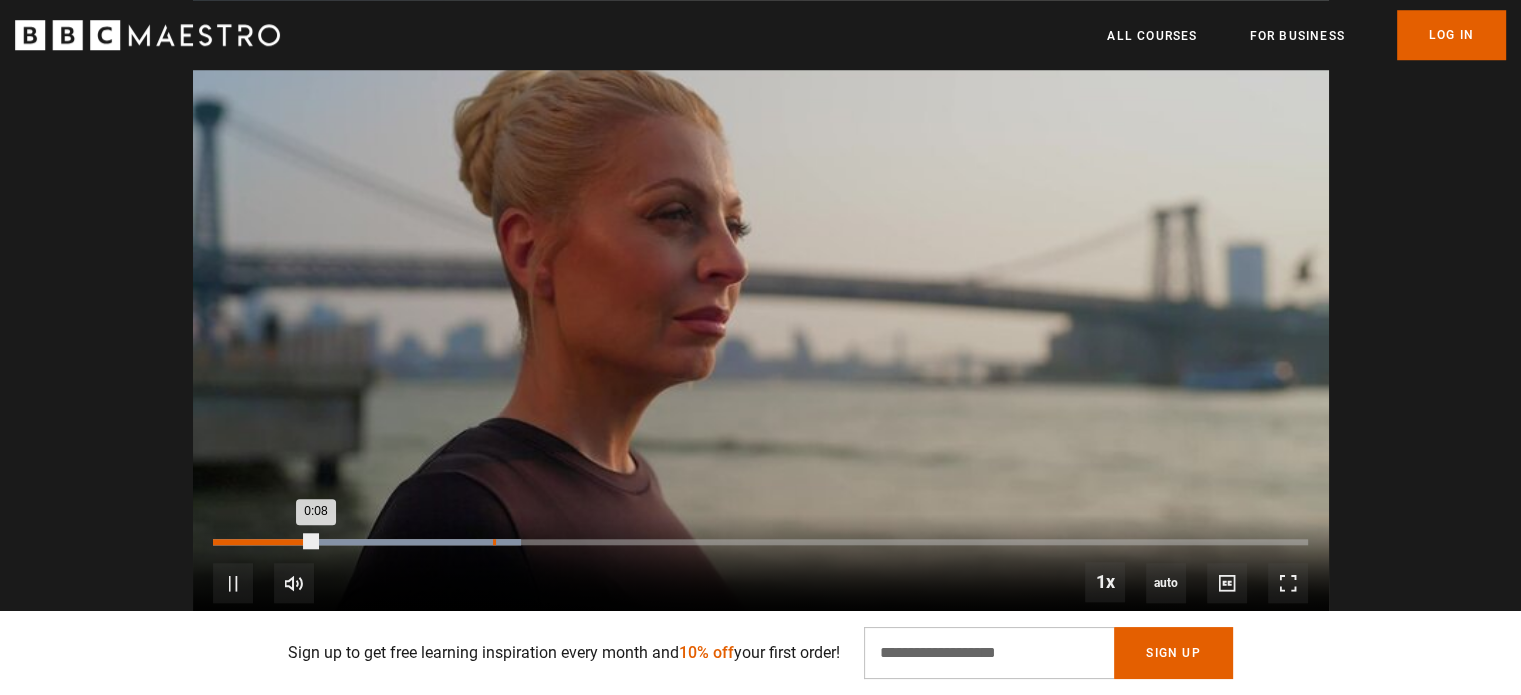 scroll, scrollTop: 0, scrollLeft: 261, axis: horizontal 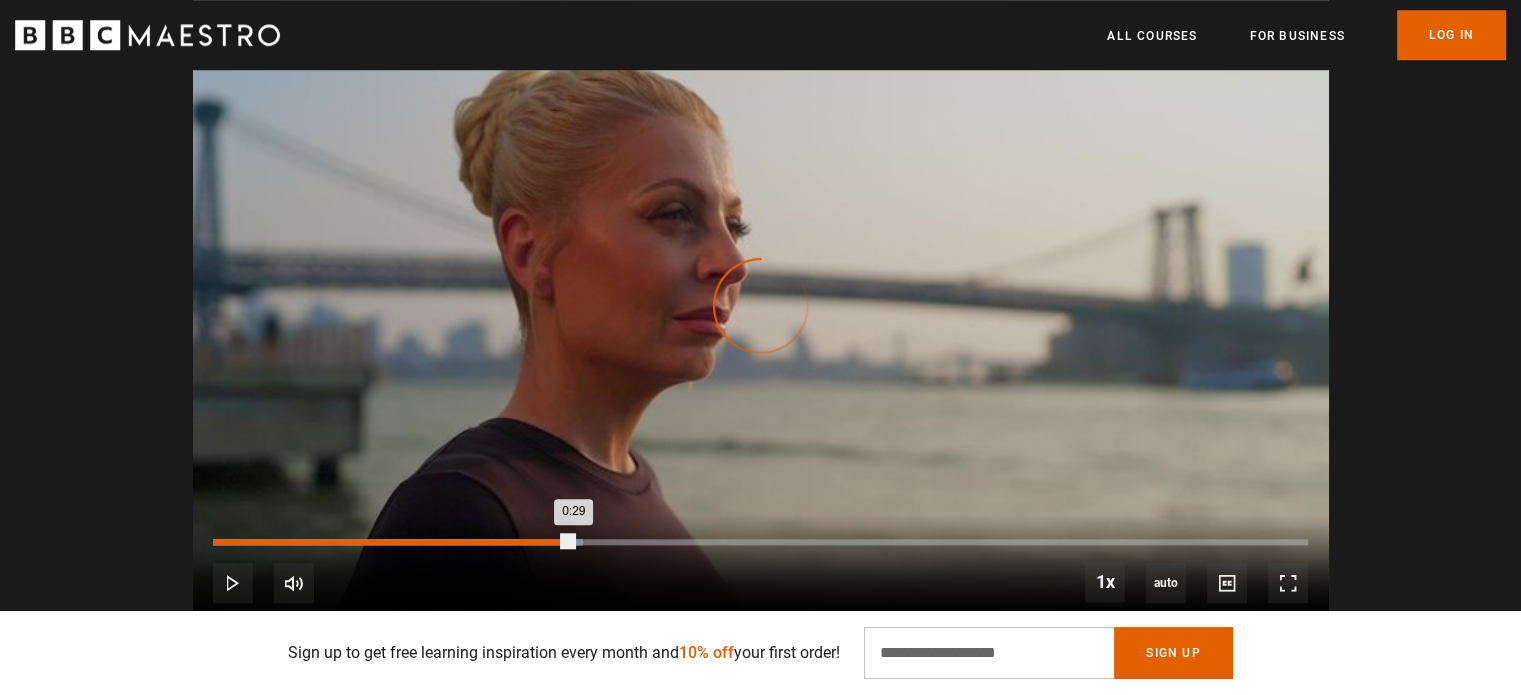 click on "Loaded :  33.74% 0:28 0:29" at bounding box center [760, 542] 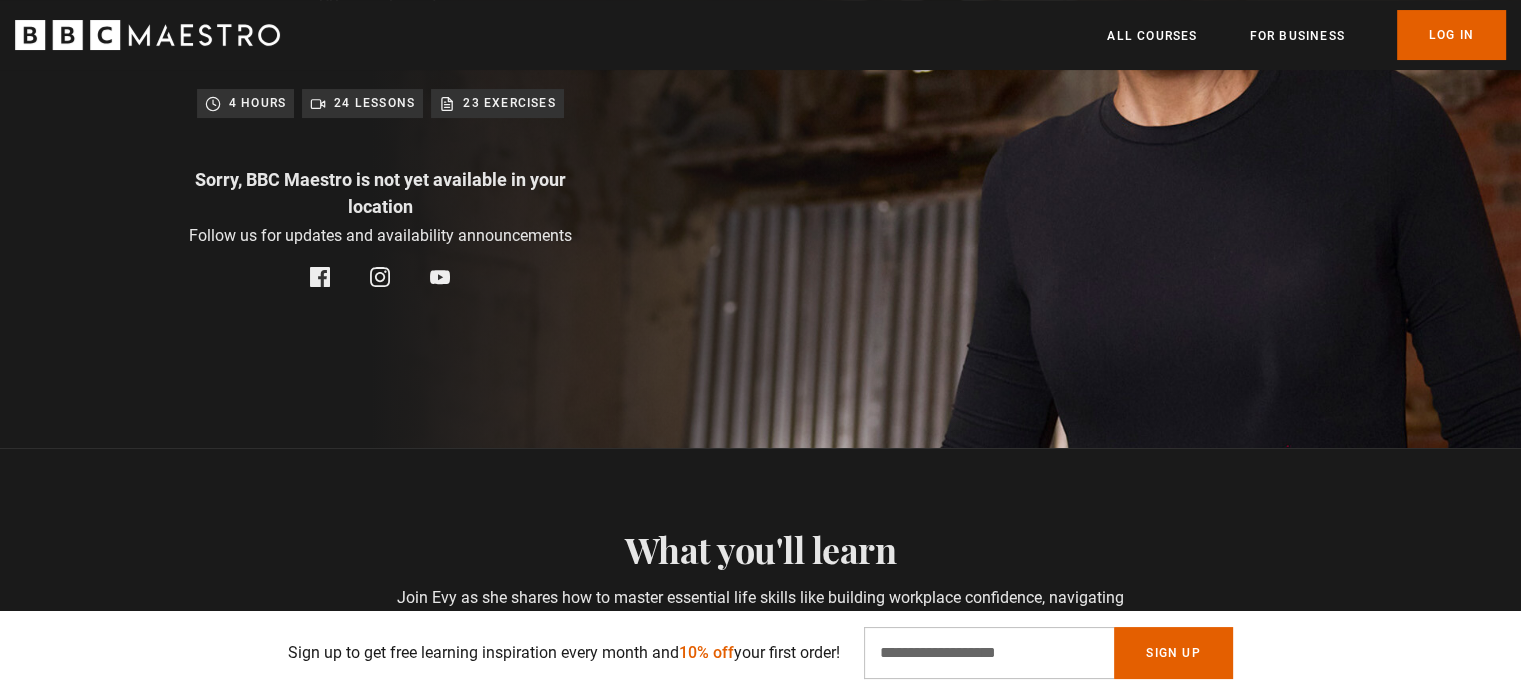 scroll, scrollTop: 0, scrollLeft: 0, axis: both 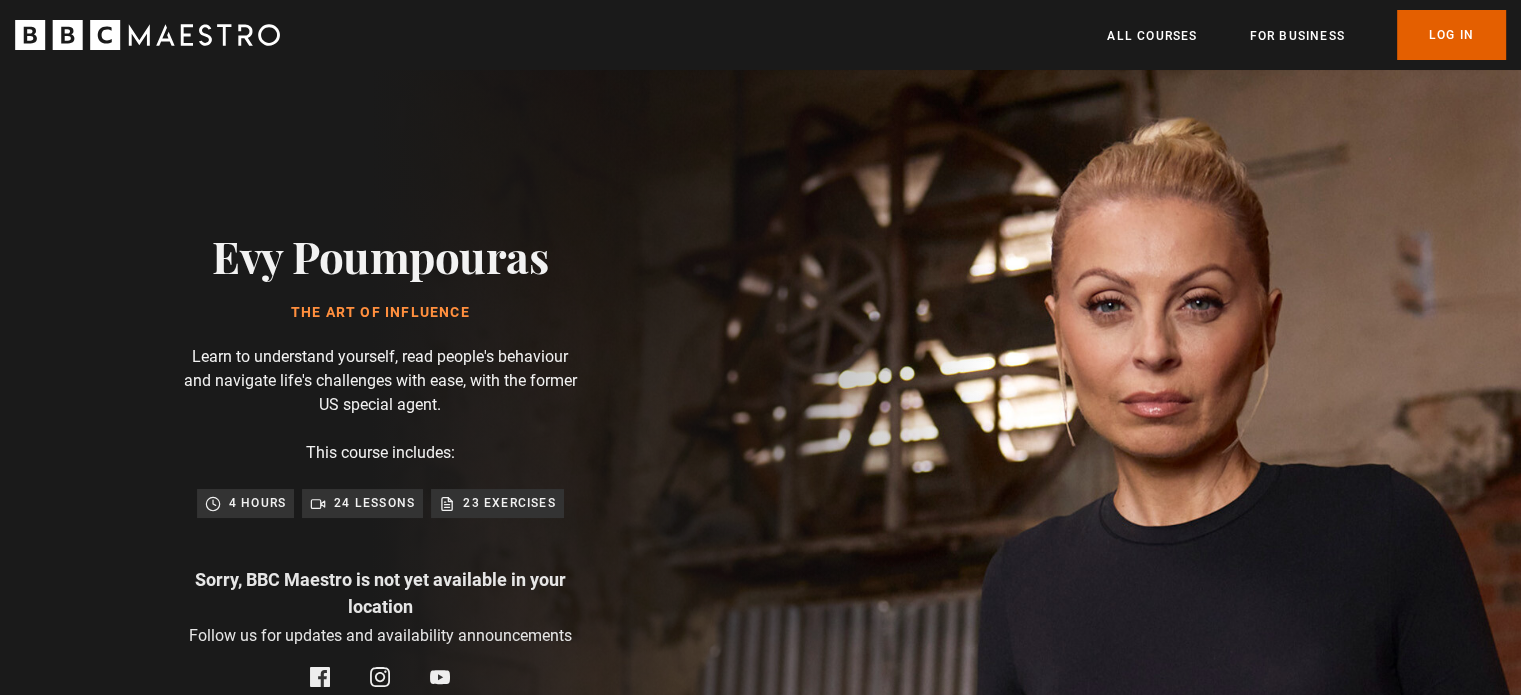 drag, startPoint x: 540, startPoint y: 251, endPoint x: 171, endPoint y: 247, distance: 369.02167 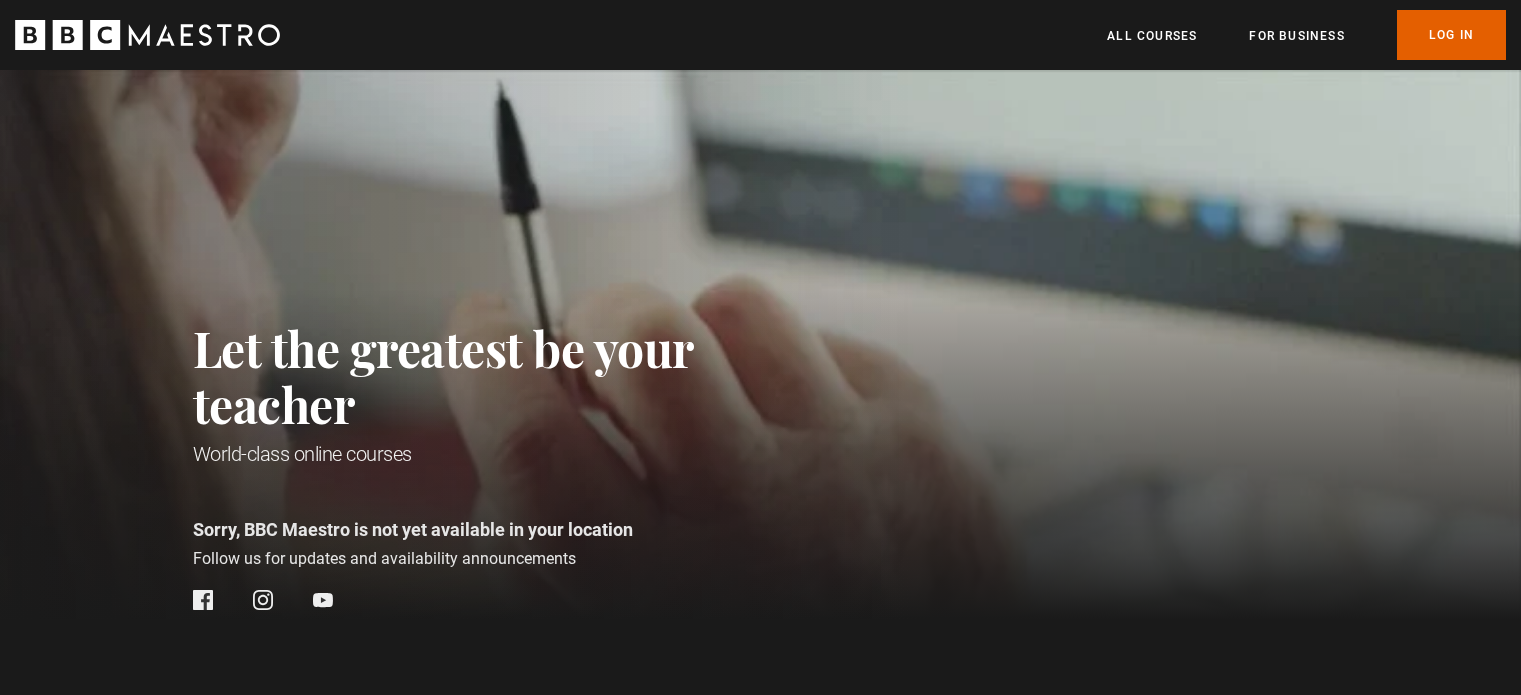 scroll, scrollTop: 440, scrollLeft: 0, axis: vertical 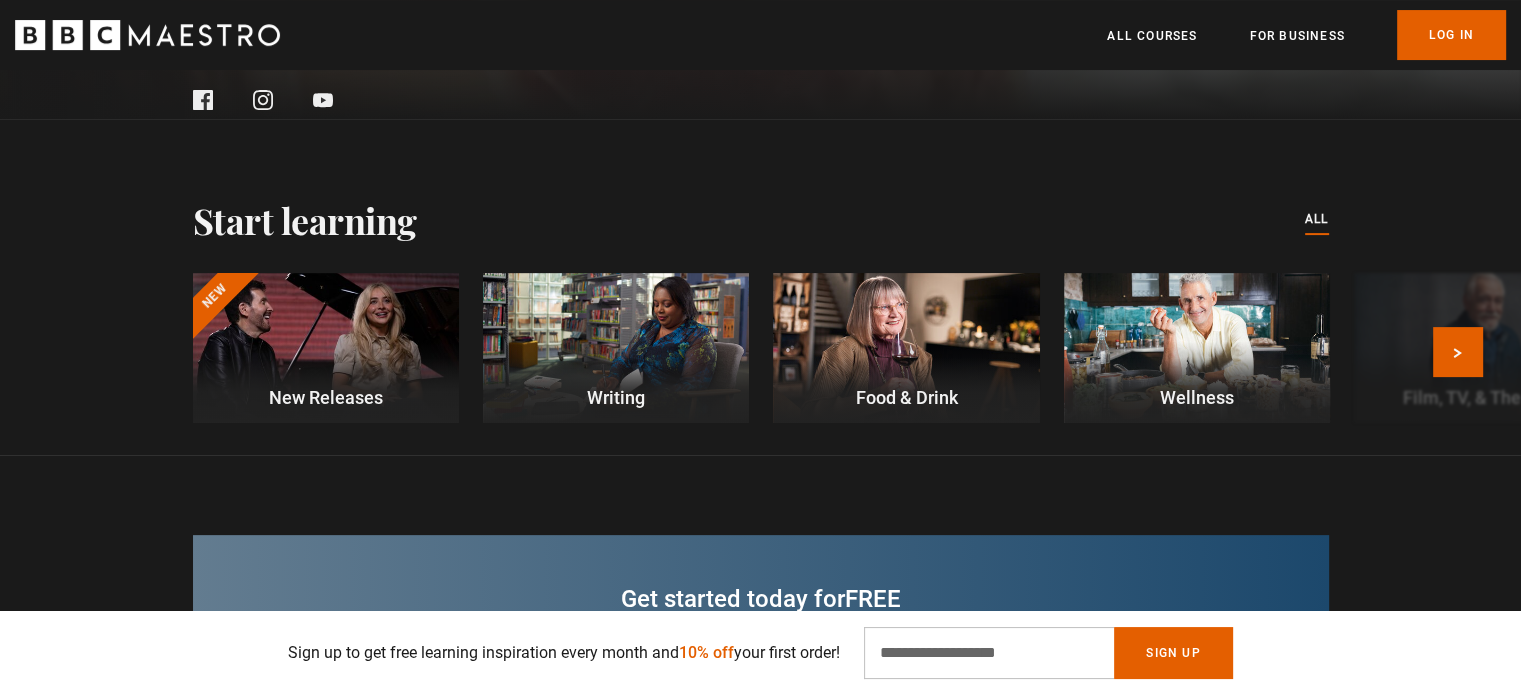 click at bounding box center [326, 348] 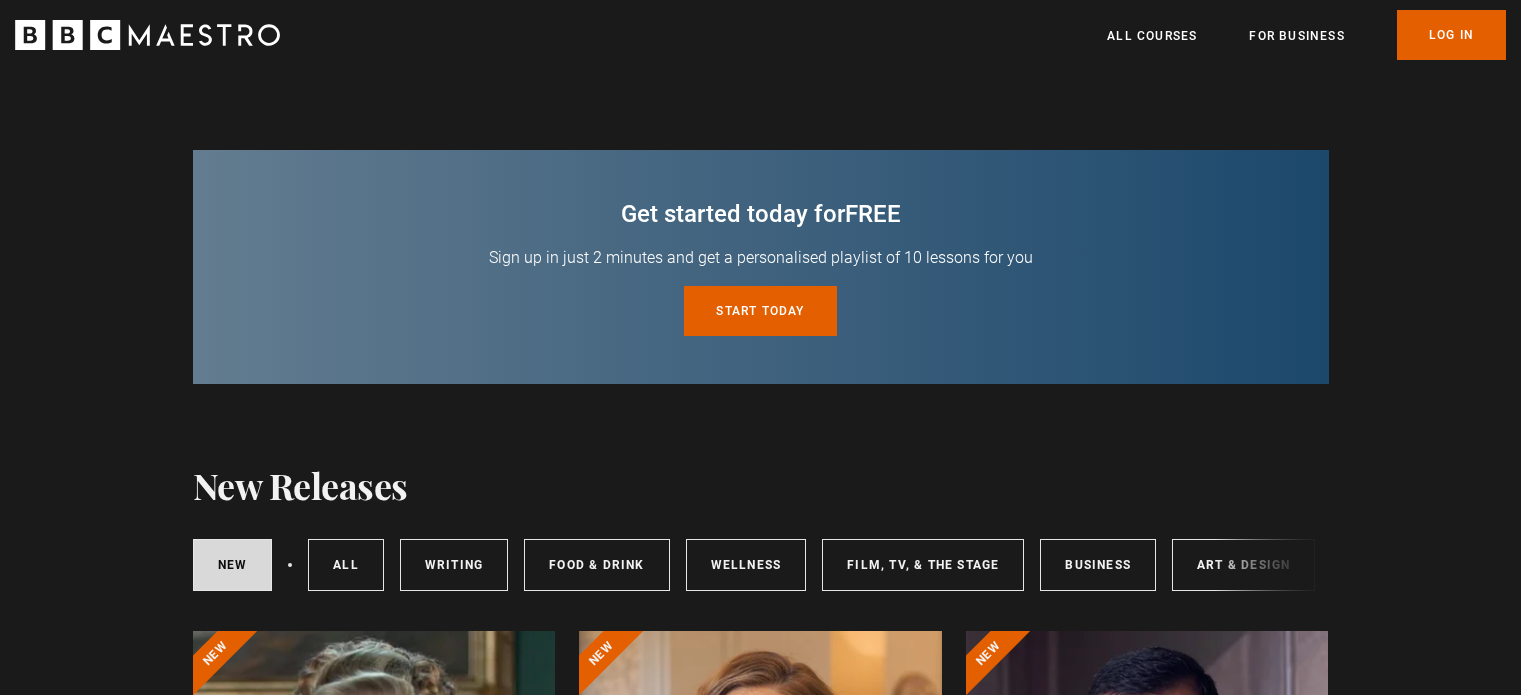 scroll, scrollTop: 500, scrollLeft: 0, axis: vertical 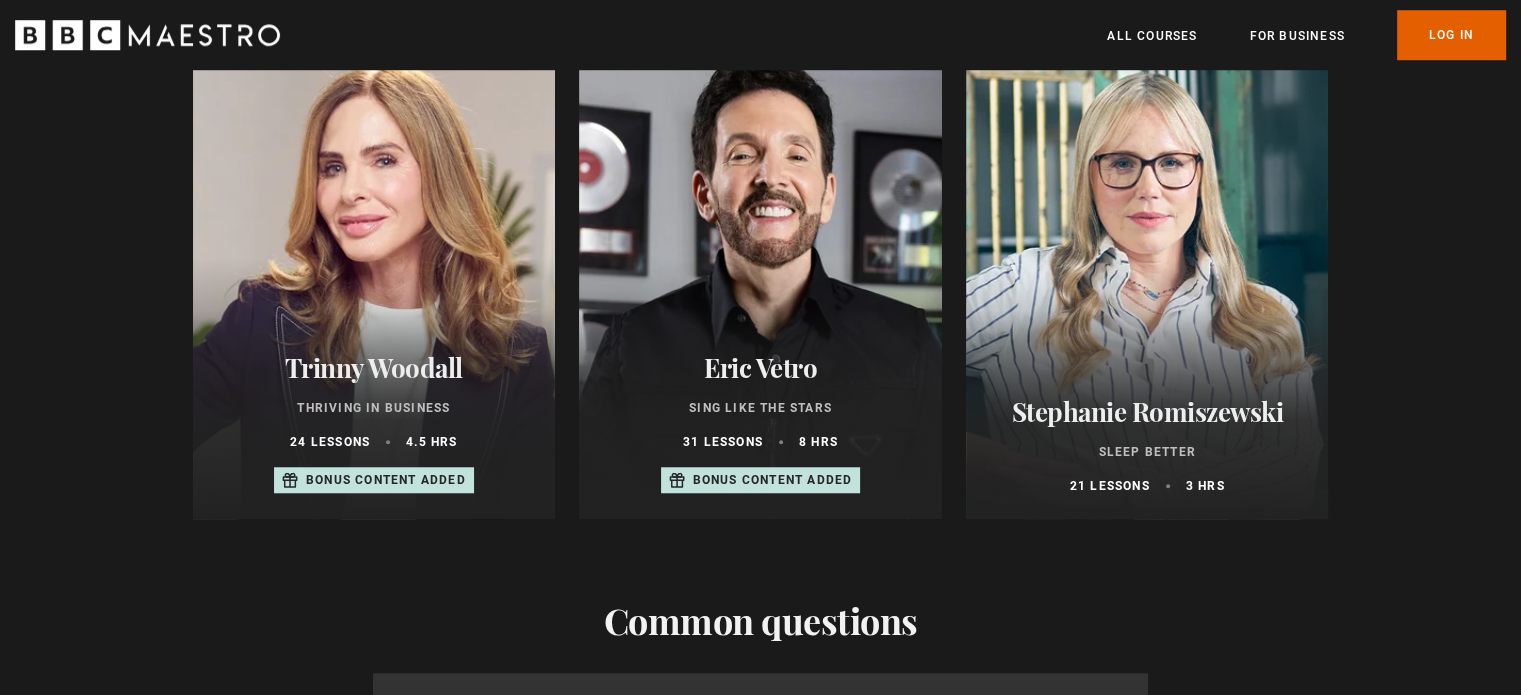 click at bounding box center [760, 279] 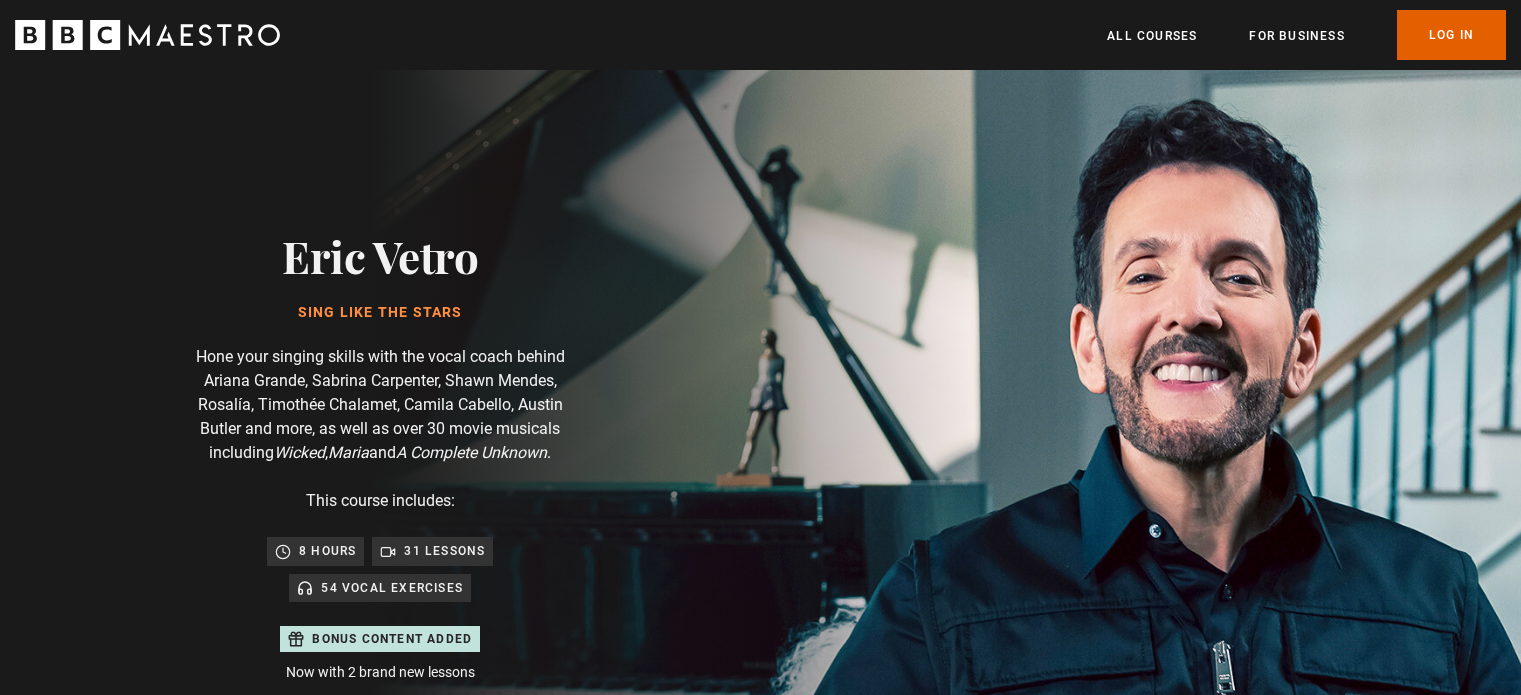 scroll, scrollTop: 0, scrollLeft: 0, axis: both 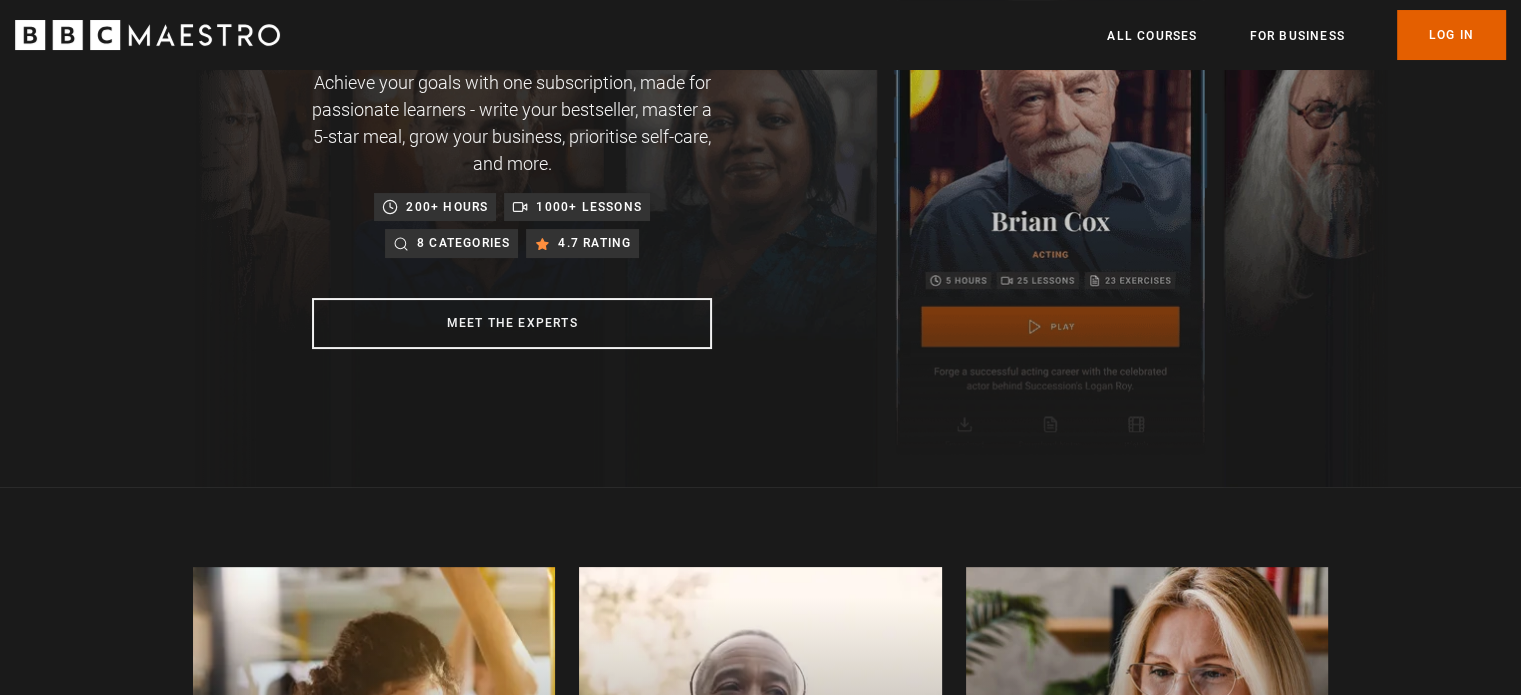 click at bounding box center (791, 218) 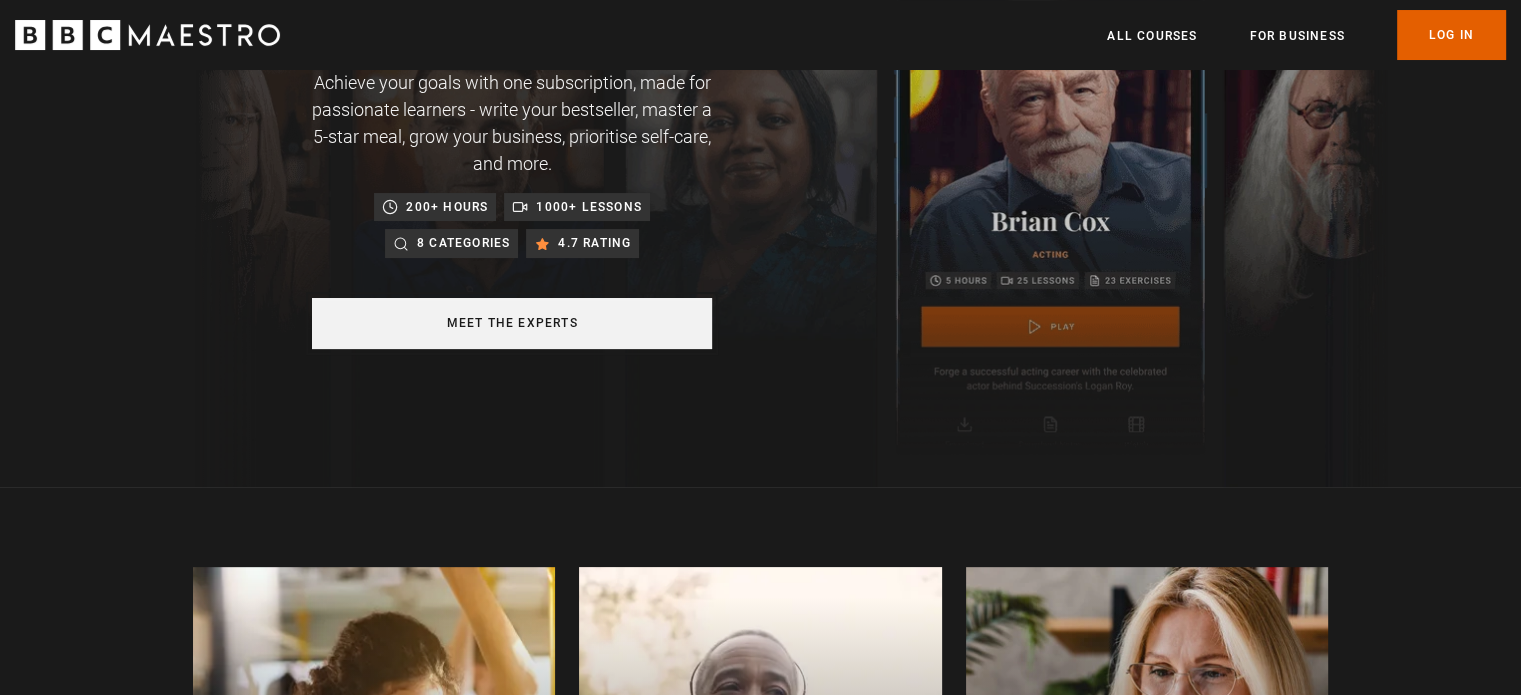 click on "Meet the experts" at bounding box center (512, 323) 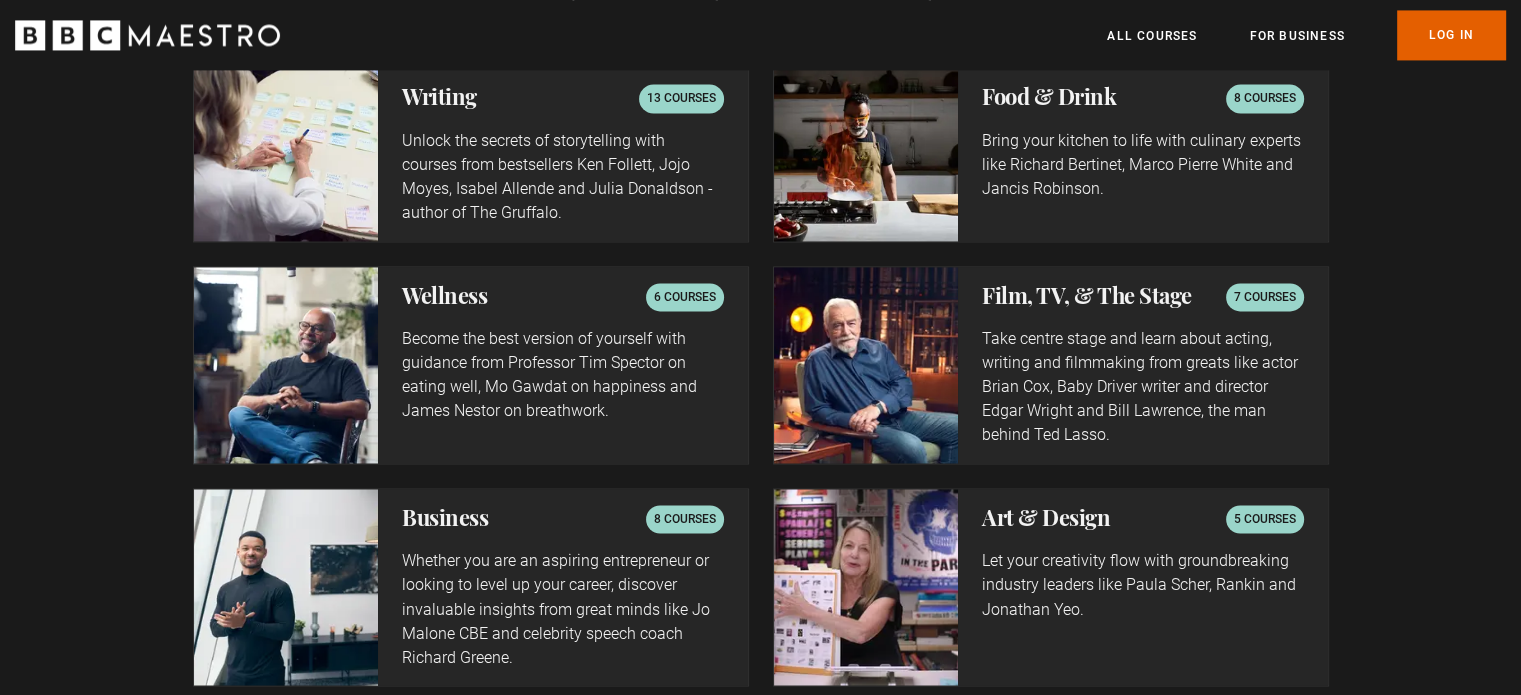scroll, scrollTop: 2924, scrollLeft: 0, axis: vertical 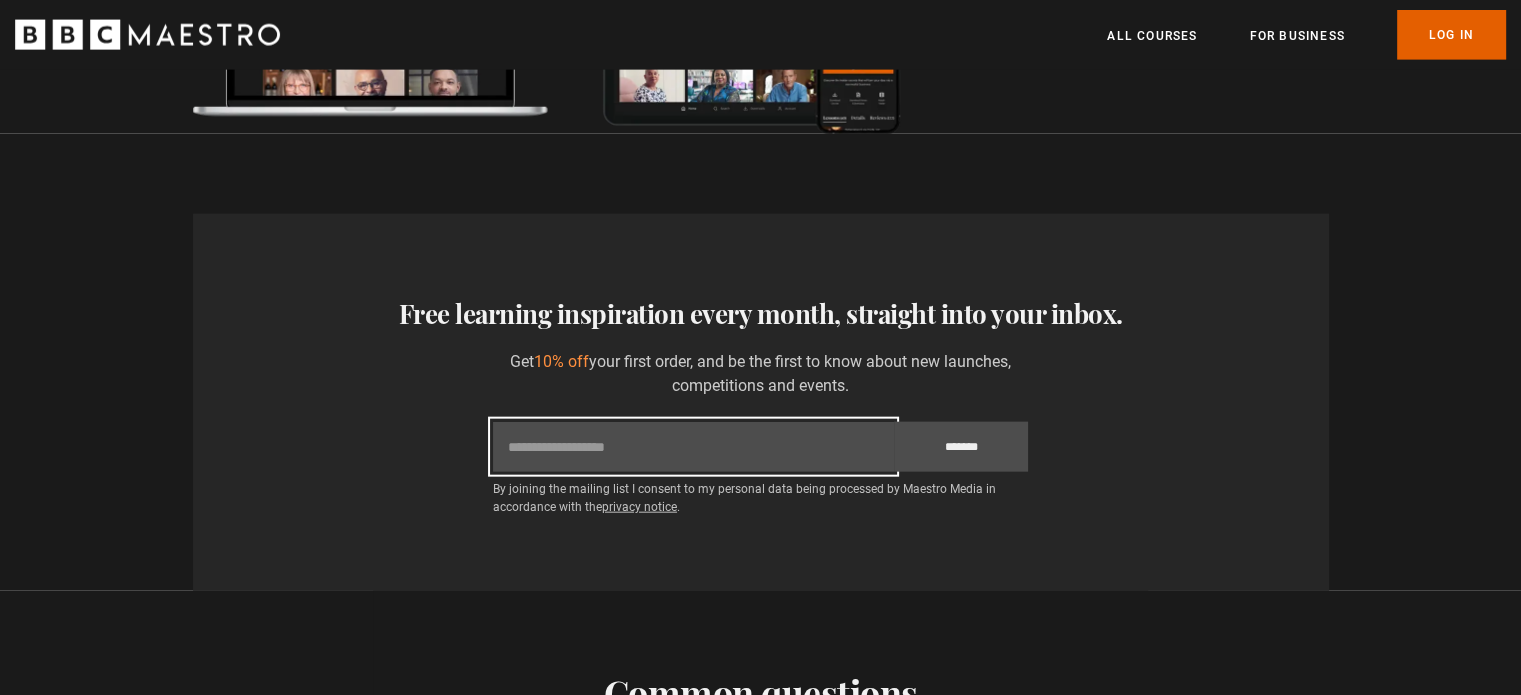 click on "Email" at bounding box center (693, 447) 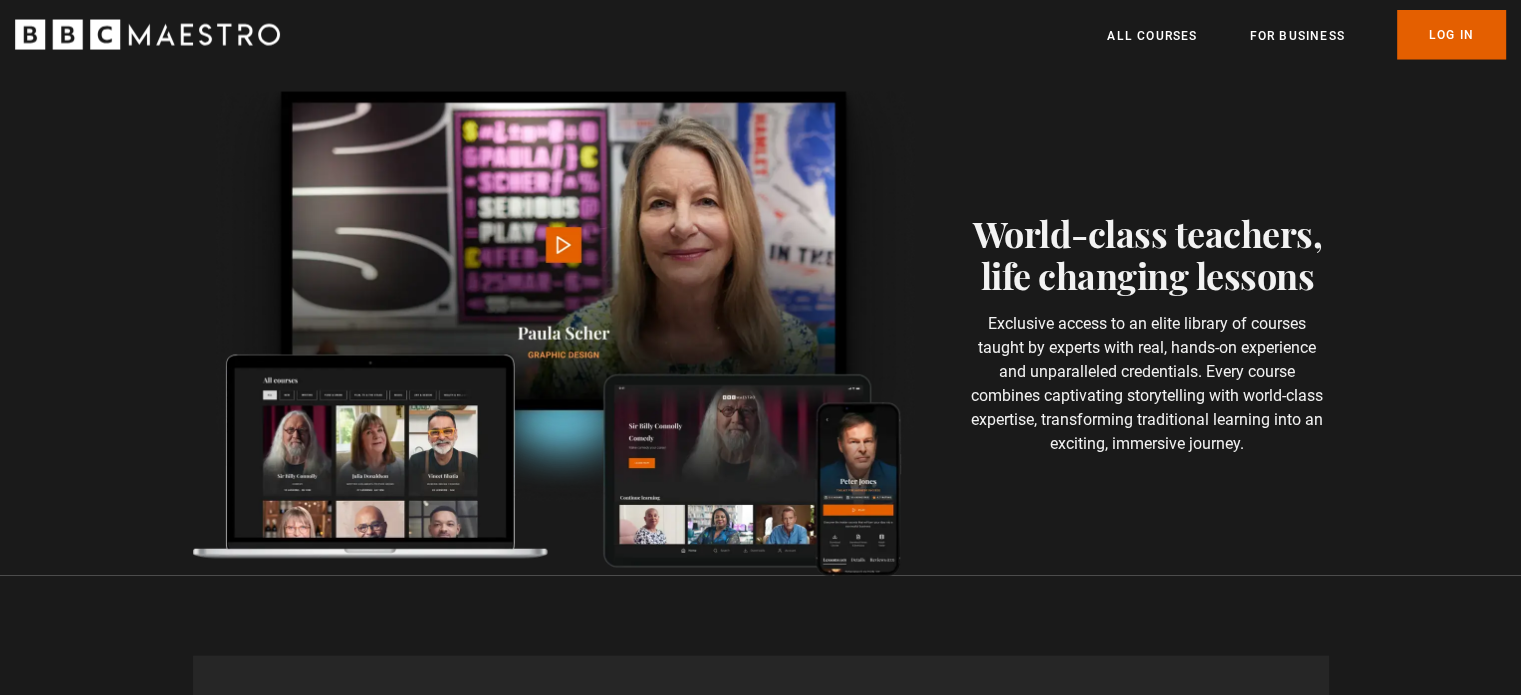 scroll, scrollTop: 4024, scrollLeft: 0, axis: vertical 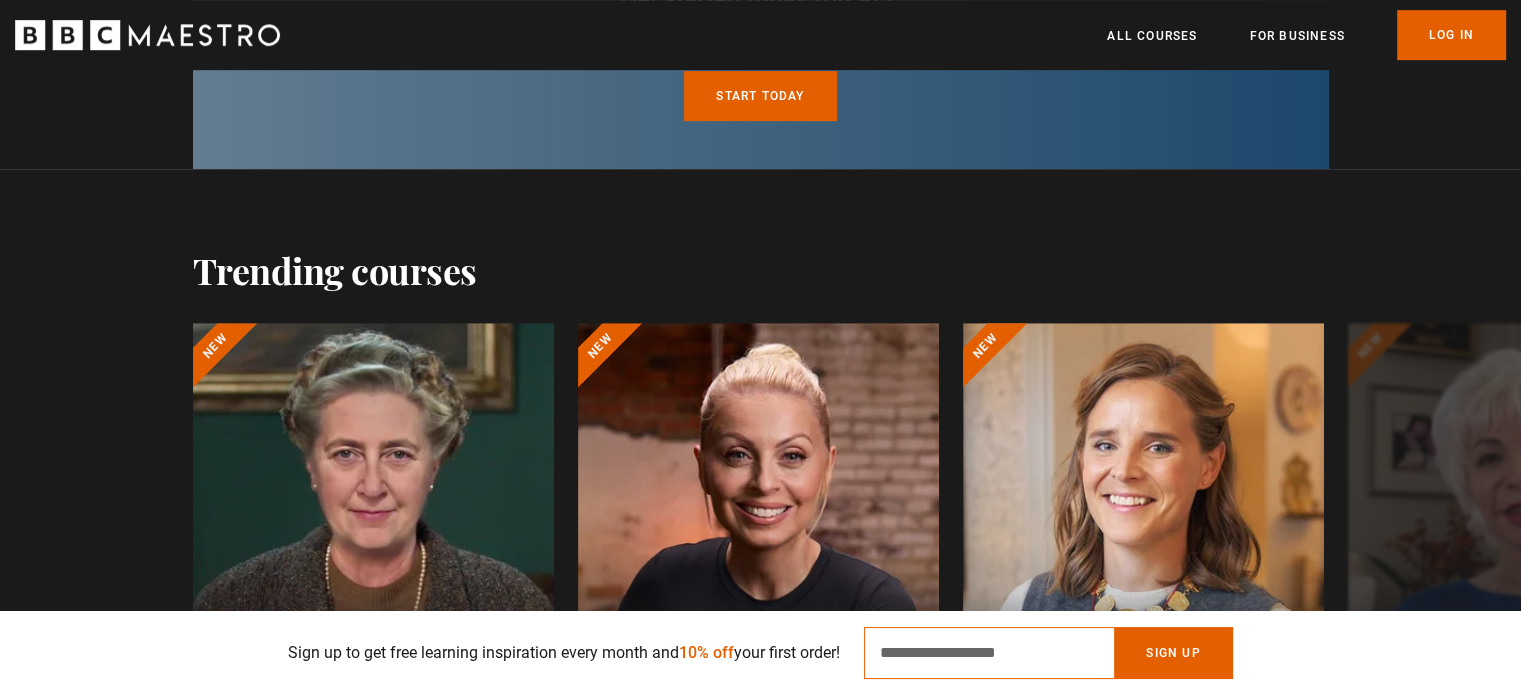 click on "Email Address" at bounding box center [989, 653] 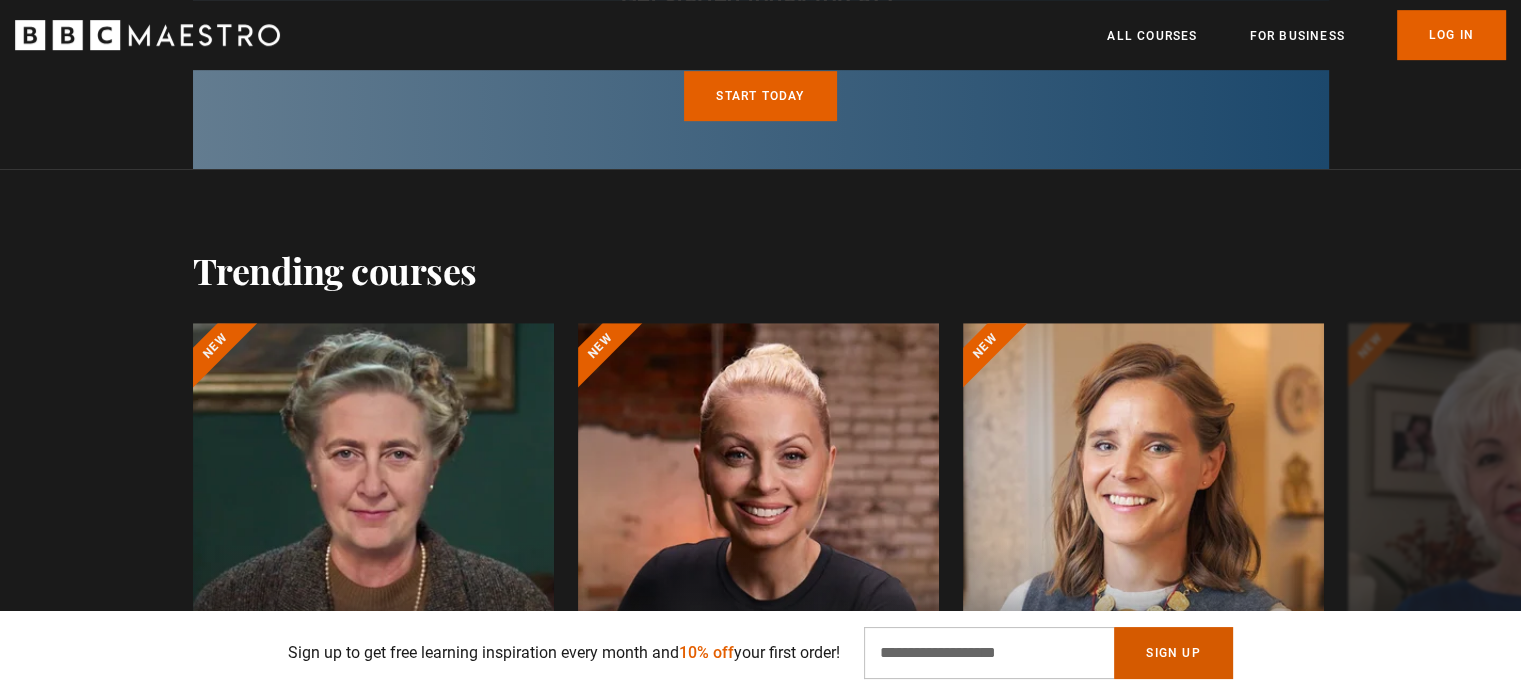 click on "Sign Up" at bounding box center [1173, 653] 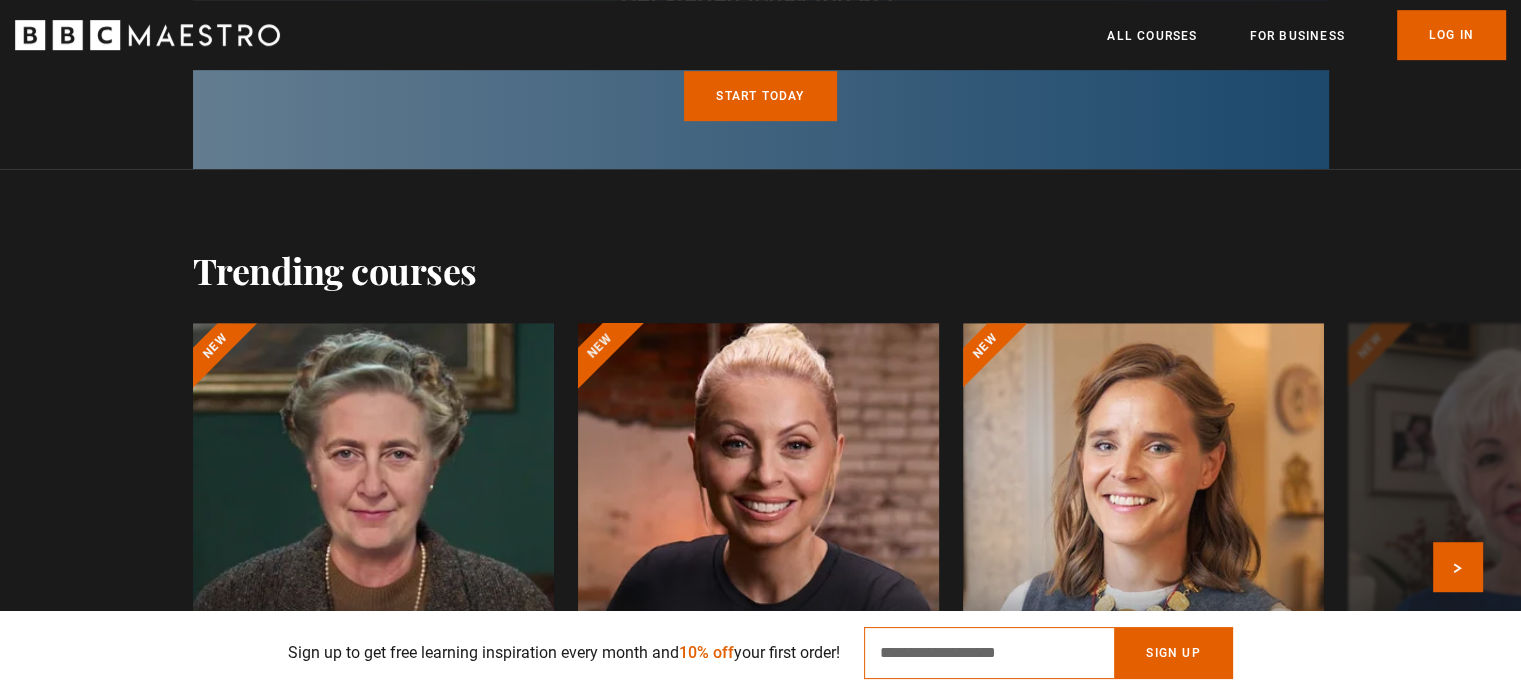 scroll, scrollTop: 0, scrollLeft: 261, axis: horizontal 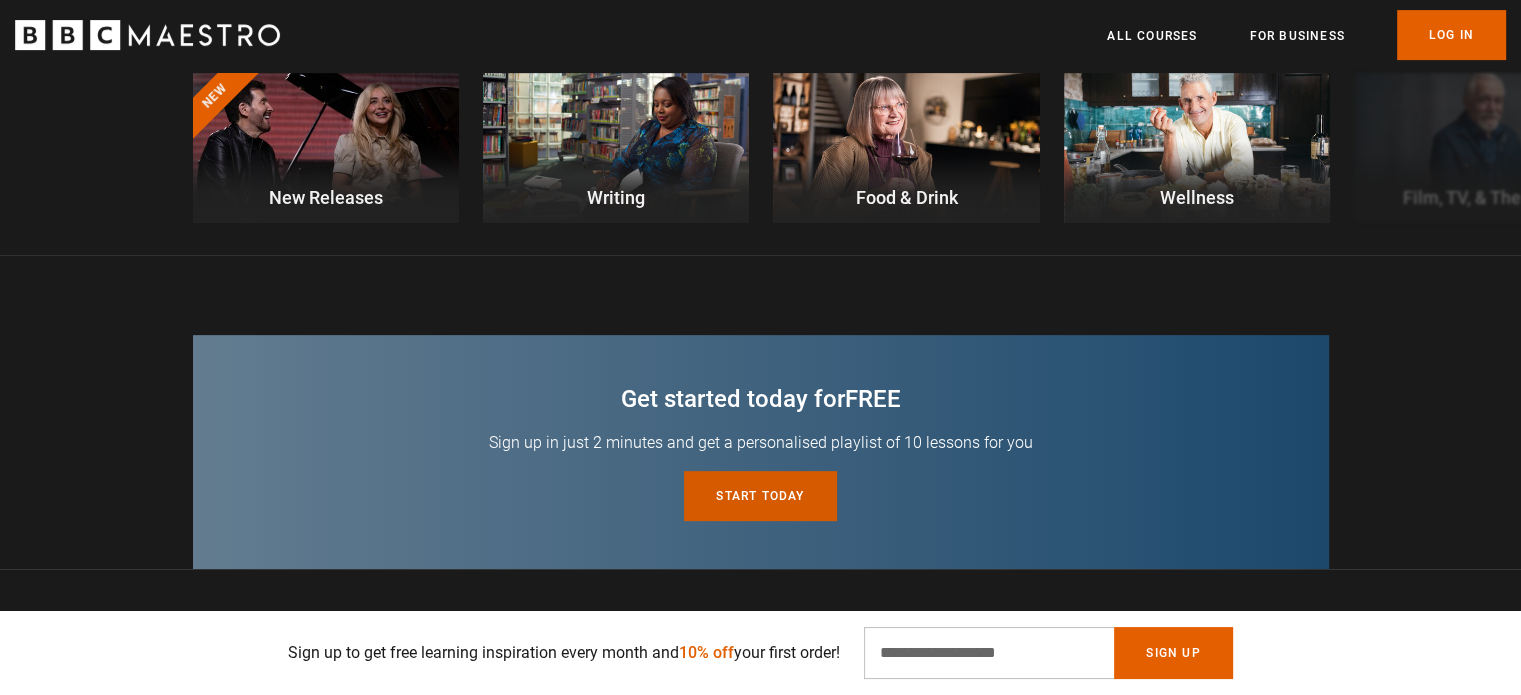 click on "Start today  for free" at bounding box center [760, 496] 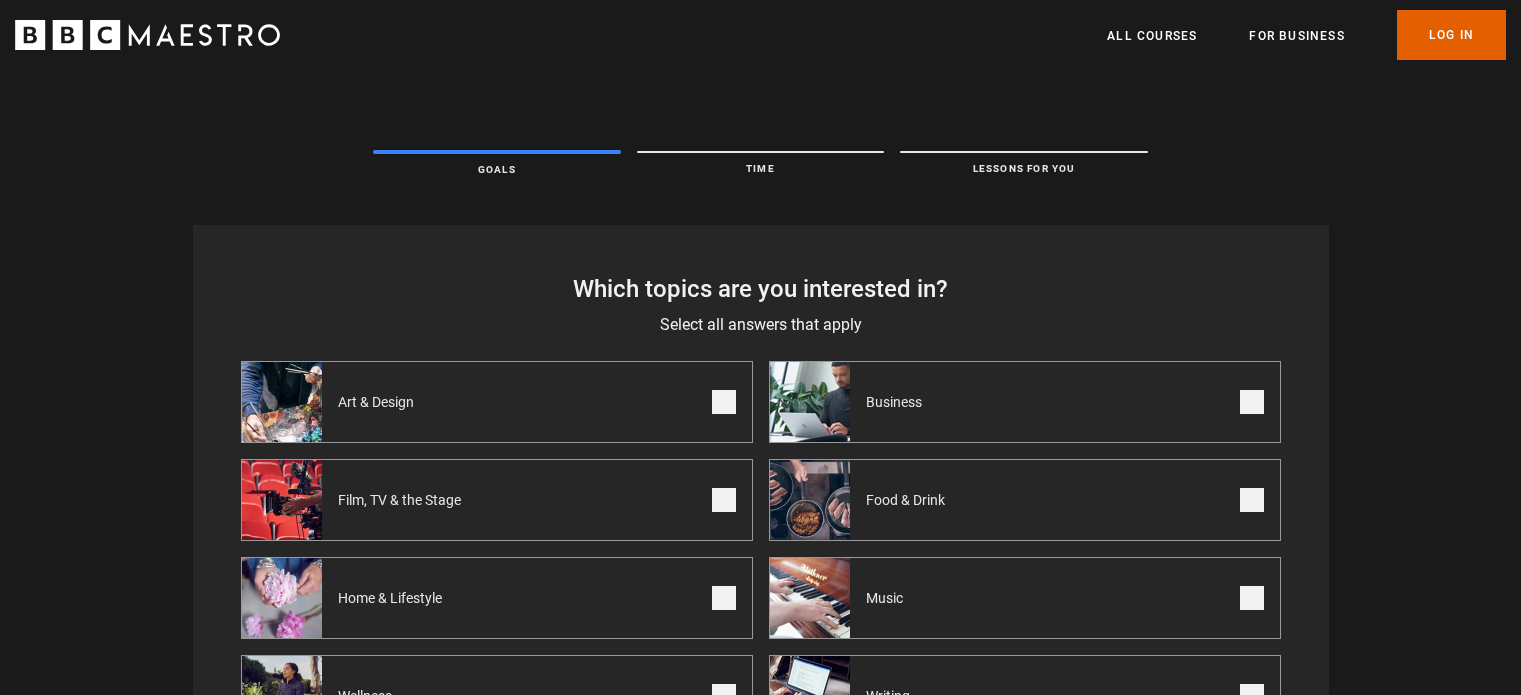 scroll, scrollTop: 0, scrollLeft: 0, axis: both 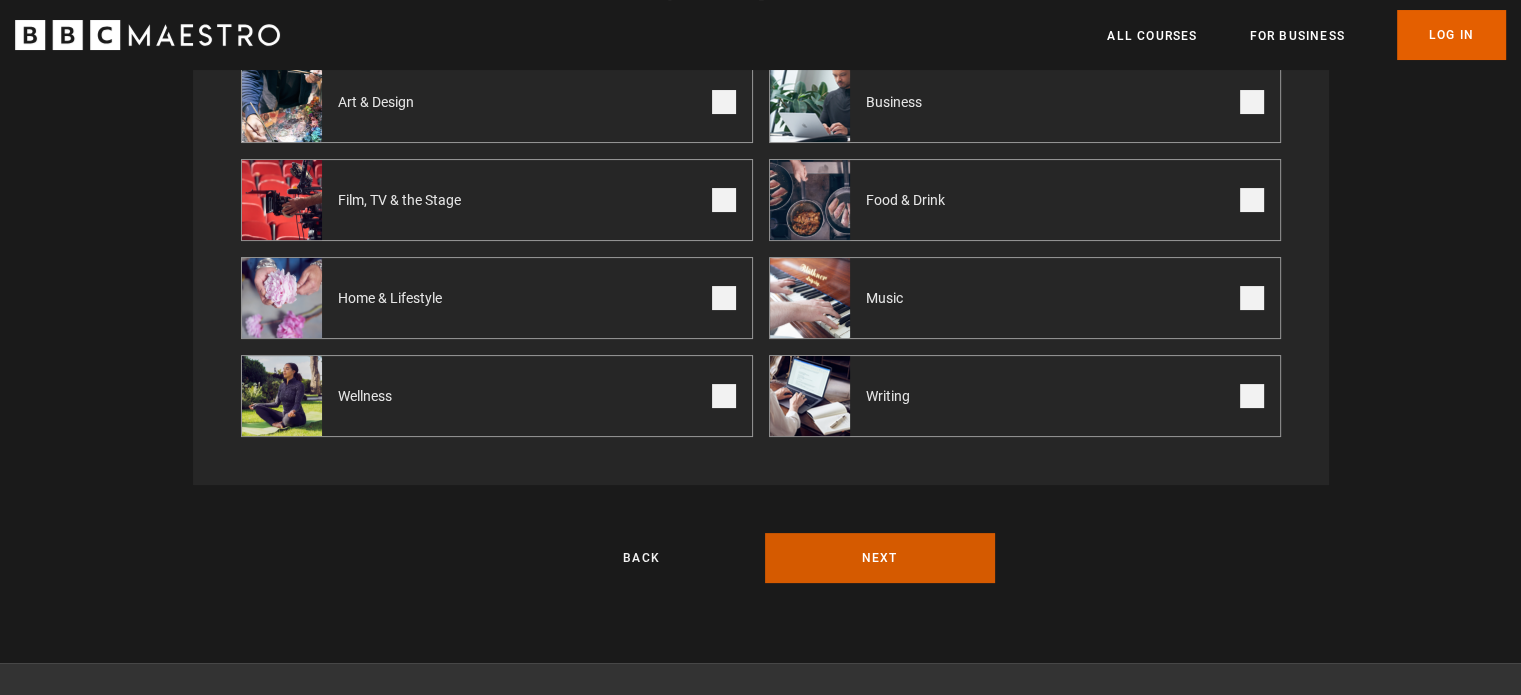 click on "Next" at bounding box center (880, 558) 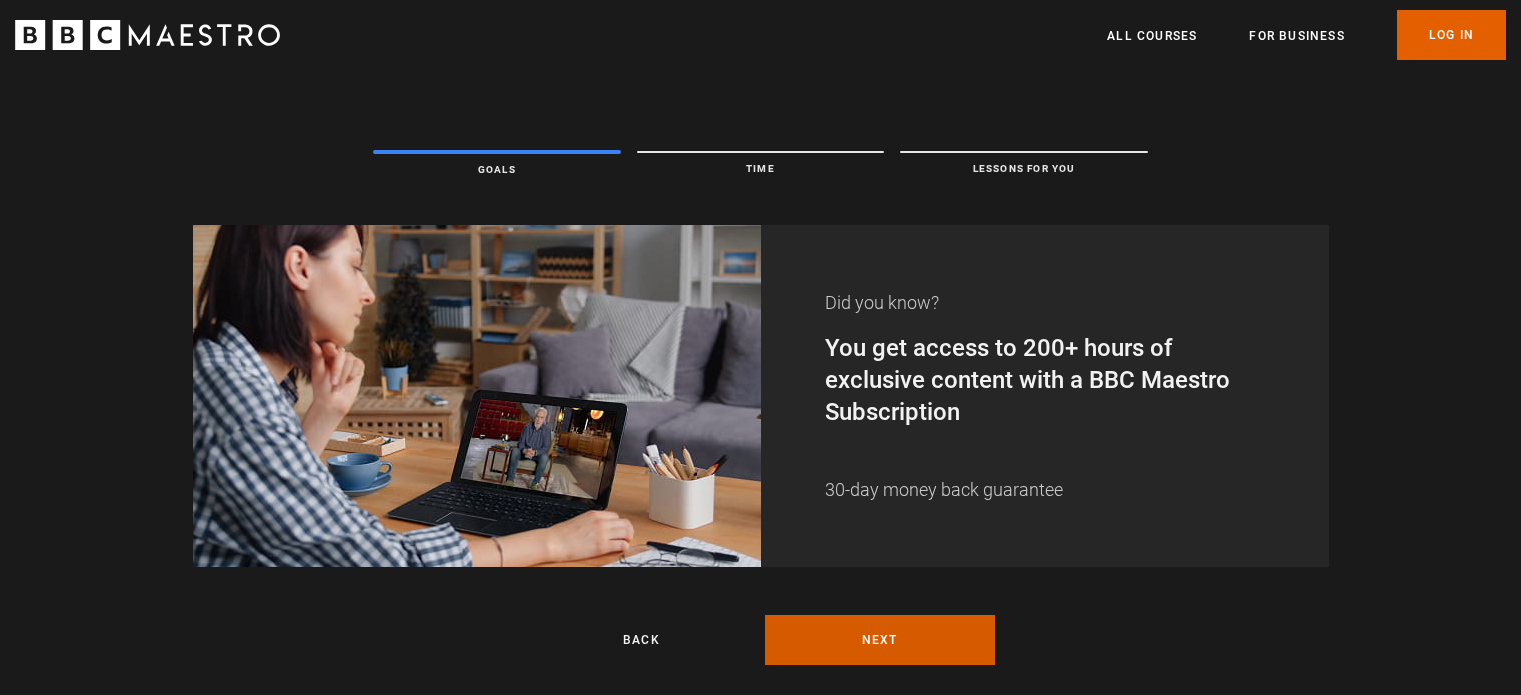 scroll, scrollTop: 0, scrollLeft: 0, axis: both 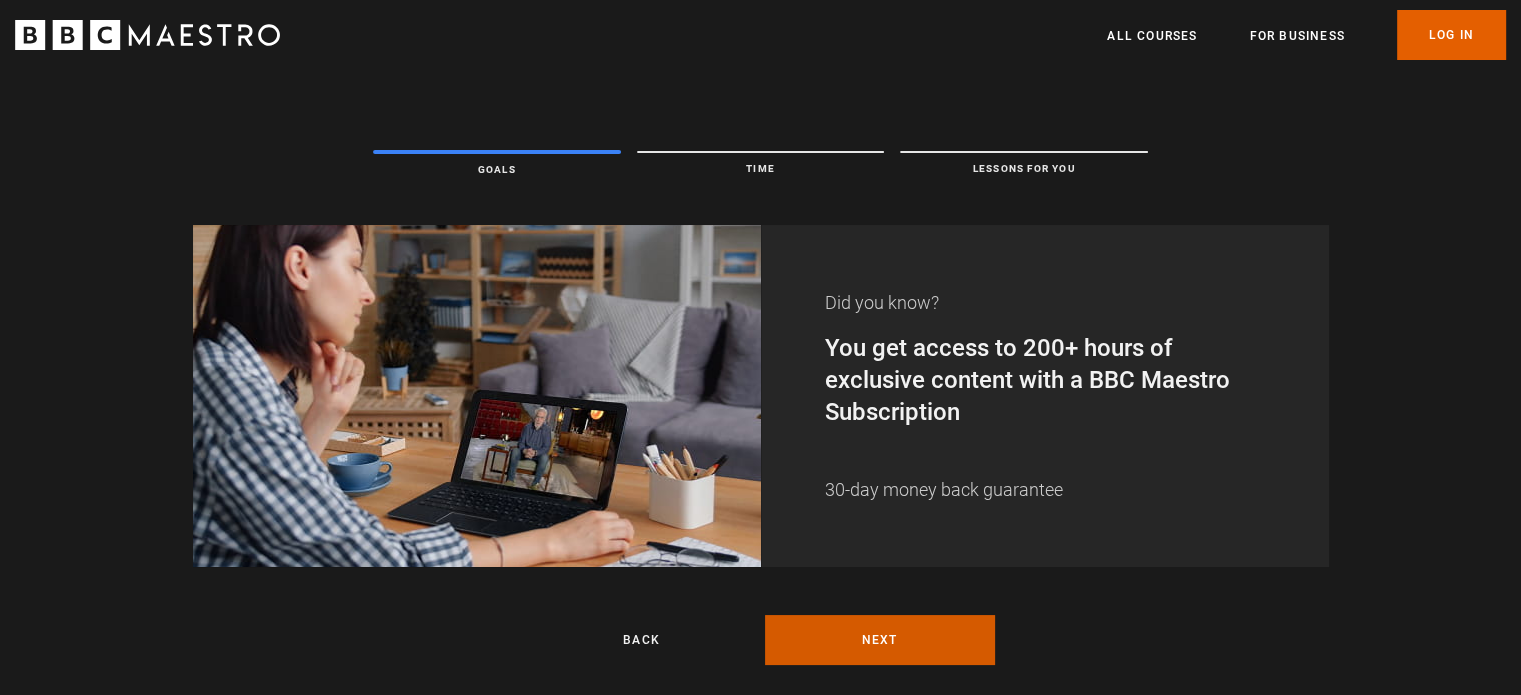 click on "Next" at bounding box center (880, 640) 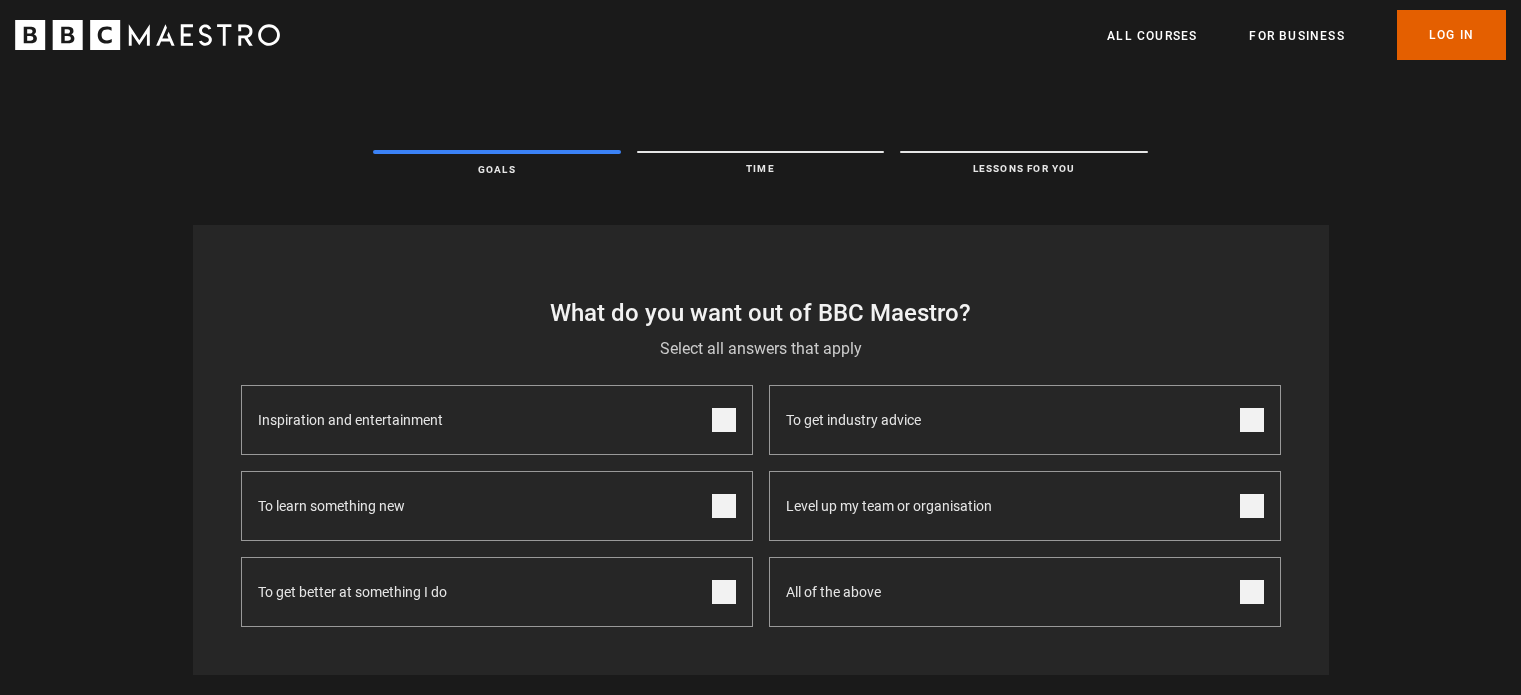 scroll, scrollTop: 0, scrollLeft: 0, axis: both 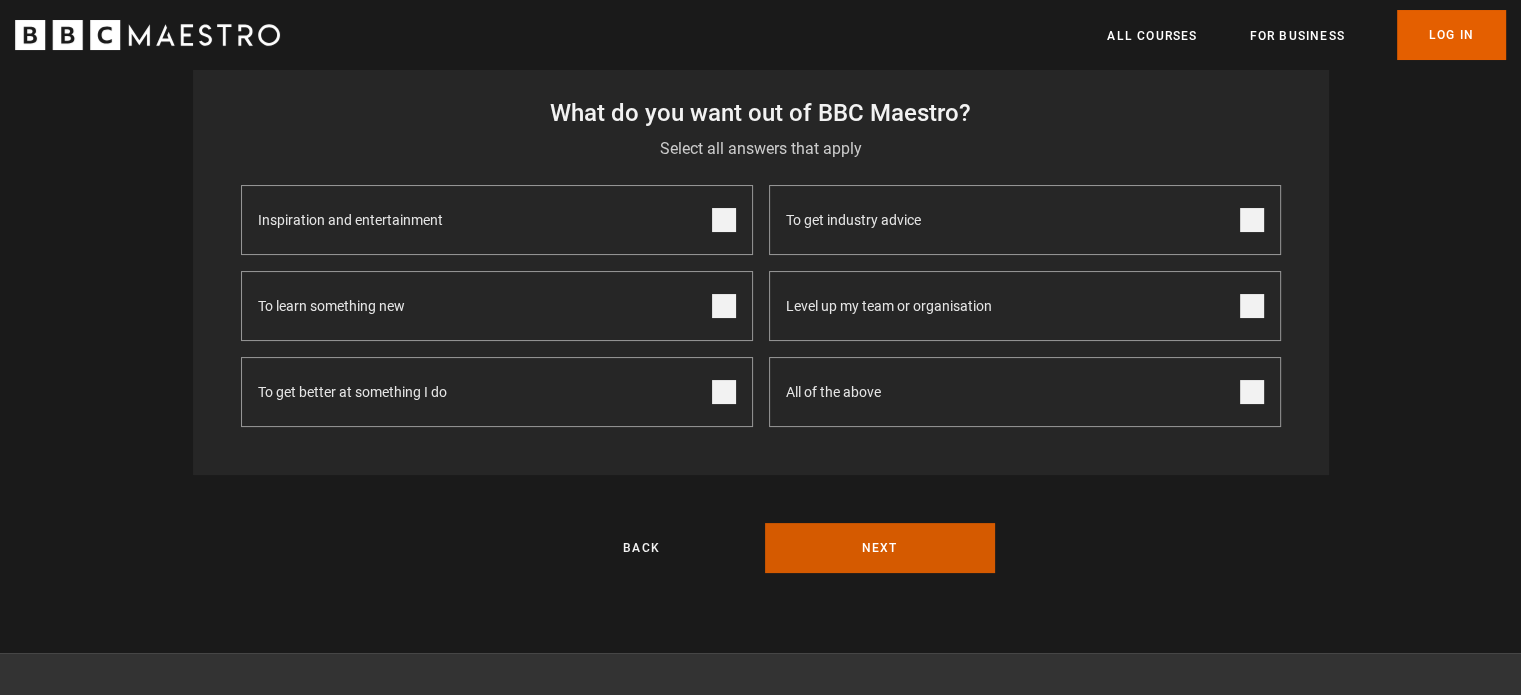click on "Next" at bounding box center (880, 548) 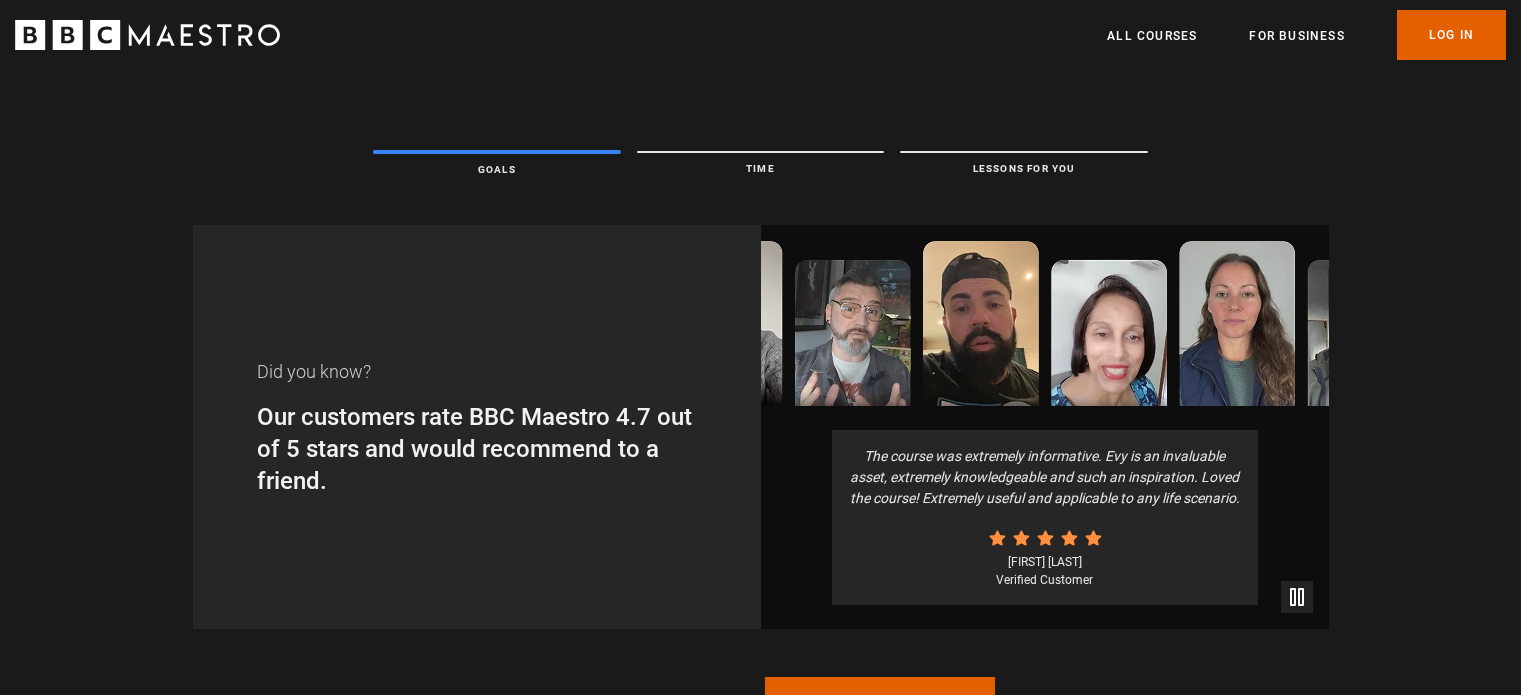 scroll, scrollTop: 292, scrollLeft: 0, axis: vertical 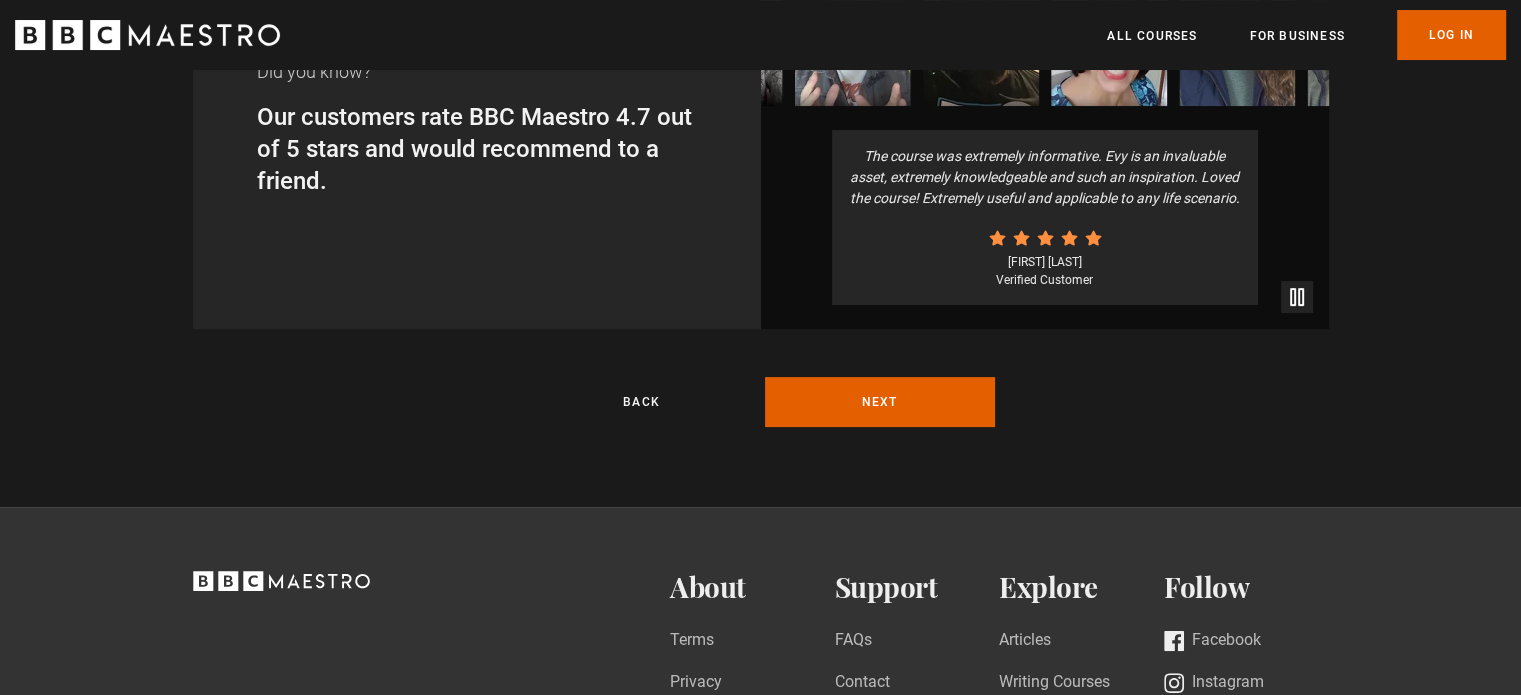 click on "Did you know?
Our customers rate BBC Maestro 4.7 out of 5 stars and would recommend to a friend.
The course was extremely informative. Evy is an invaluable asset, extremely knowledgeable and such an inspiration. Loved the course! Extremely useful and applicable to any life scenario.
Fabiola Bustios
Verified Customer
It's a great was to be a lifelong learner. And you learn from the best. Wonderful master classes to stay refreshed in the industry you work in as well as learn some new interests in life! Anonymous" at bounding box center [761, 176] 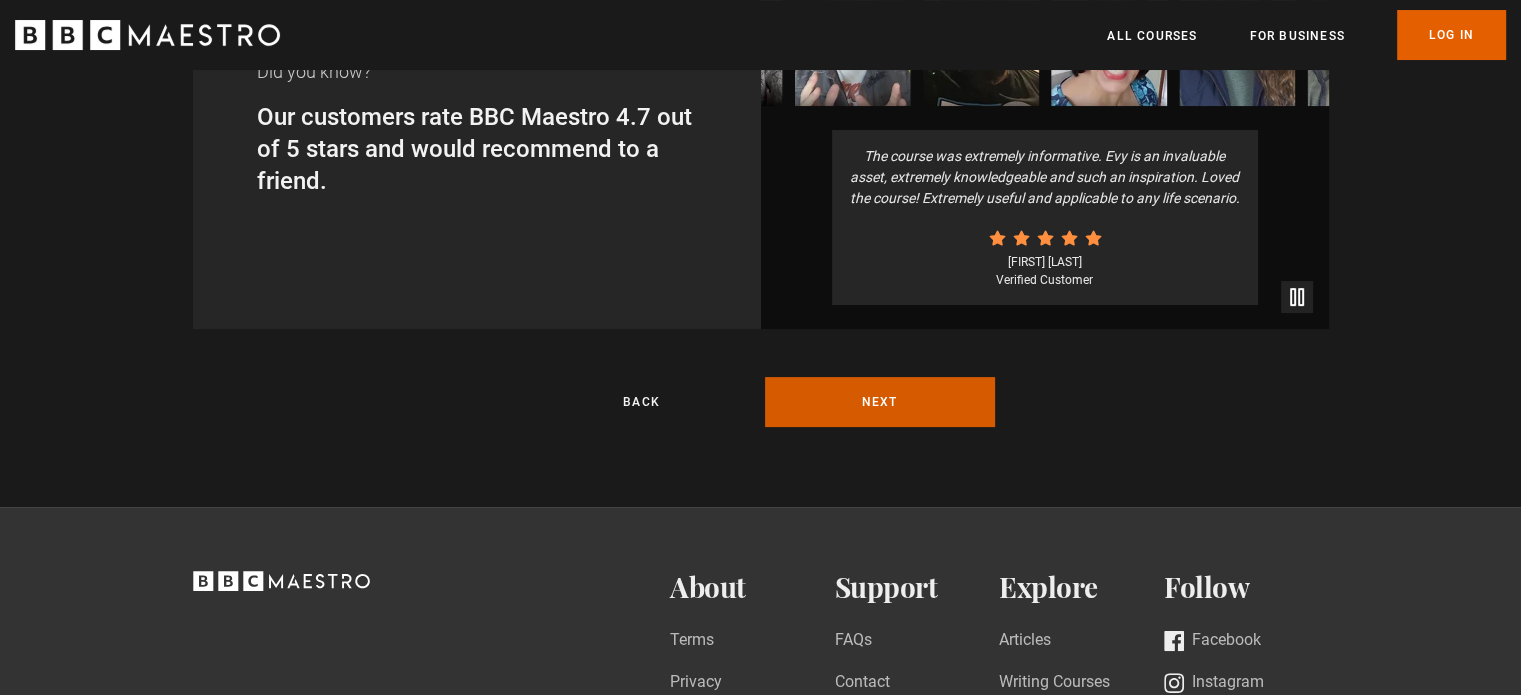 click on "Next" at bounding box center [880, 402] 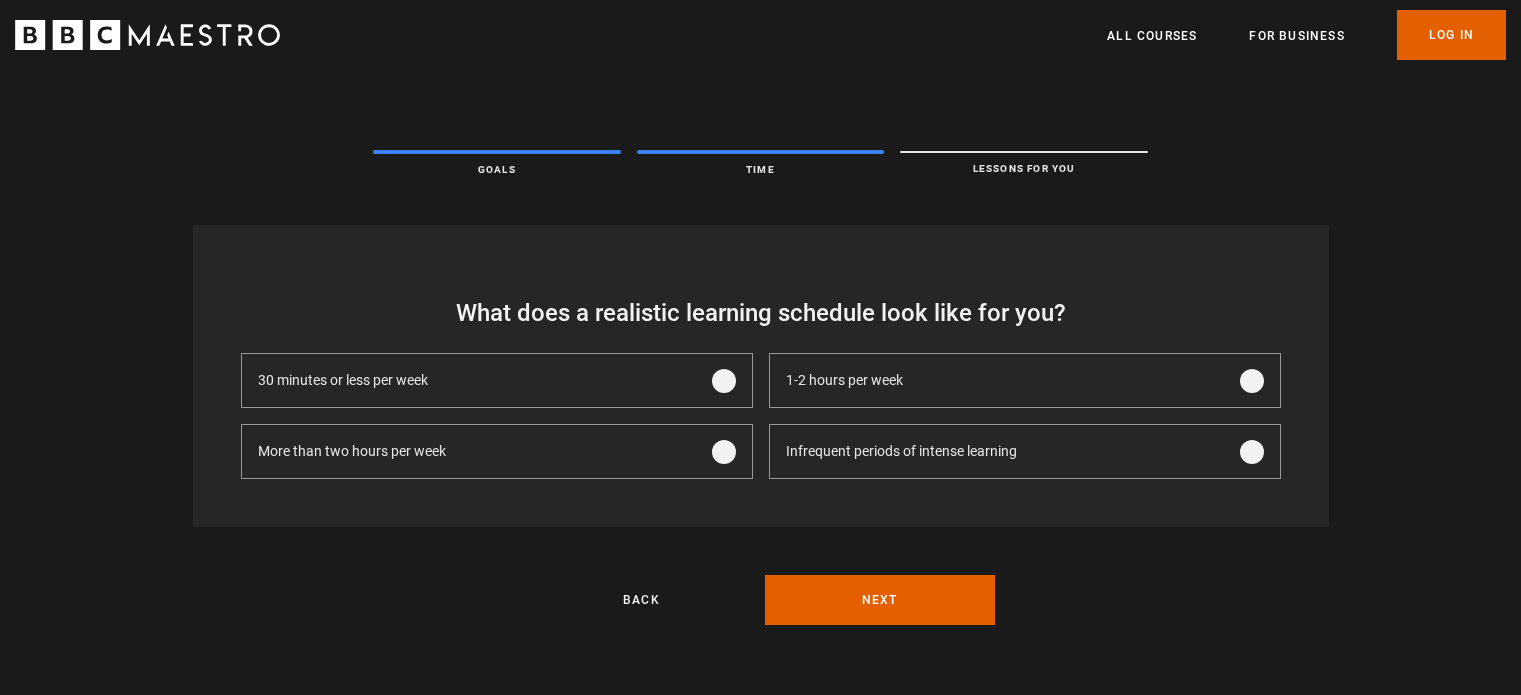 scroll, scrollTop: 0, scrollLeft: 0, axis: both 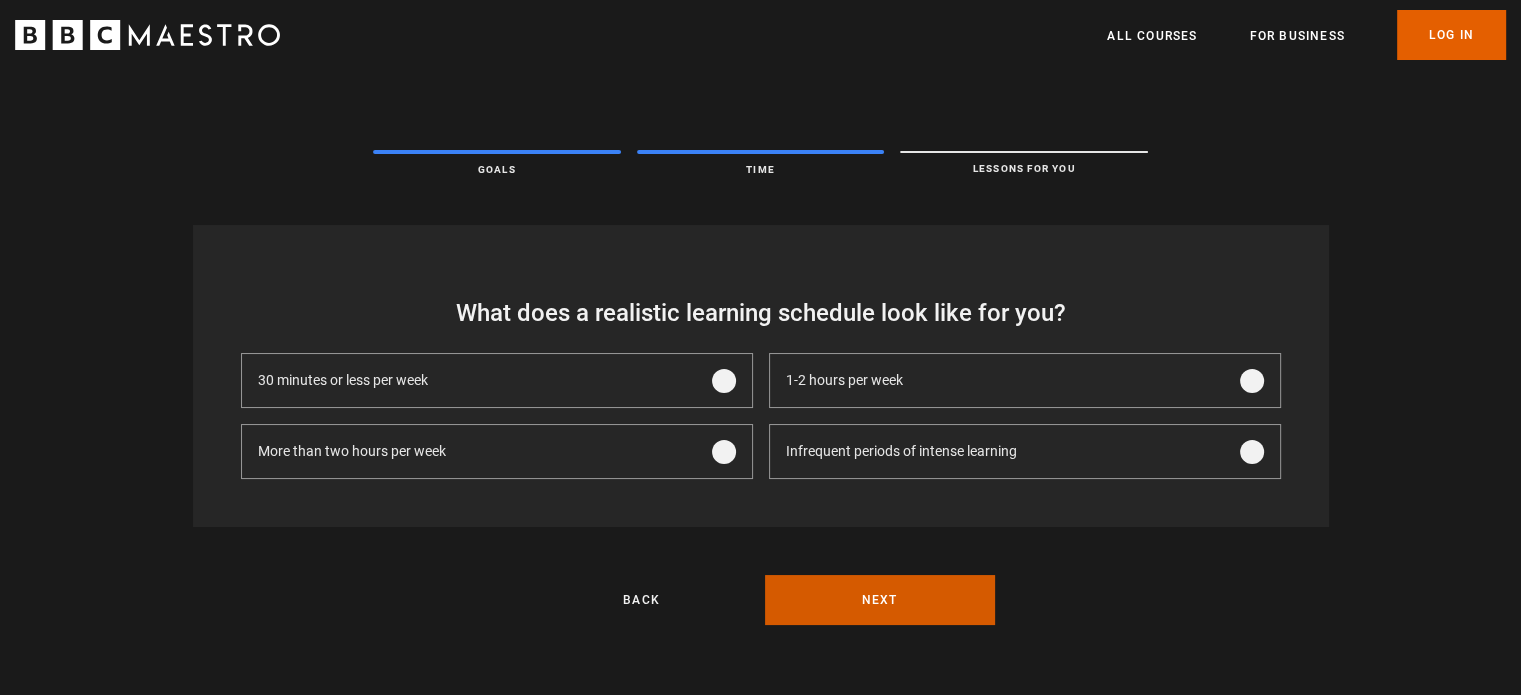 click on "Next" at bounding box center (880, 600) 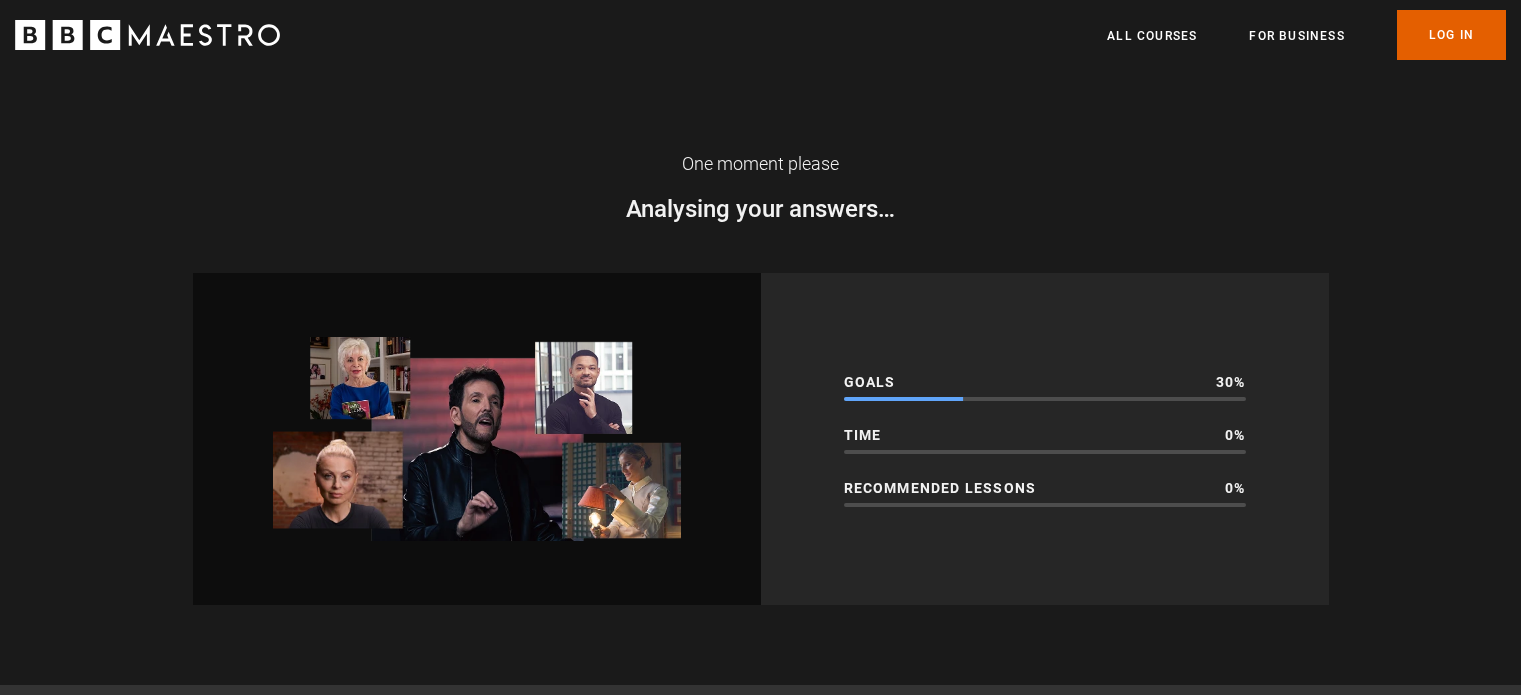 scroll, scrollTop: 0, scrollLeft: 0, axis: both 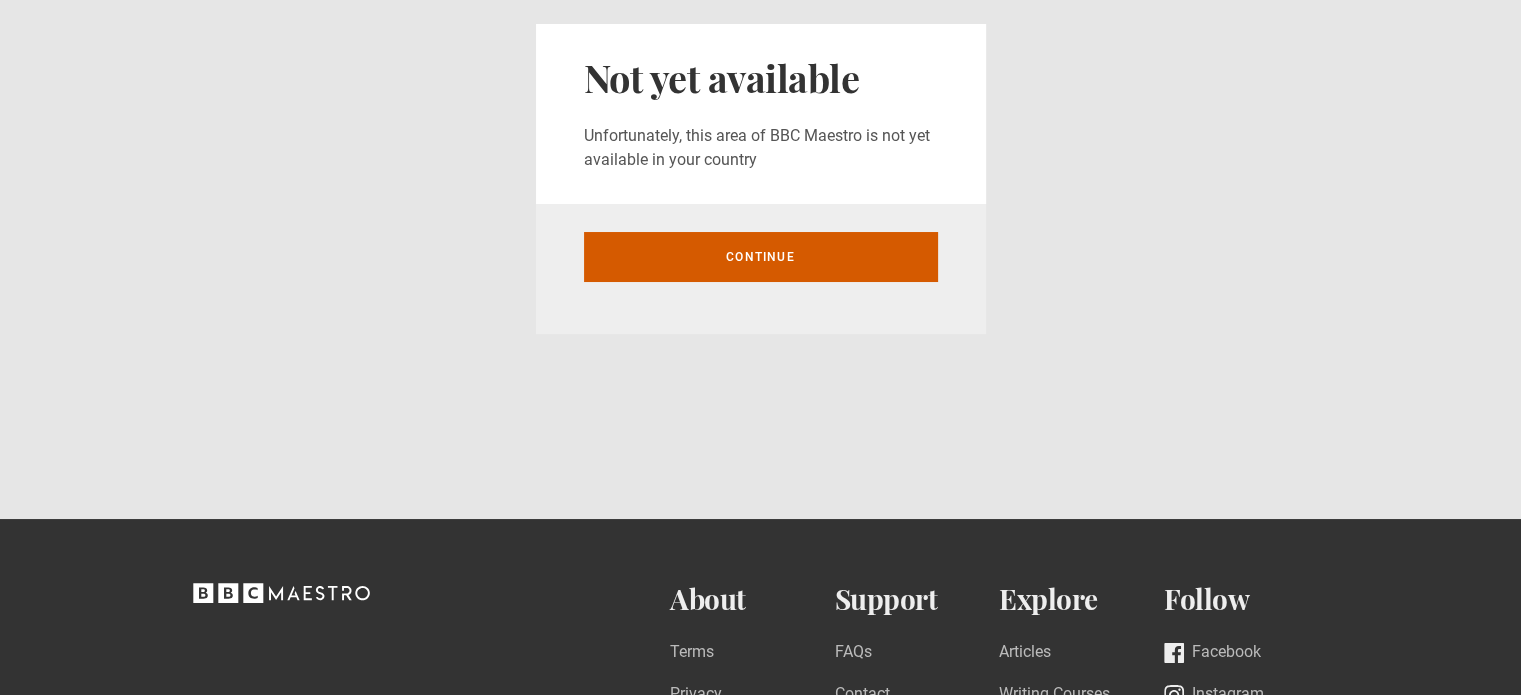 click on "Continue" at bounding box center [761, 257] 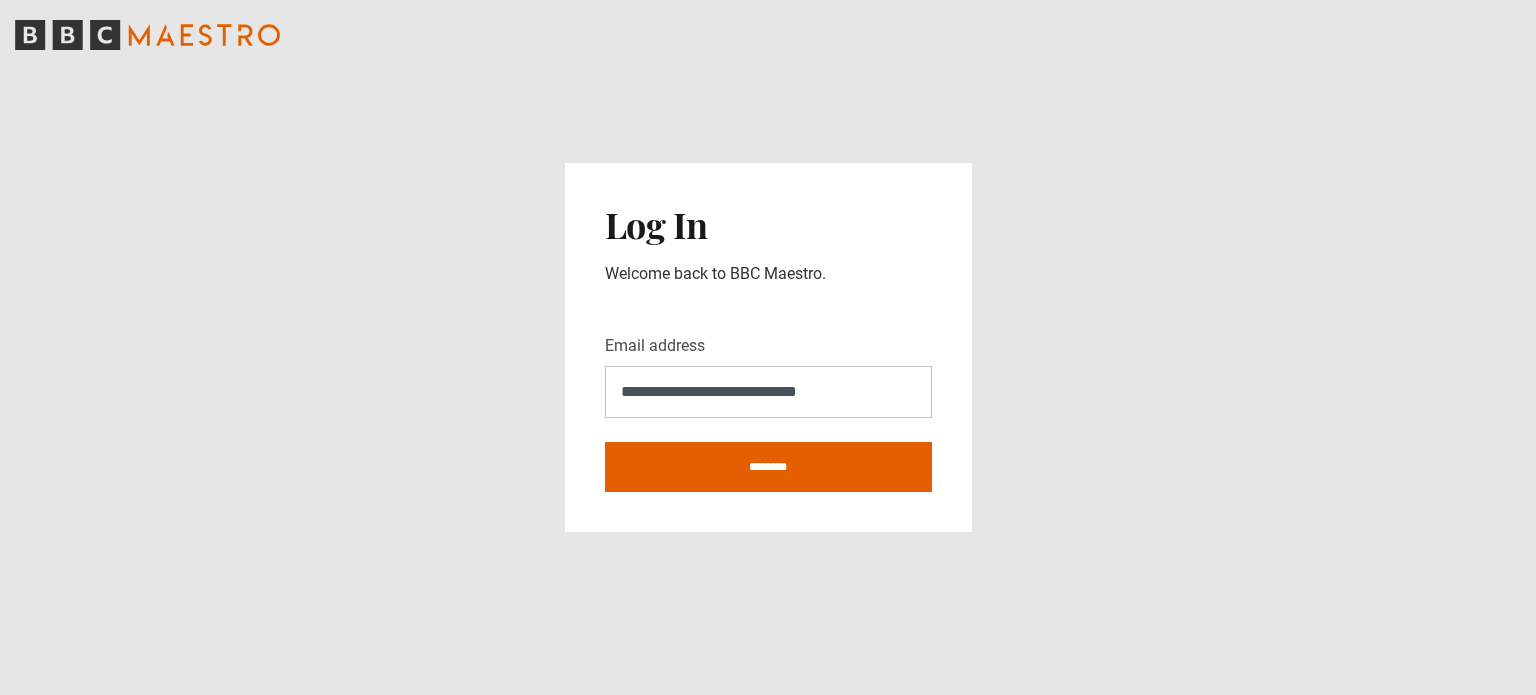 scroll, scrollTop: 0, scrollLeft: 0, axis: both 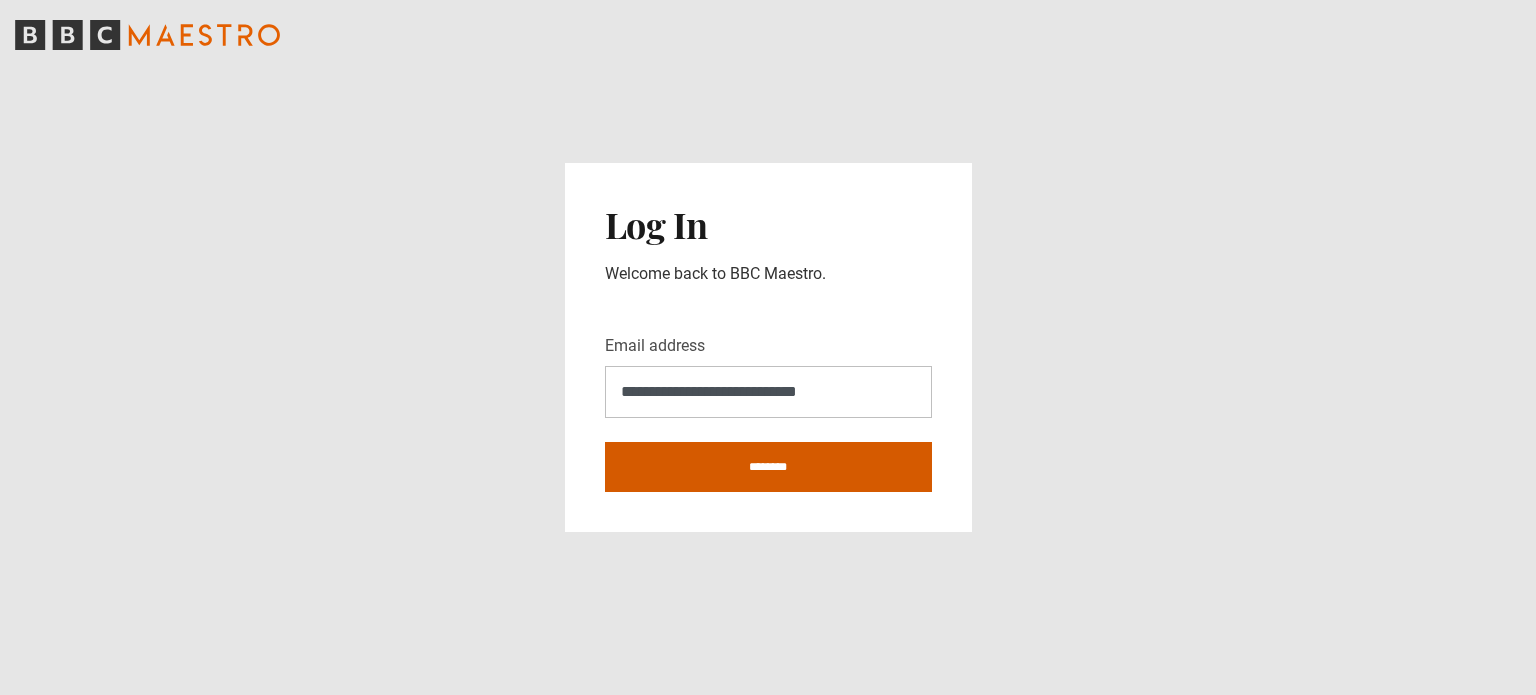 click on "********" at bounding box center (768, 467) 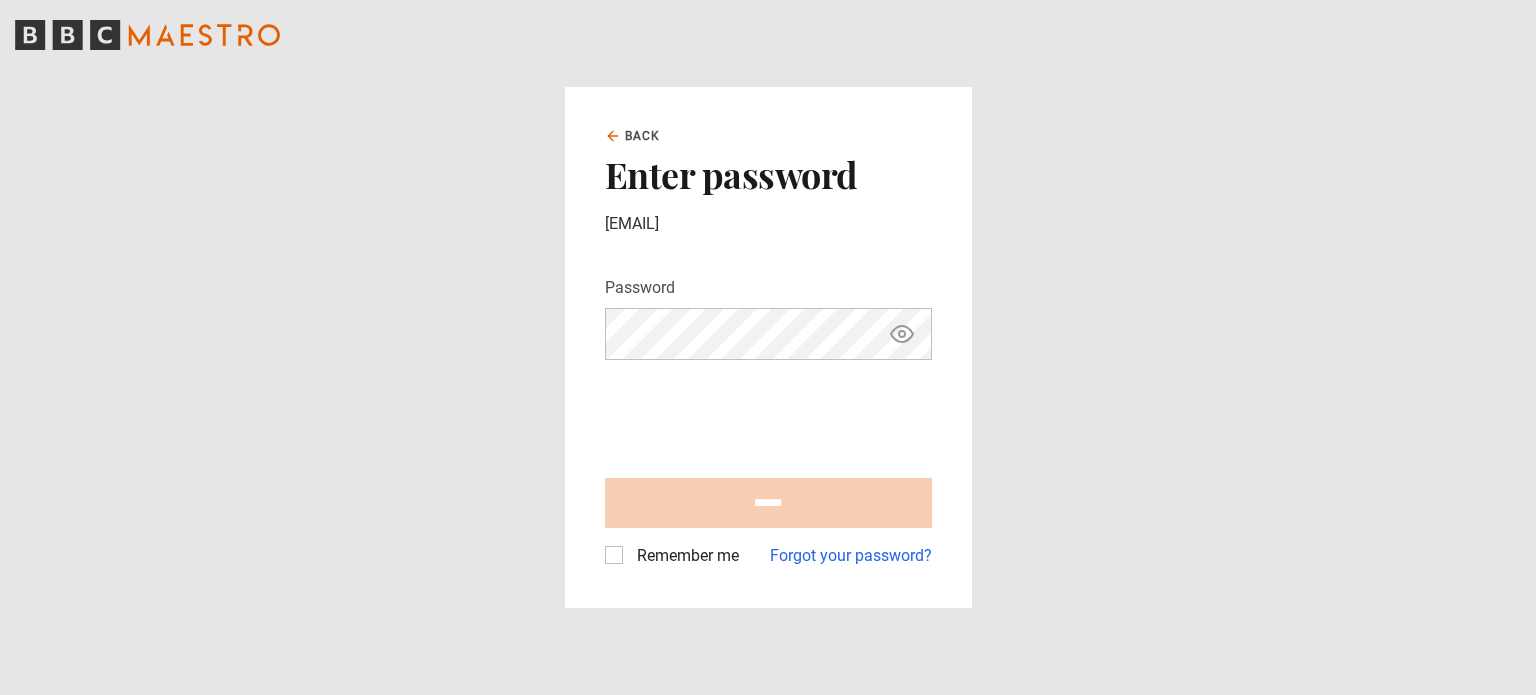 scroll, scrollTop: 0, scrollLeft: 0, axis: both 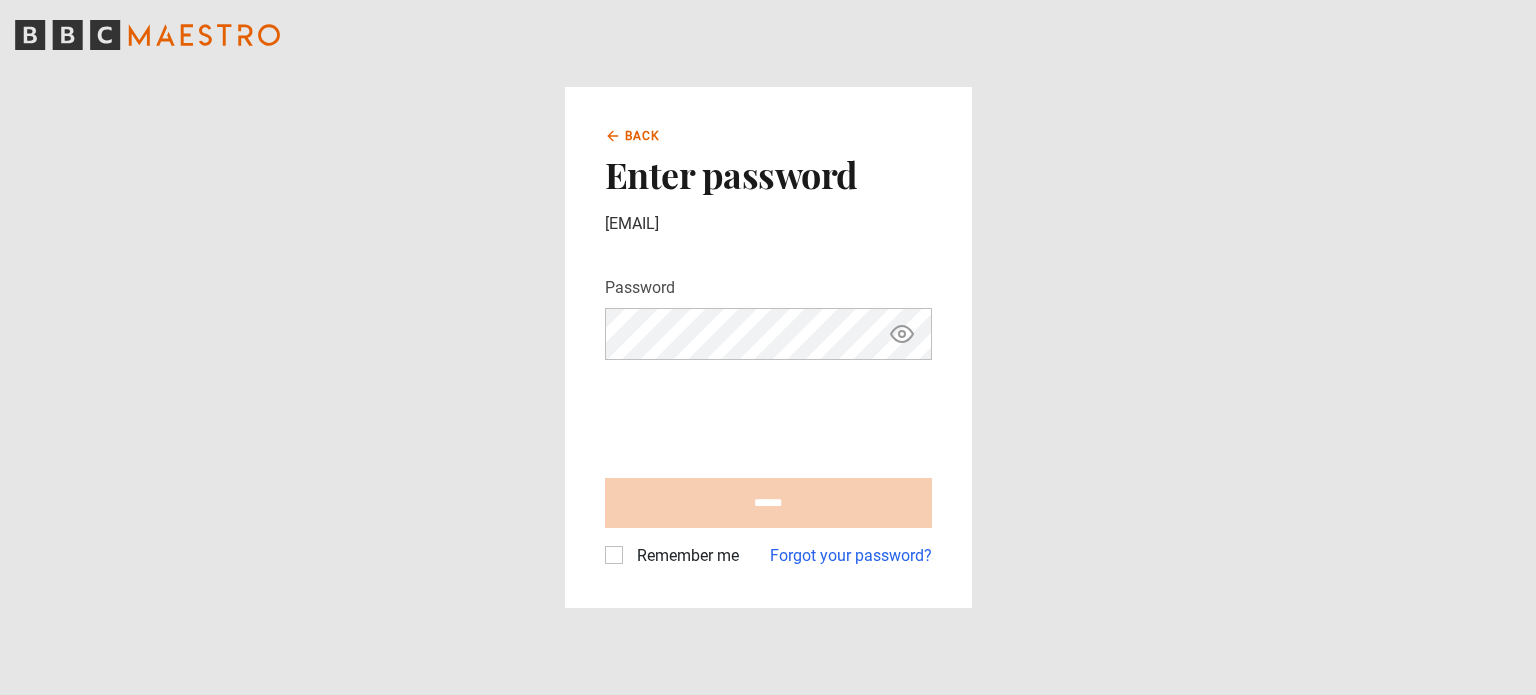 click on "Back" at bounding box center (643, 136) 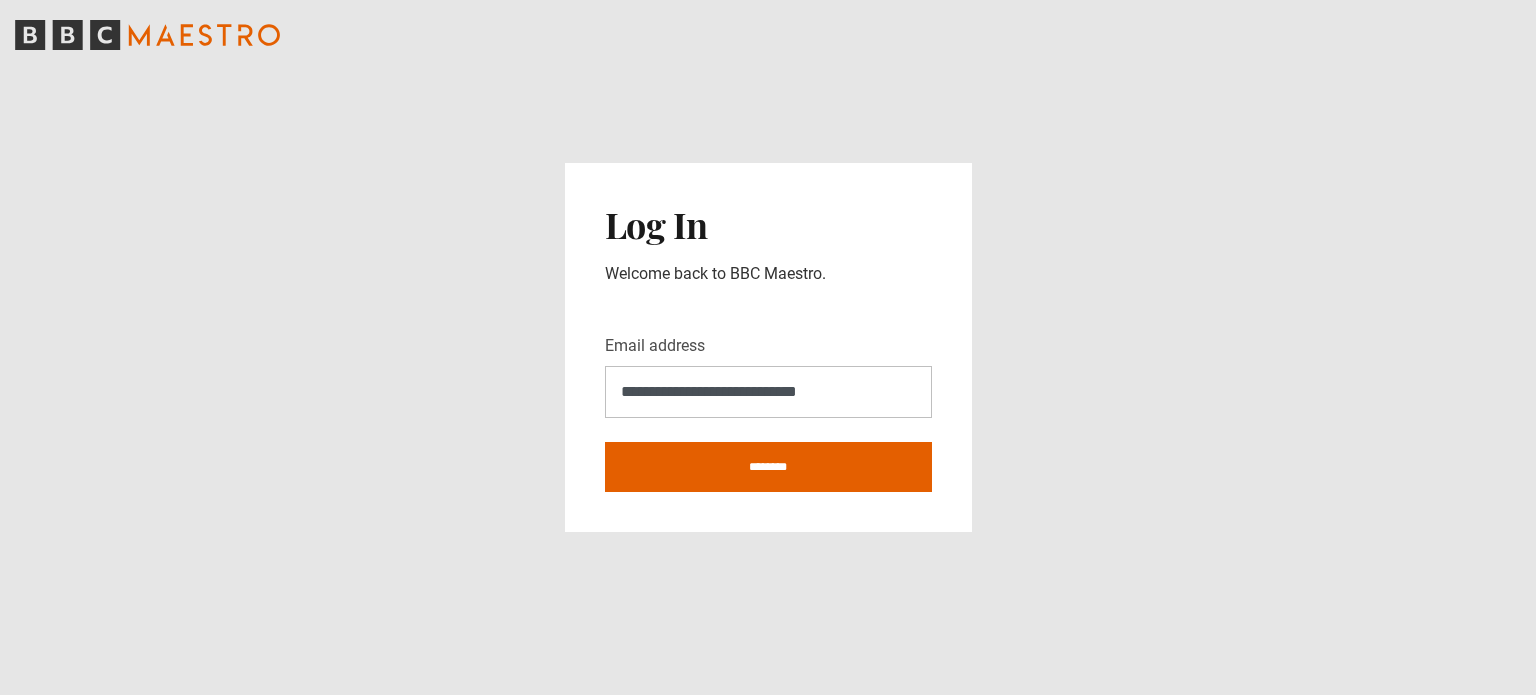 scroll, scrollTop: 0, scrollLeft: 0, axis: both 